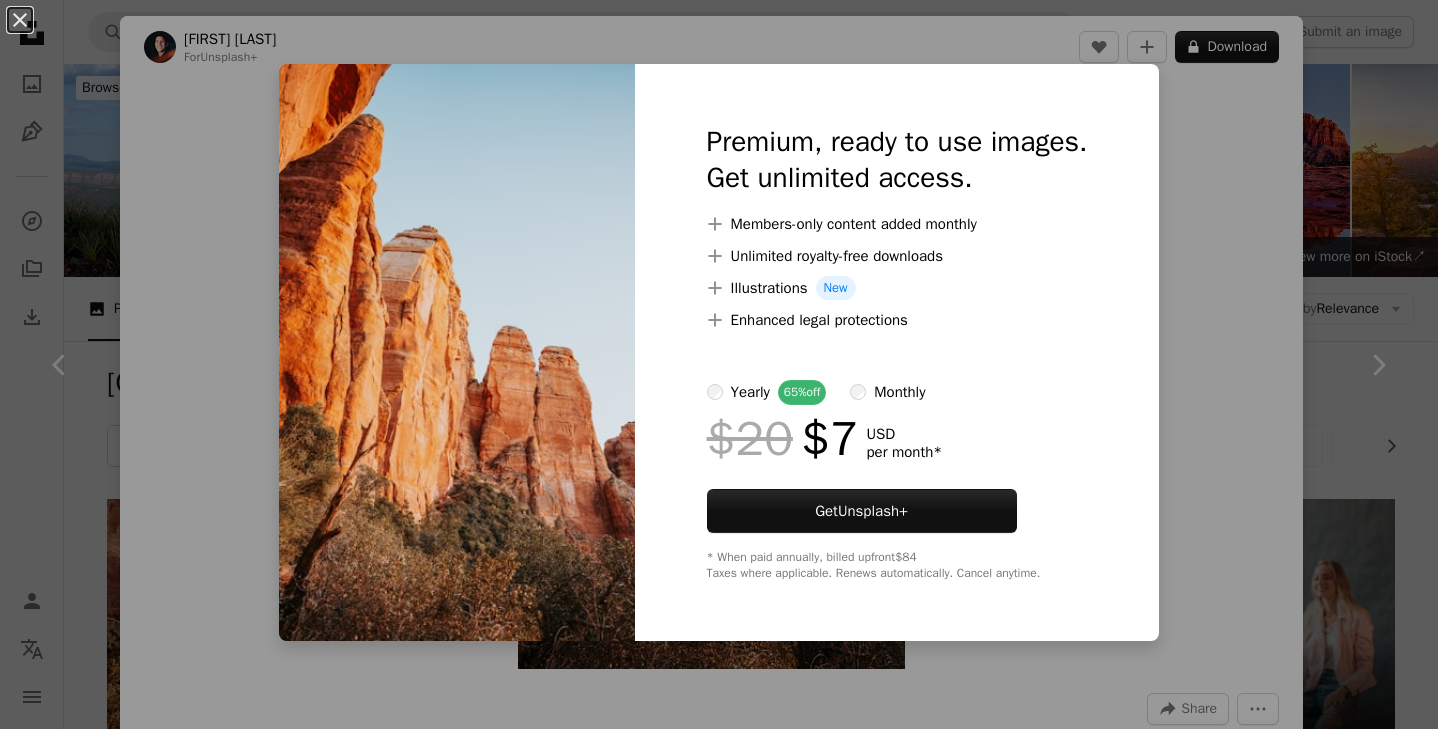 scroll, scrollTop: 4275, scrollLeft: 0, axis: vertical 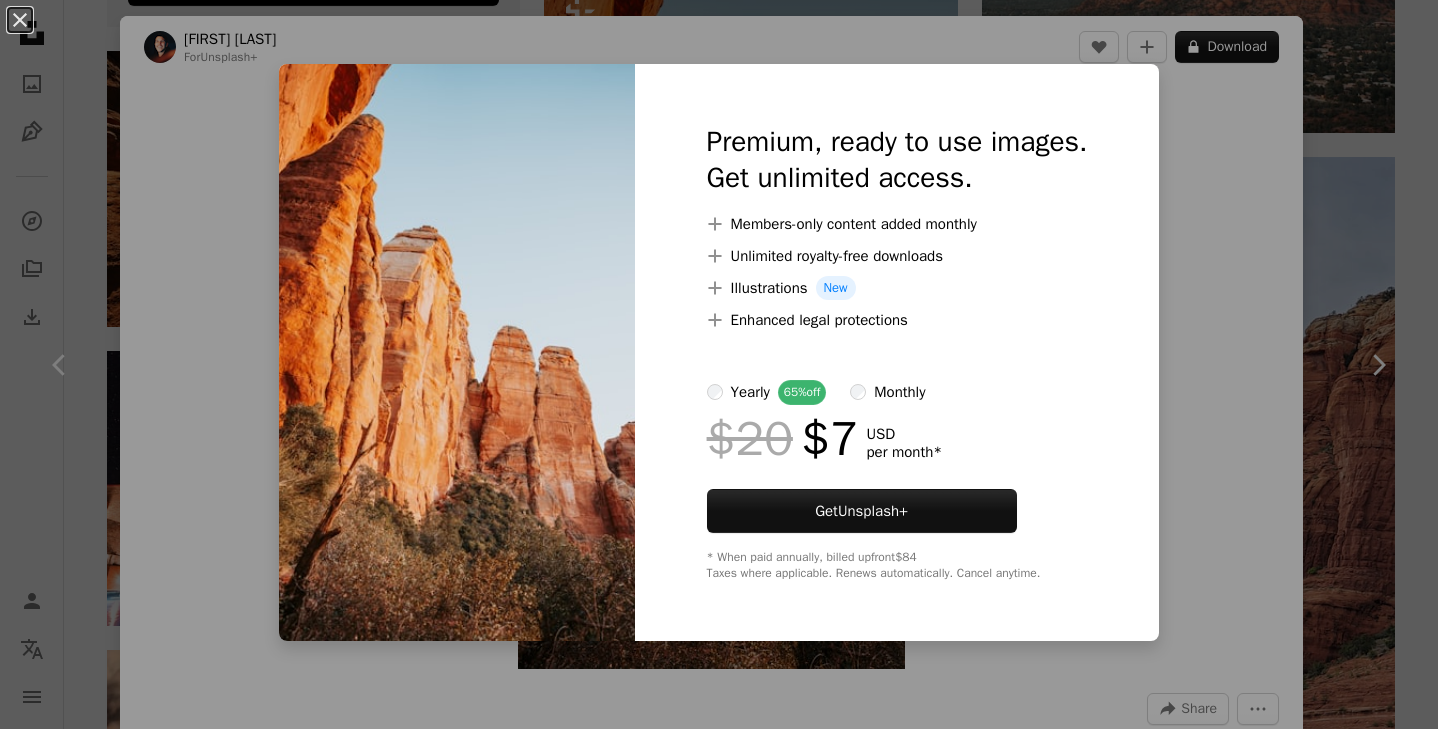 click on "Premium, ready to use images. Get unlimited access. A plus sign Members-only content added monthly A plus sign Unlimited royalty-free downloads A plus sign Illustrations  New A plus sign Enhanced legal protections yearly 65%  off monthly $20   $7 USD per month * Get  Unsplash+ * When paid annually, billed upfront  $84 Taxes where applicable. Renews automatically. Cancel anytime." at bounding box center (897, 352) 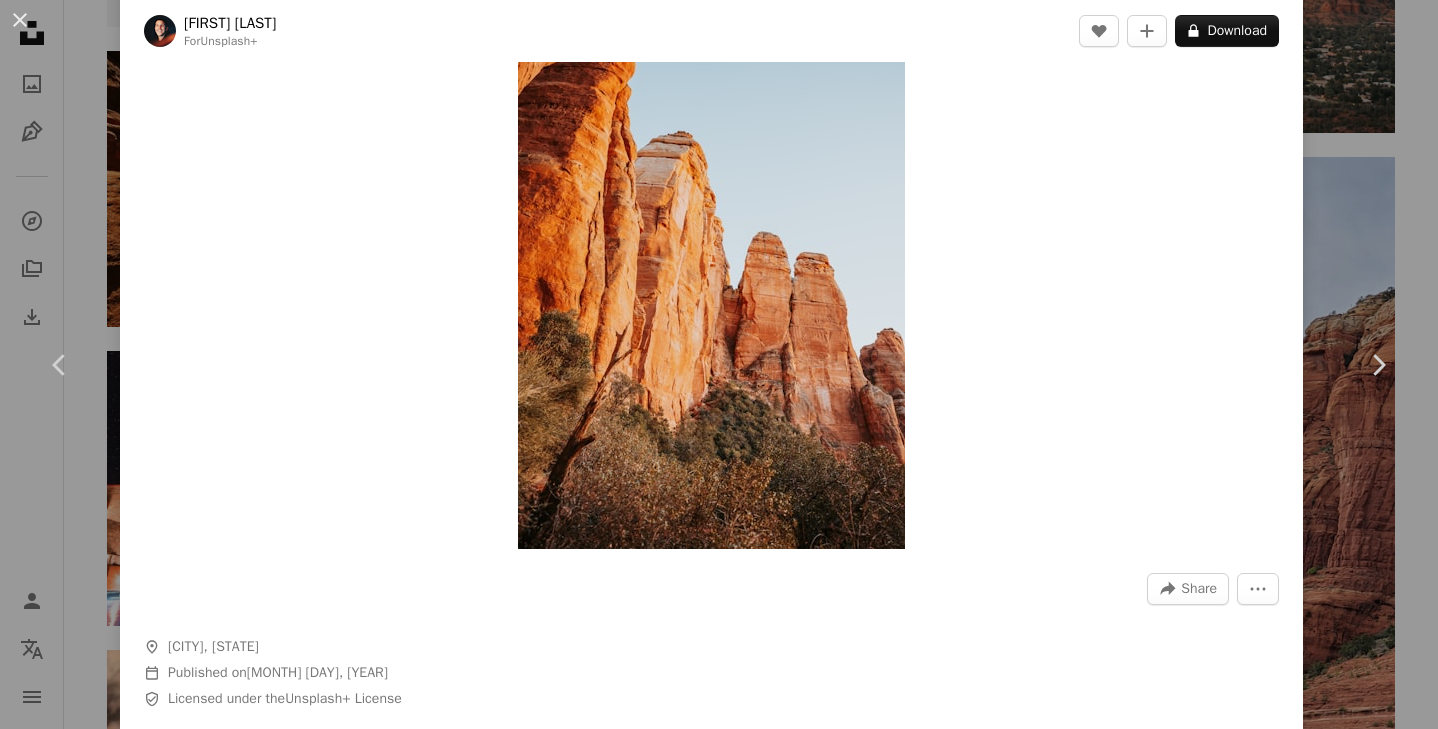 scroll, scrollTop: 0, scrollLeft: 0, axis: both 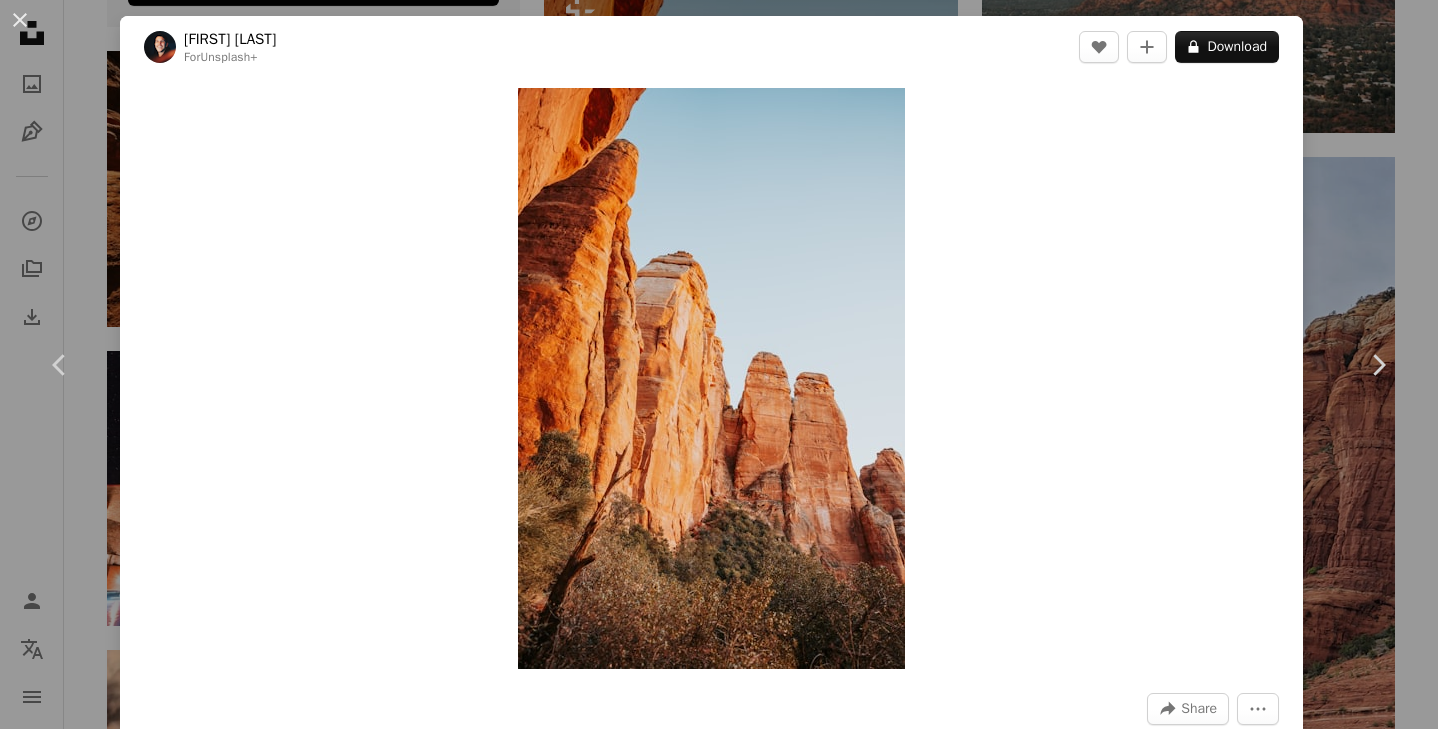 click on "An X shape Chevron left Chevron right [FIRST] [LAST] For Unsplash+ A heart A plus sign A lock Download Zoom in A forward-right arrow Share More Actions A map marker [CITY], [STATE], [COUNTRY] Calendar outlined Published on December [DAY], [YEAR] Safety Licensed under the Unsplash+ License travel outdoor rock sunlight rocks vertical canyon landmark antelope canyon sedona opening red rocks red rock west rock face steep usa Creative Commons images From this series Chevron right Plus sign for Unsplash+ Plus sign for Unsplash+ Plus sign for Unsplash+ Plus sign for Unsplash+ Plus sign for Unsplash+ Plus sign for Unsplash+ Plus sign for Unsplash+ Plus sign for Unsplash+ Plus sign for Unsplash+ Plus sign for Unsplash+ Related images Plus sign for Unsplash+ A heart A plus sign [FIRST] [LAST] For Unsplash+ A lock Download Plus sign for Unsplash+ A heart A plus sign [FIRST] + [NAME] For Unsplash+ A lock Download Plus sign for Unsplash+ A heart A plus sign [FIRST] + [NAME] For Unsplash+ A lock Download Plus sign for Unsplash+ A heart For" at bounding box center [719, 364] 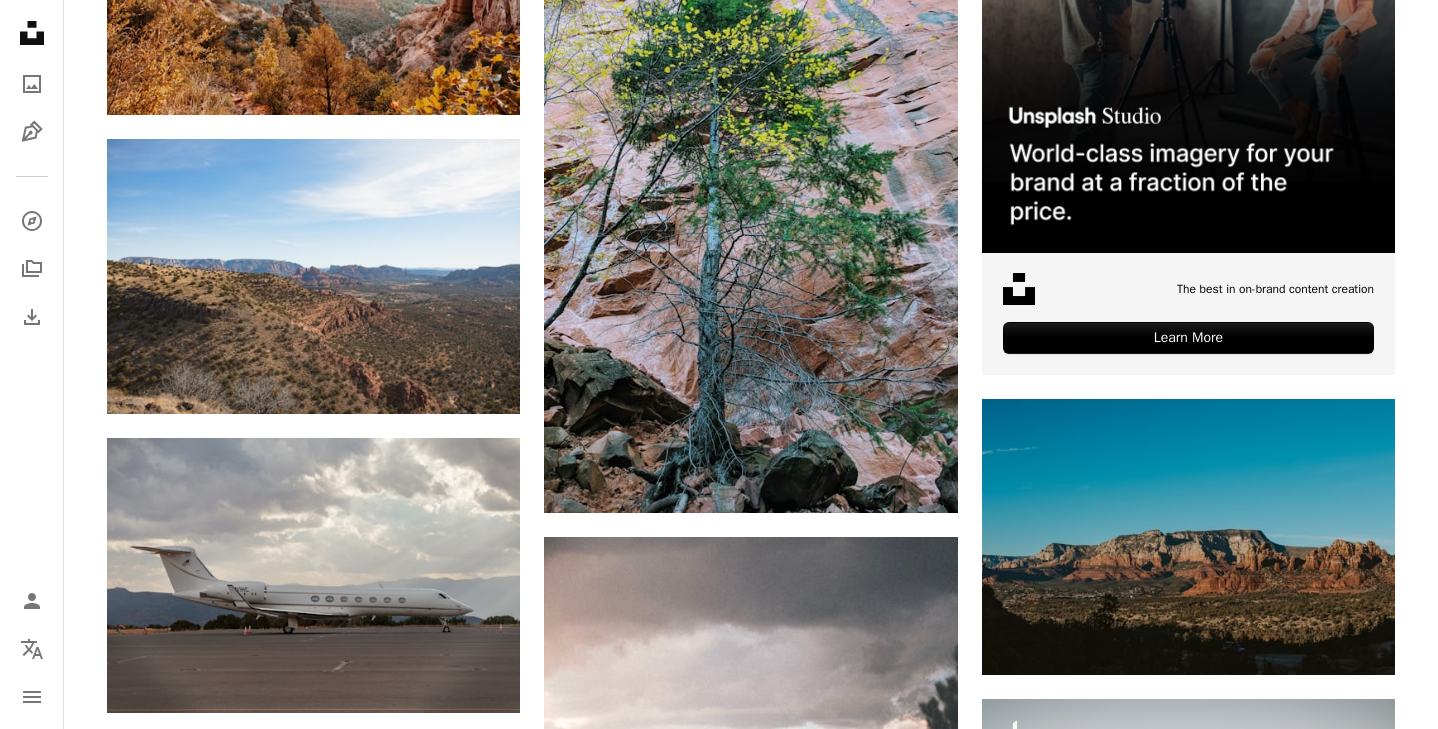 scroll, scrollTop: 0, scrollLeft: 0, axis: both 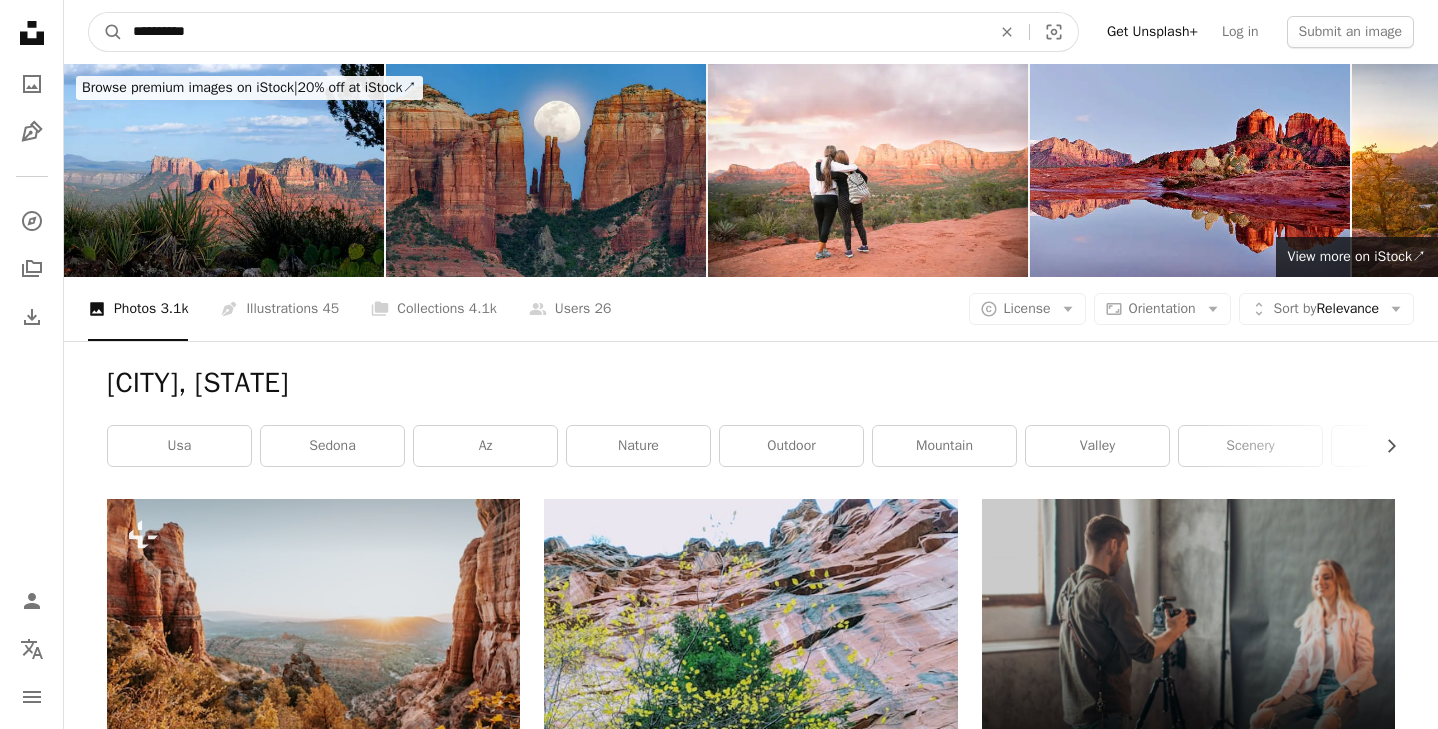 drag, startPoint x: 235, startPoint y: 27, endPoint x: 57, endPoint y: 14, distance: 178.47409 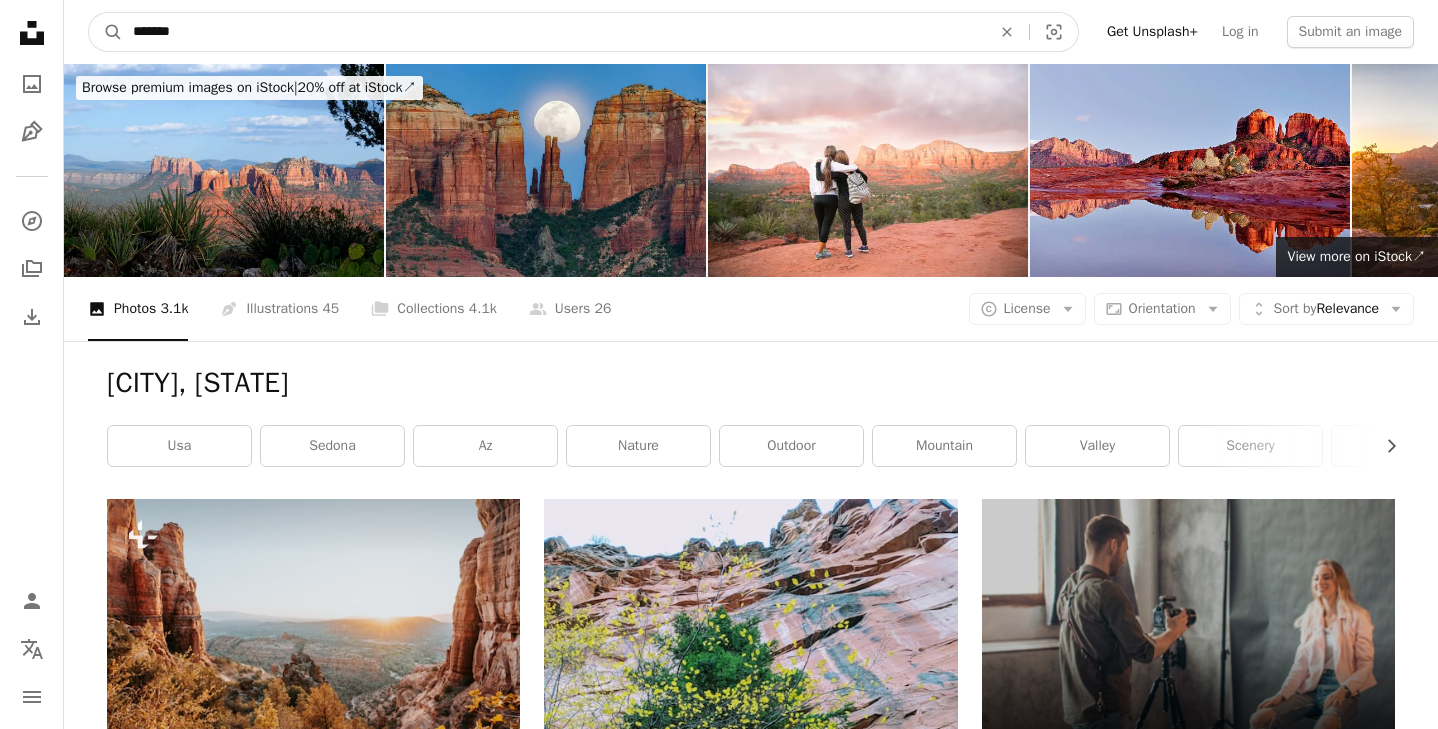 type on "********" 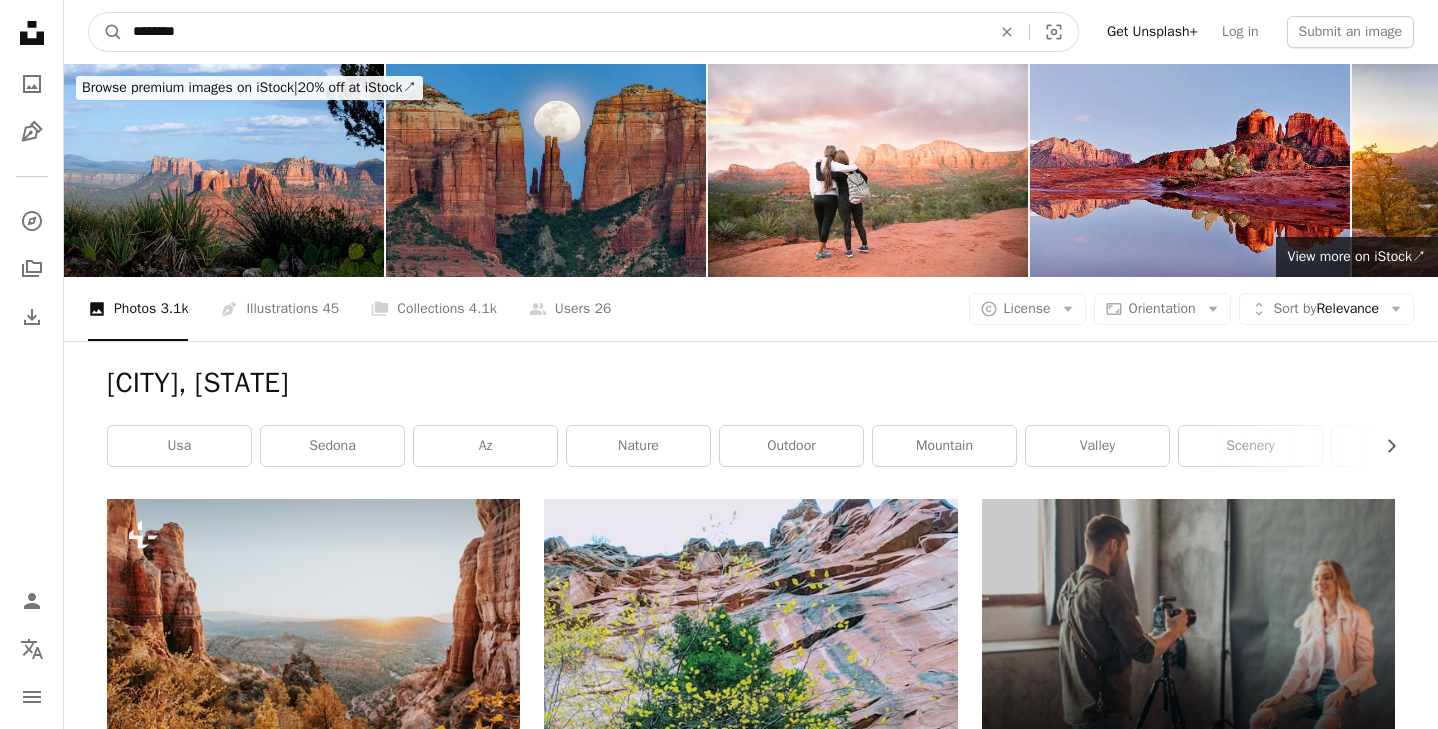 click on "A magnifying glass" at bounding box center (106, 32) 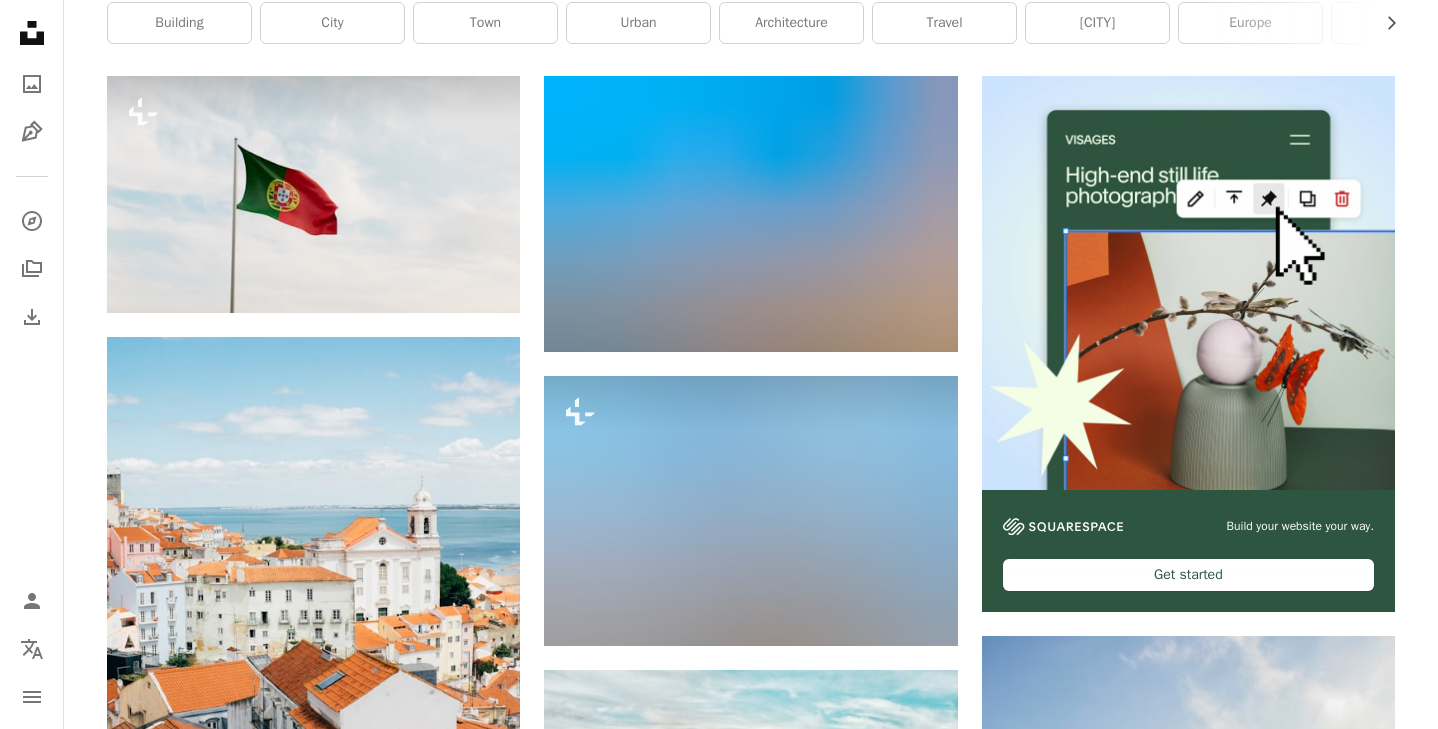 scroll, scrollTop: 522, scrollLeft: 0, axis: vertical 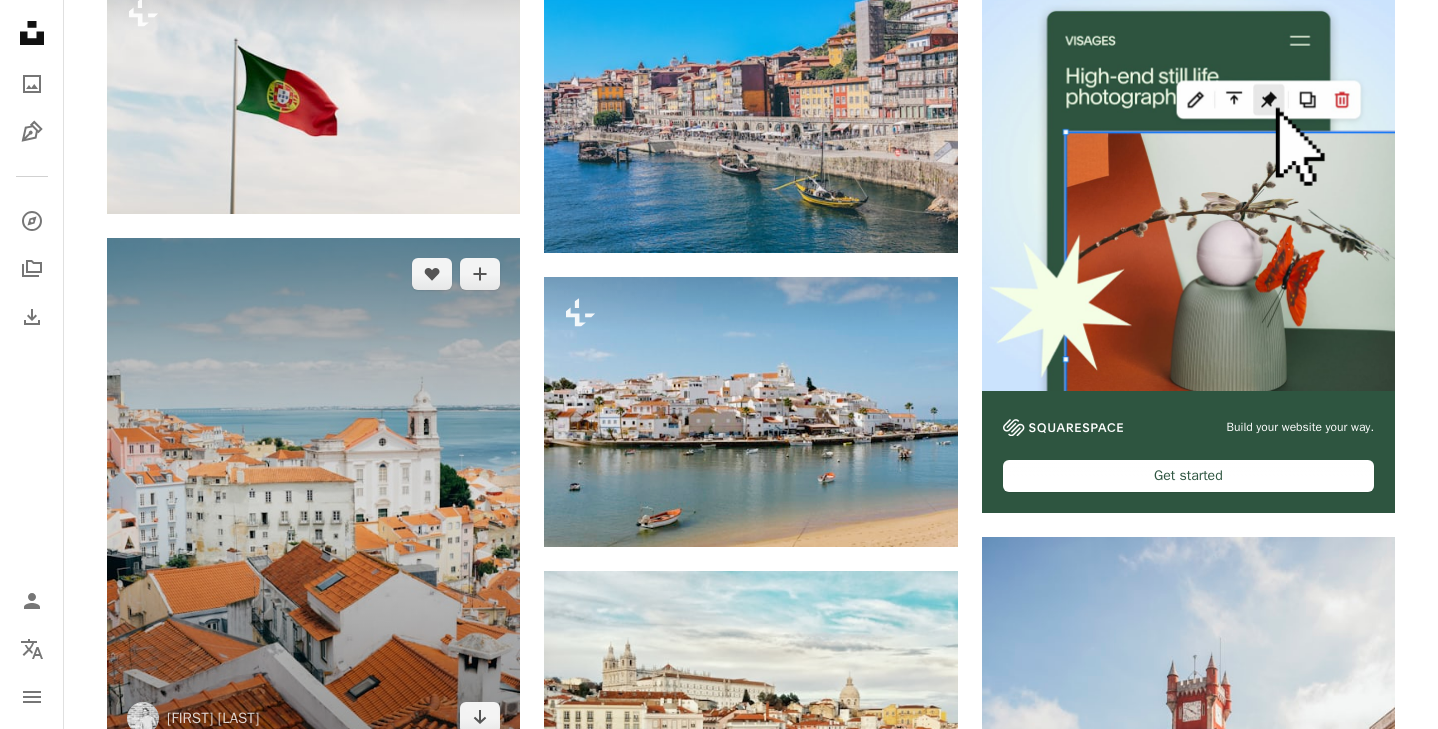 click at bounding box center (313, 496) 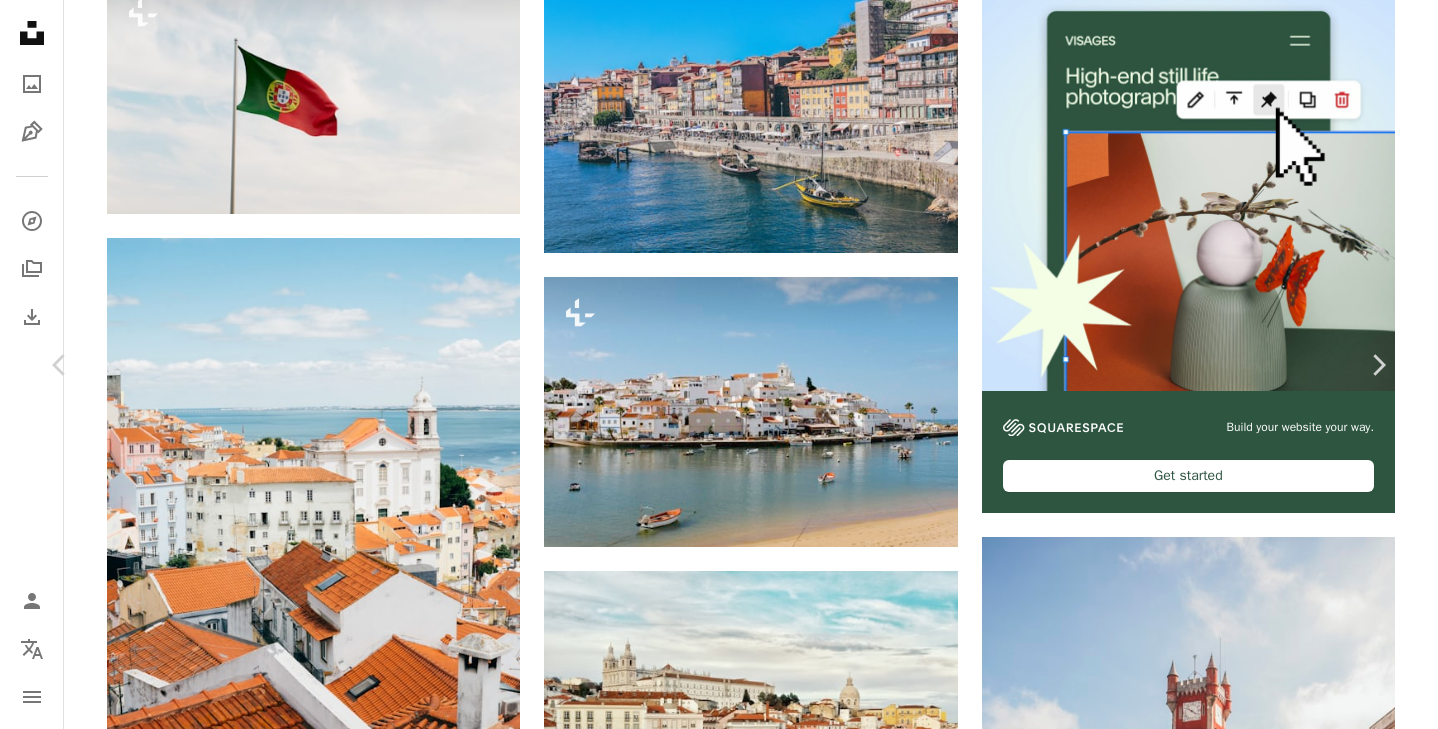scroll, scrollTop: 10, scrollLeft: 0, axis: vertical 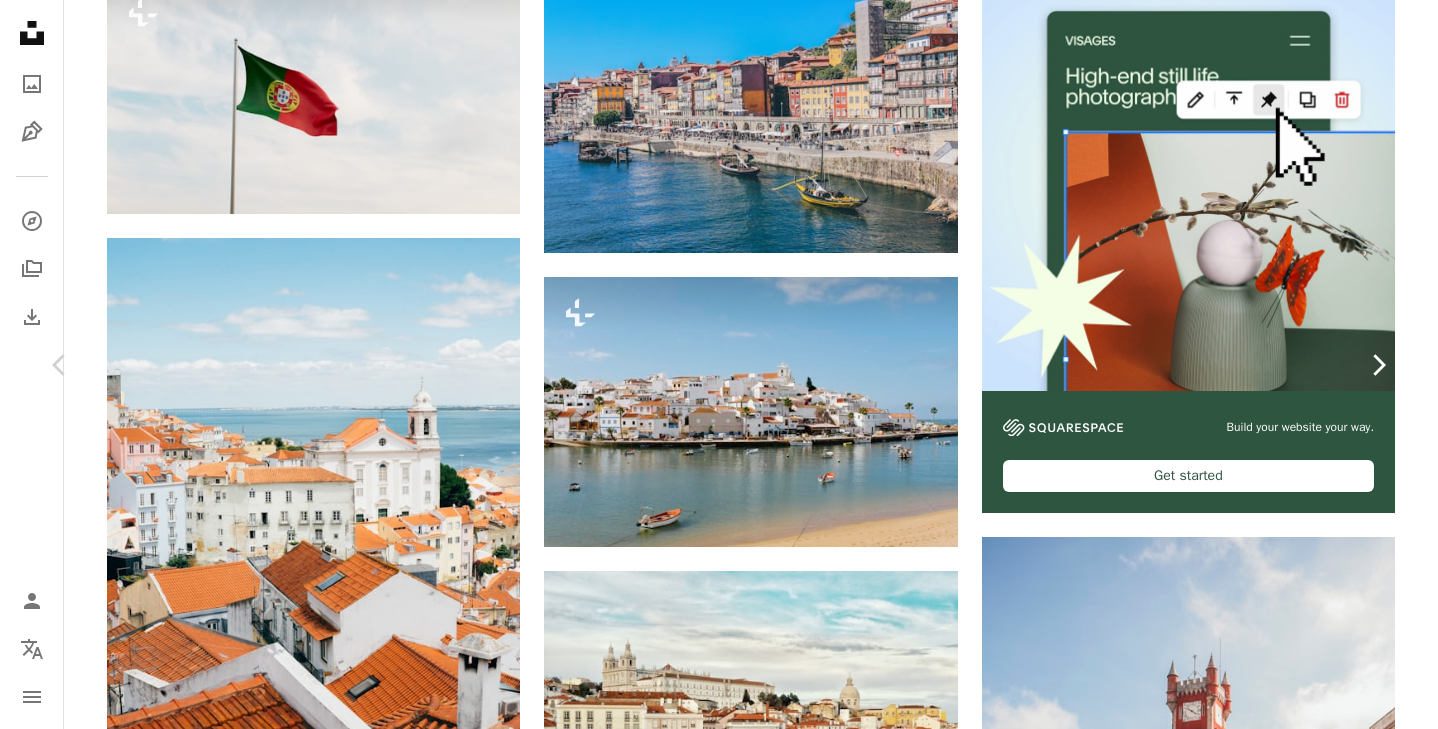 click on "Chevron right" 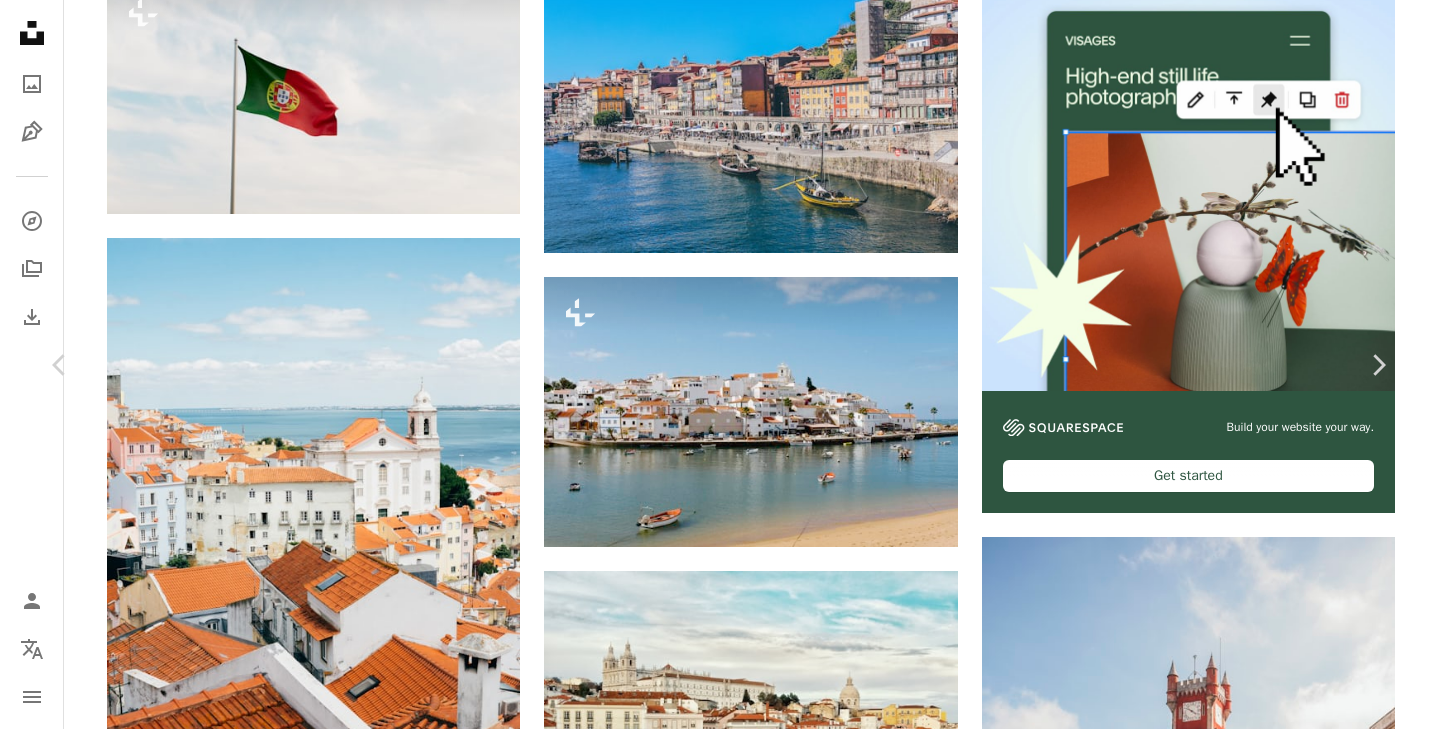 click on "Zoom in" at bounding box center (711, 4541) 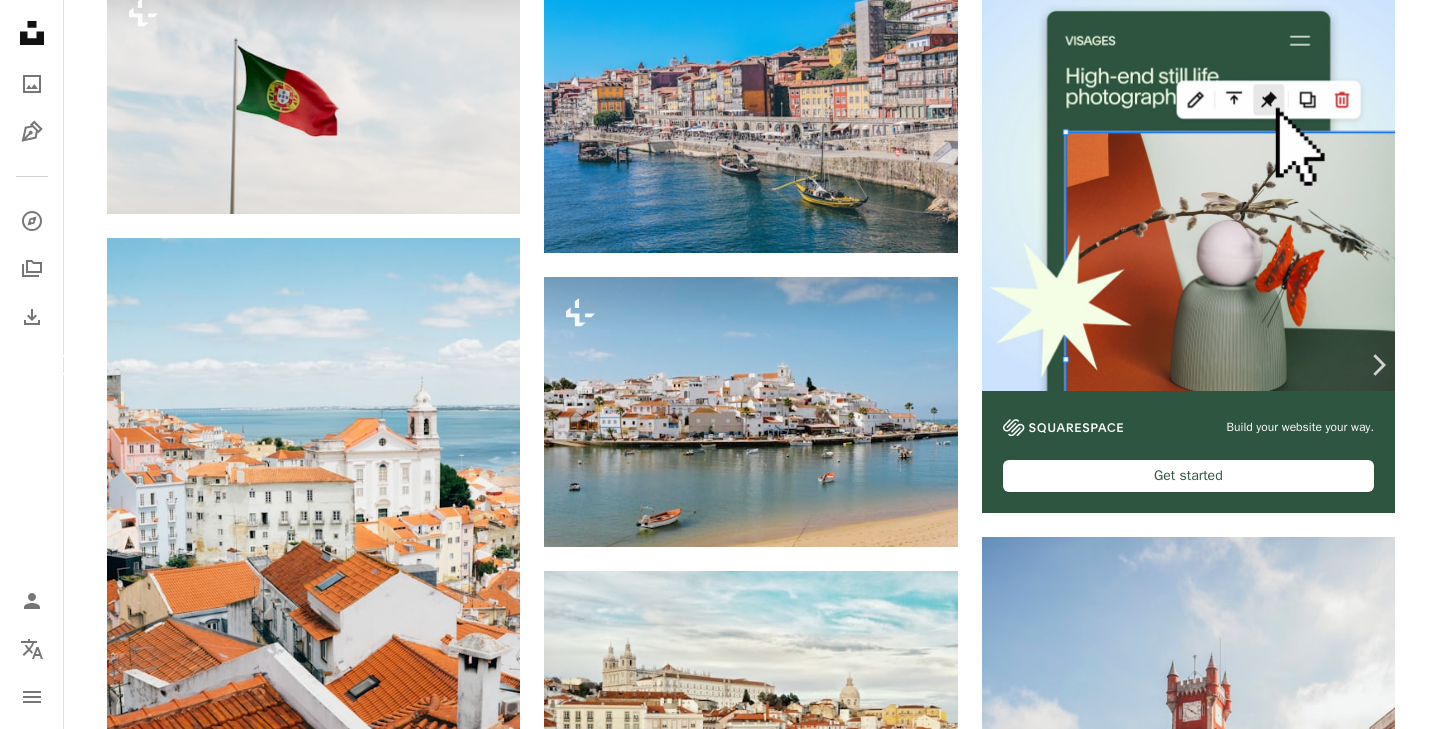 click on "Chevron left" 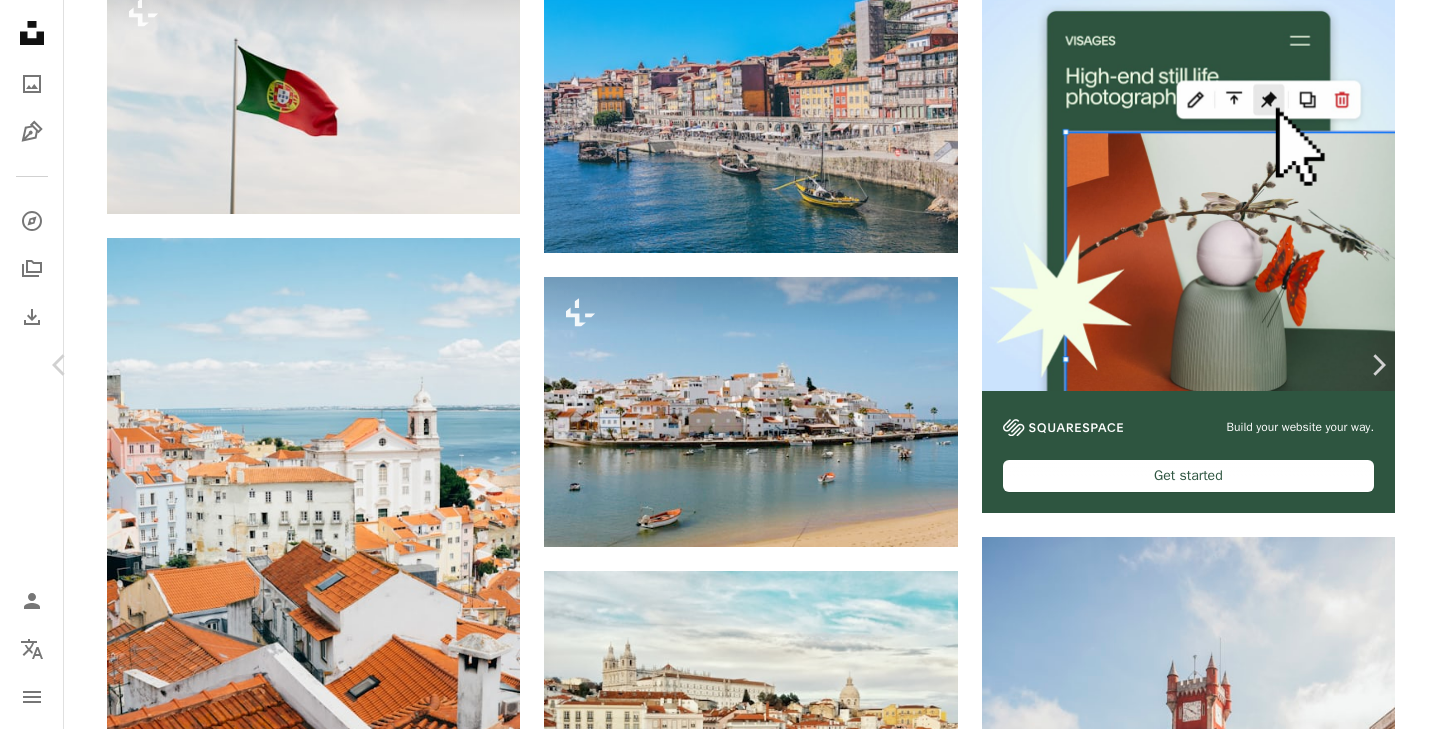 scroll, scrollTop: 203, scrollLeft: 0, axis: vertical 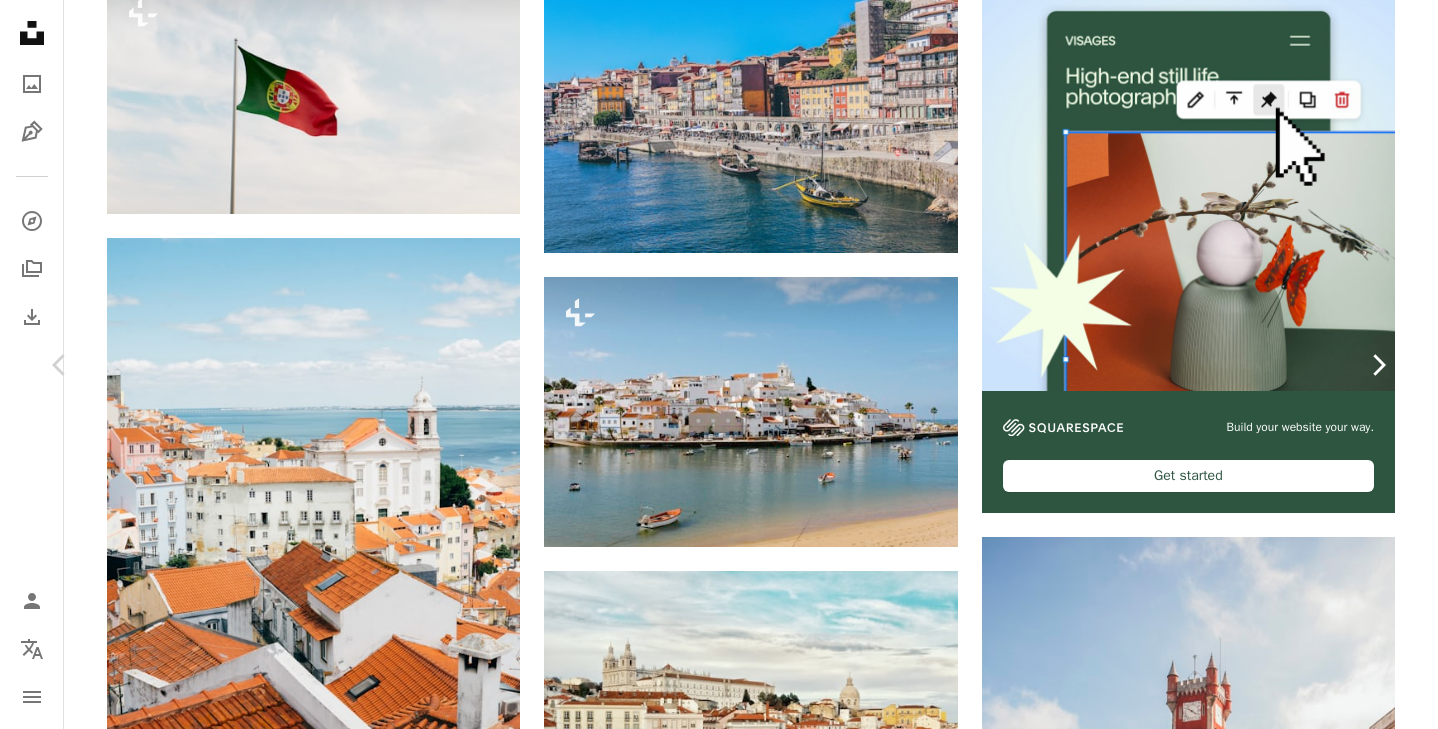 click on "Chevron right" 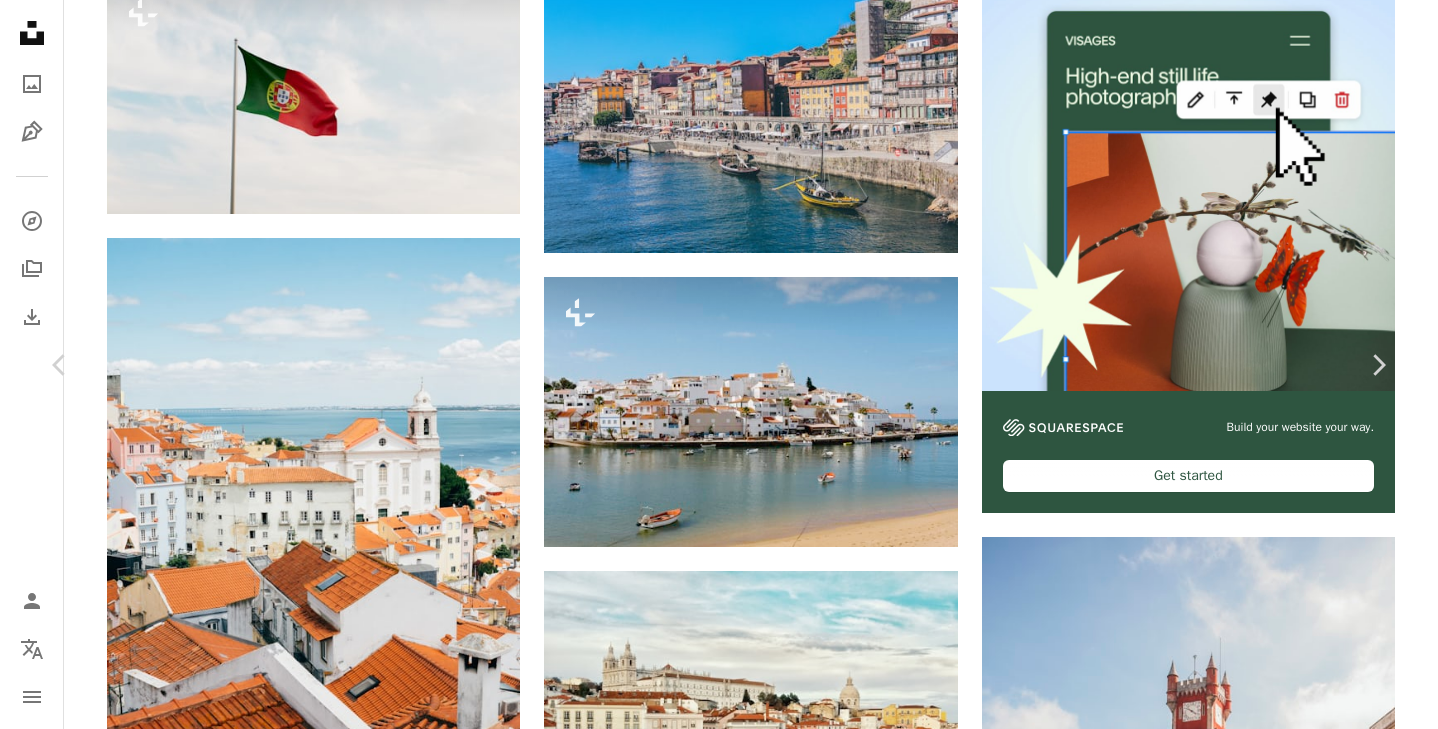 click on "An X shape Chevron left Chevron right [FIRST] [LAST] [FIRST] A heart A plus sign Download free Chevron down Zoom in Views 5,758,986 Downloads 53,333 Featured in Photos , Wallpapers A forward-right arrow Share Info icon Info More Actions A map marker [CITY], [COUNTRY] Calendar outlined Published on October 1, 2019 Camera SONY, ILCE-7R Safety Free to use under the Unsplash License travel city night river bridge cityscape wallpapers portugal reflection backgrounds town lights porto blue hour nightscape wallpaper building architecture urban brown Free pictures Browse premium related images on iStock | Save 20% with code UNSPLASH20 View more on iStock ↗ Related images A heart A plus sign [FIRST] [LAST] Available for hire A checkmark inside of a circle Arrow pointing down Plus sign for Unsplash+ A heart A plus sign Getty Images For Unsplash+ A lock Download A heart A plus sign [FIRST] [LAST] Available for hire A checkmark inside of a circle Arrow pointing down A heart A plus sign [FIRST] [LAST] For" at bounding box center (719, 4527) 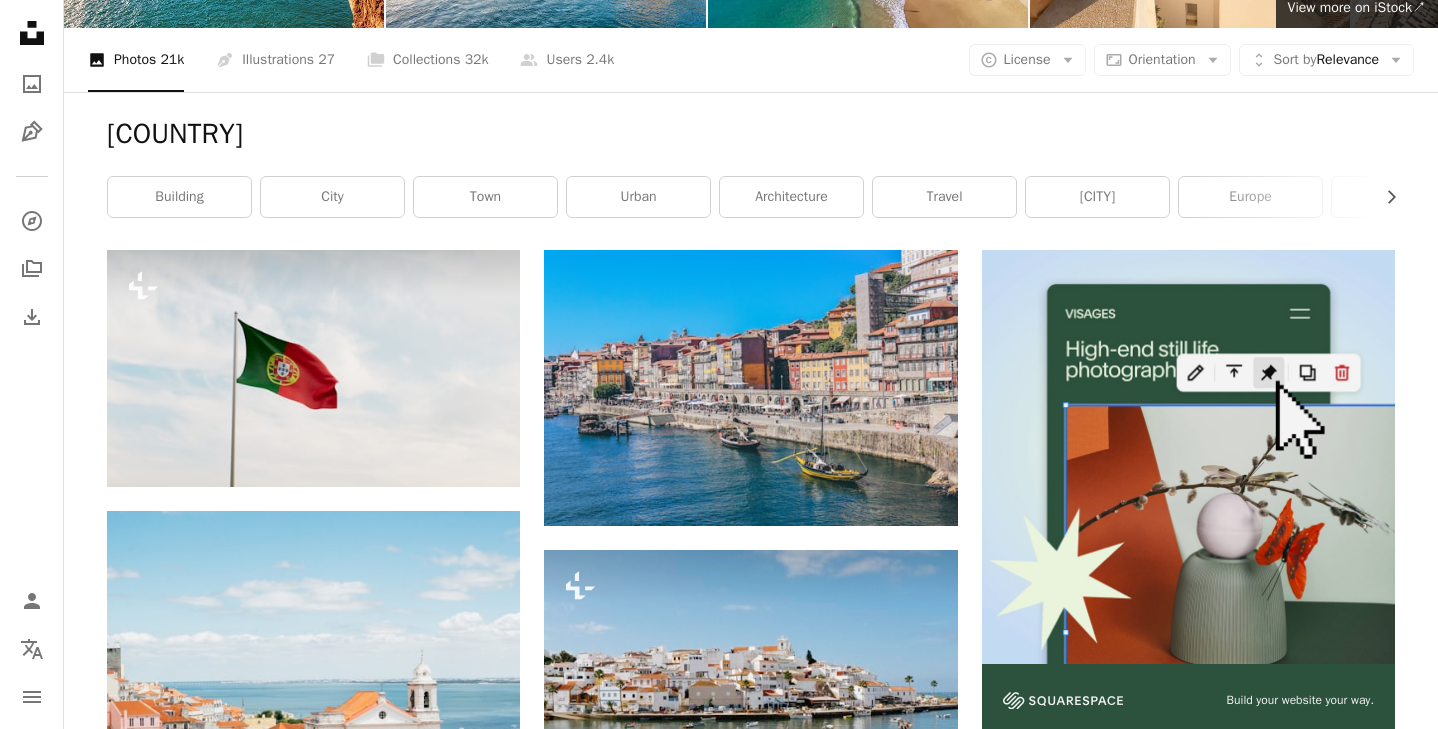 scroll, scrollTop: 0, scrollLeft: 0, axis: both 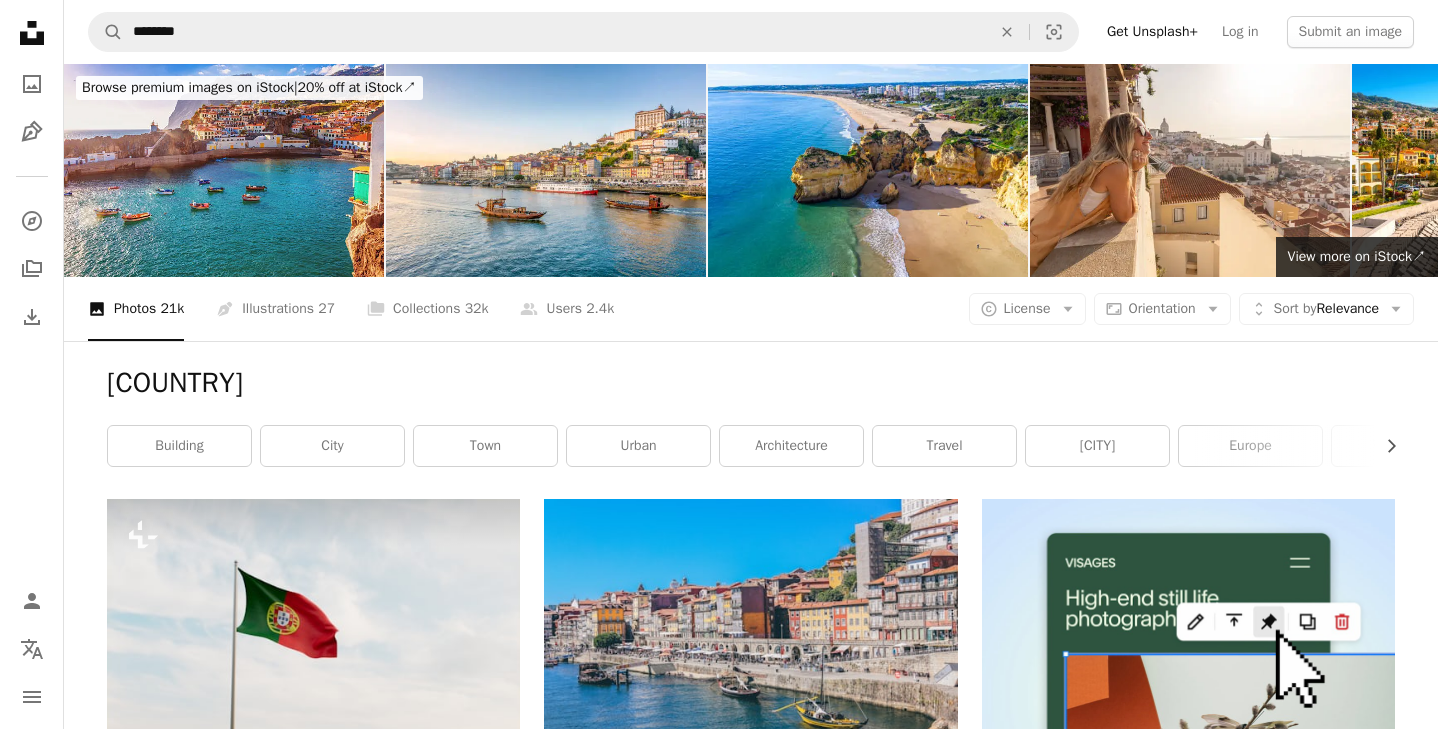 click on "A magnifying glass ******** An X shape Visual search Get Unsplash+ Log in Submit an image" at bounding box center [751, 32] 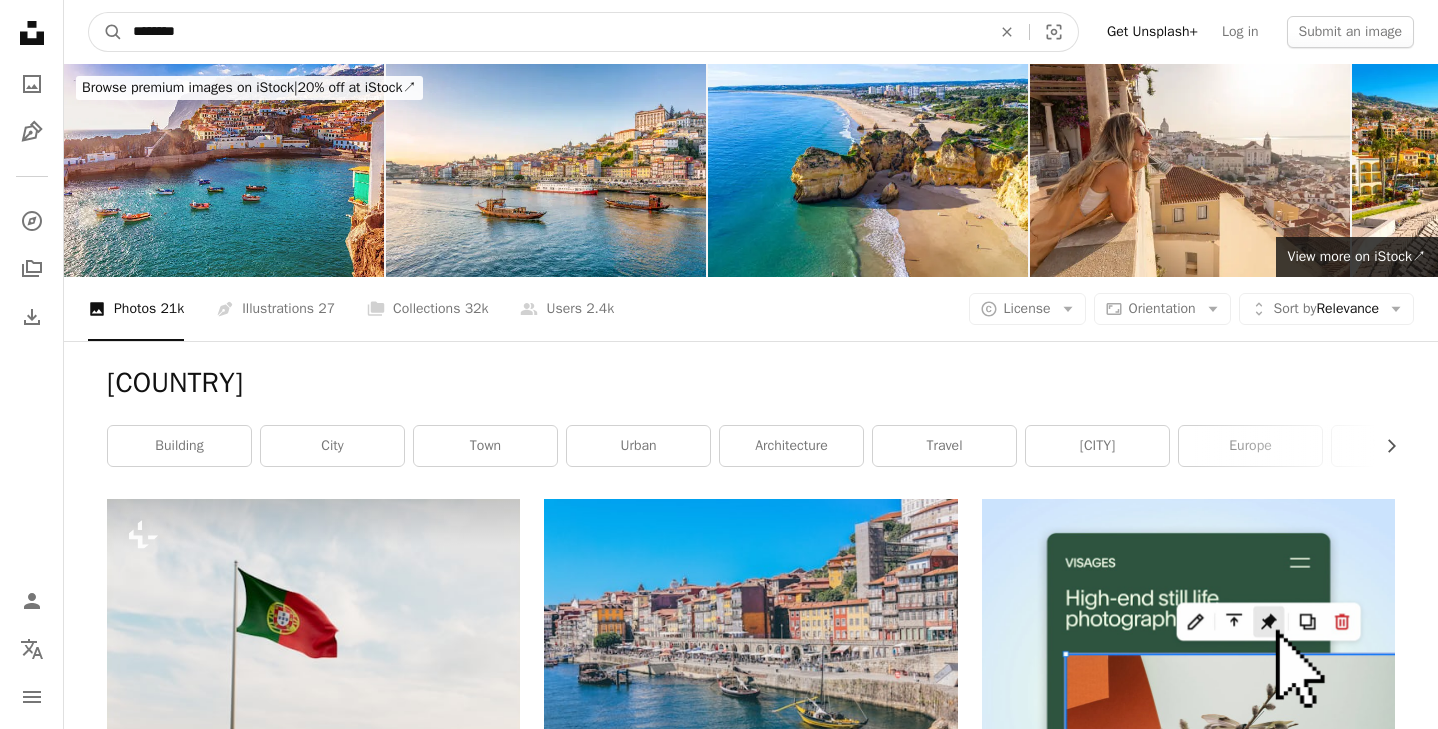 click on "********" at bounding box center (554, 32) 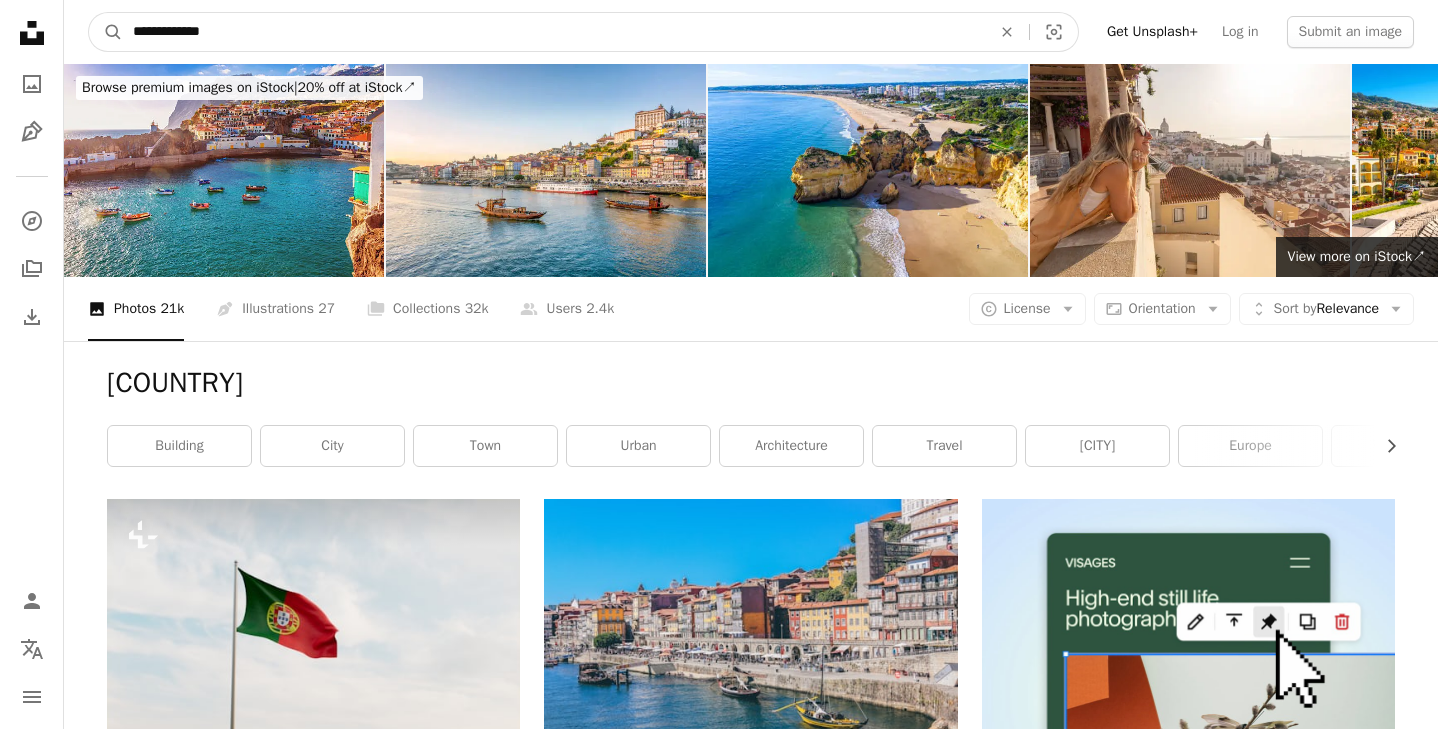 type on "**********" 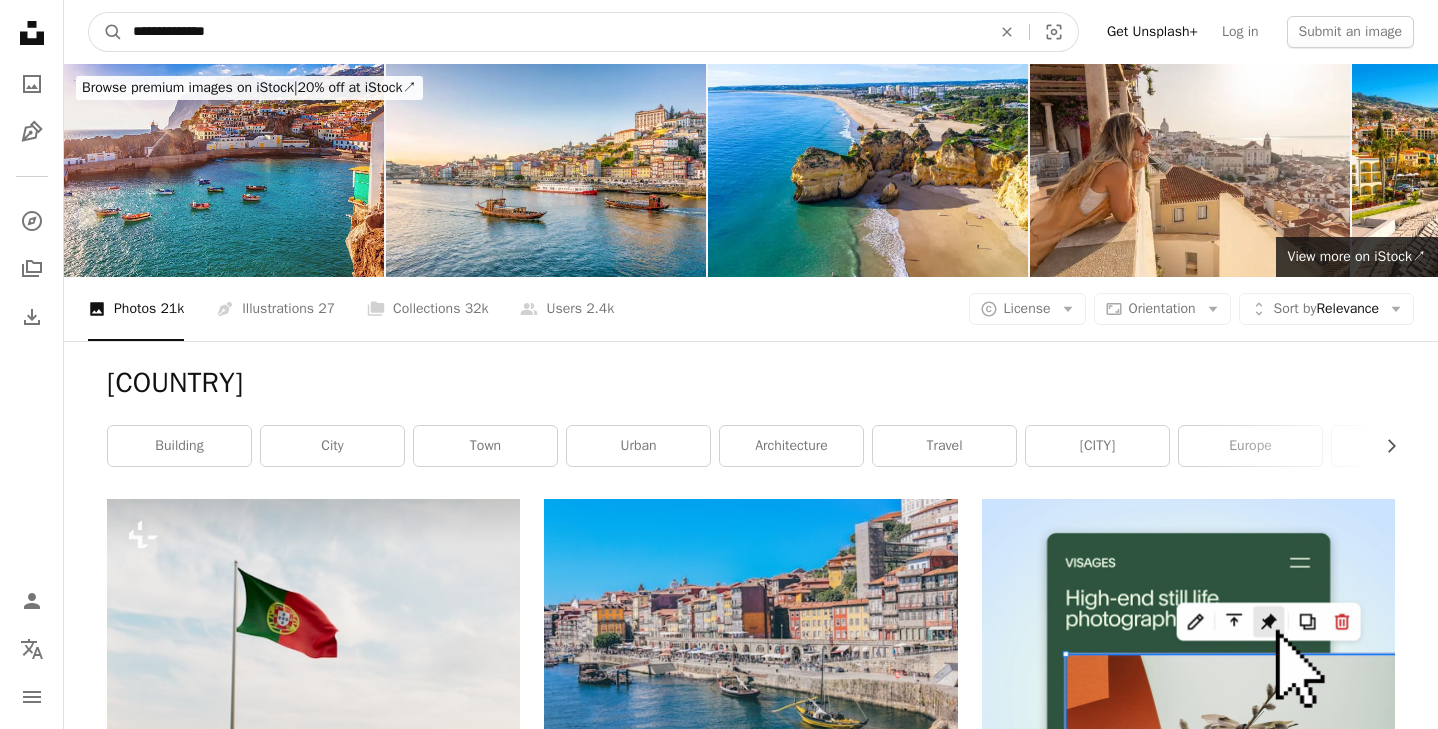 click on "A magnifying glass" at bounding box center (106, 32) 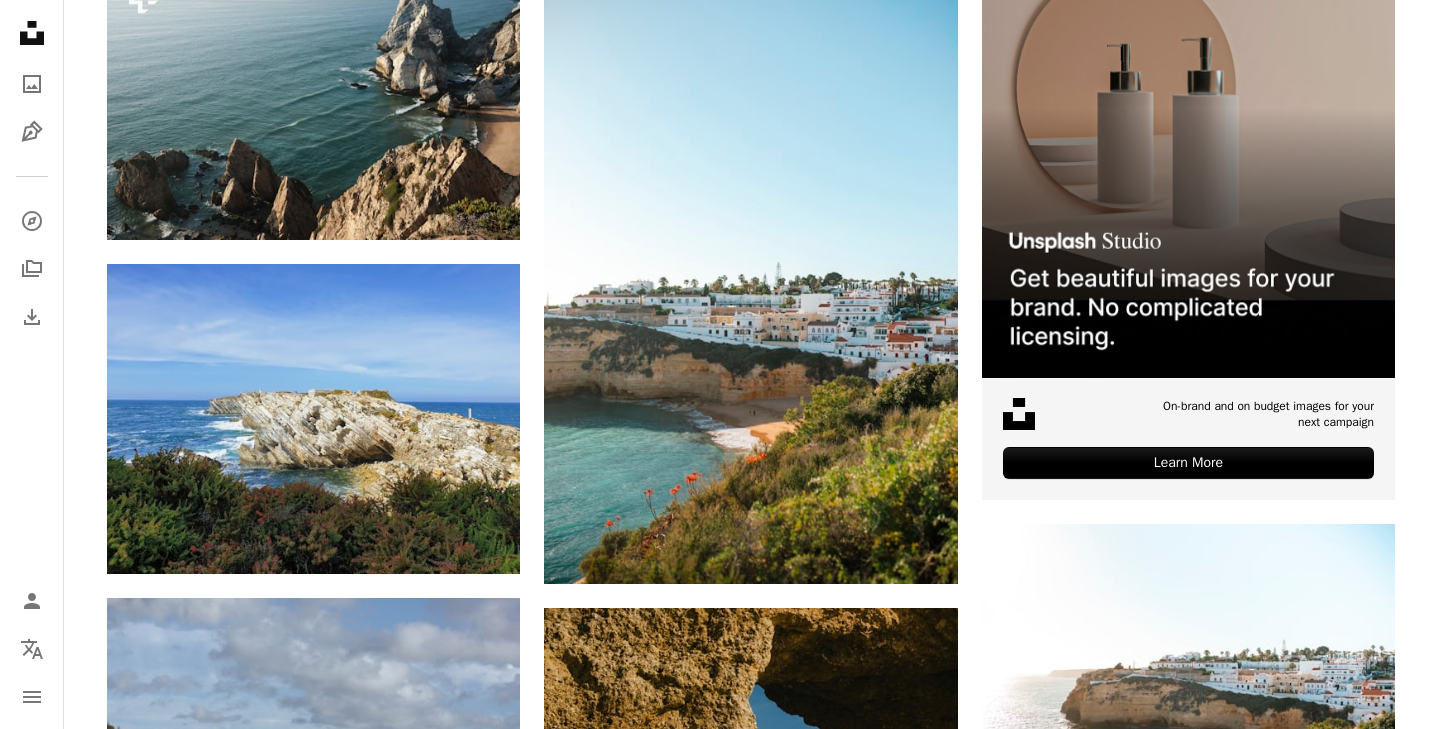 scroll, scrollTop: 537, scrollLeft: 0, axis: vertical 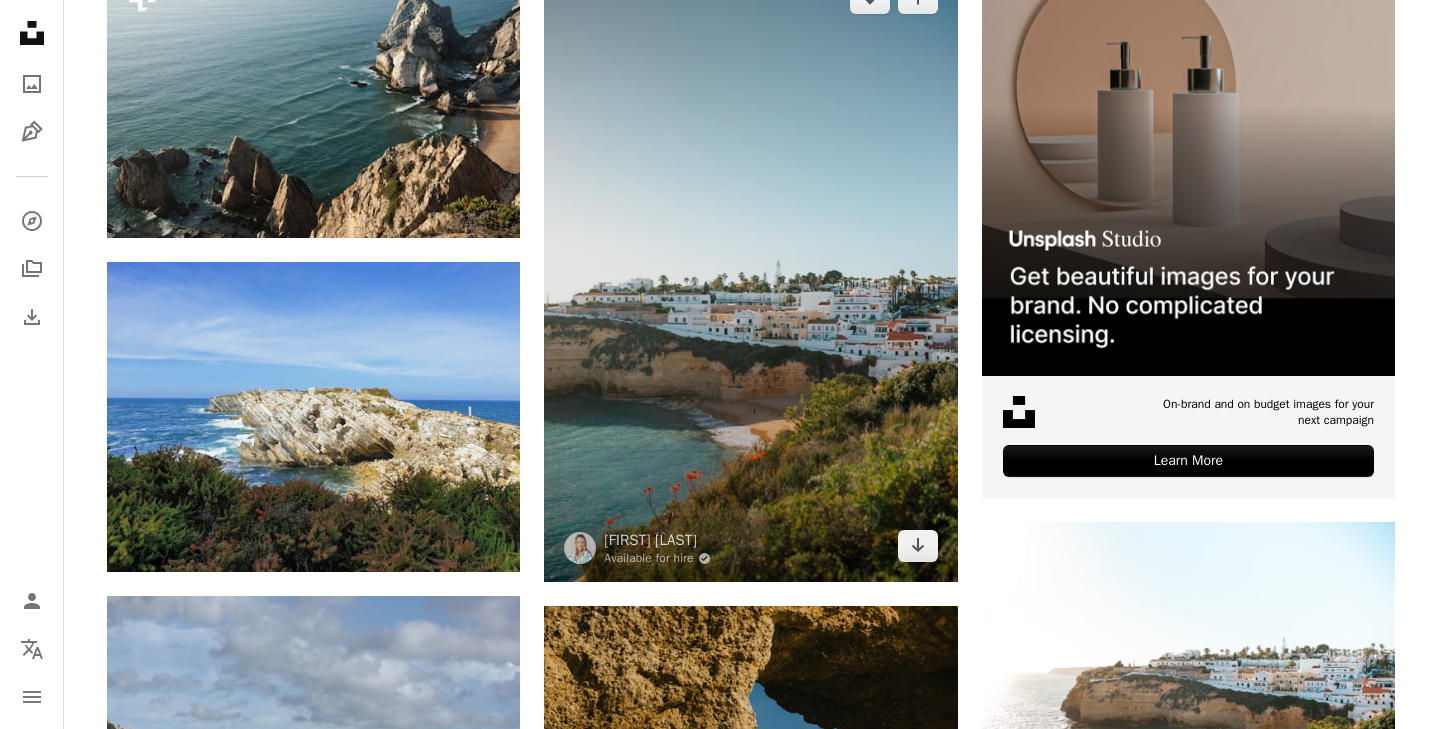 click at bounding box center [750, 272] 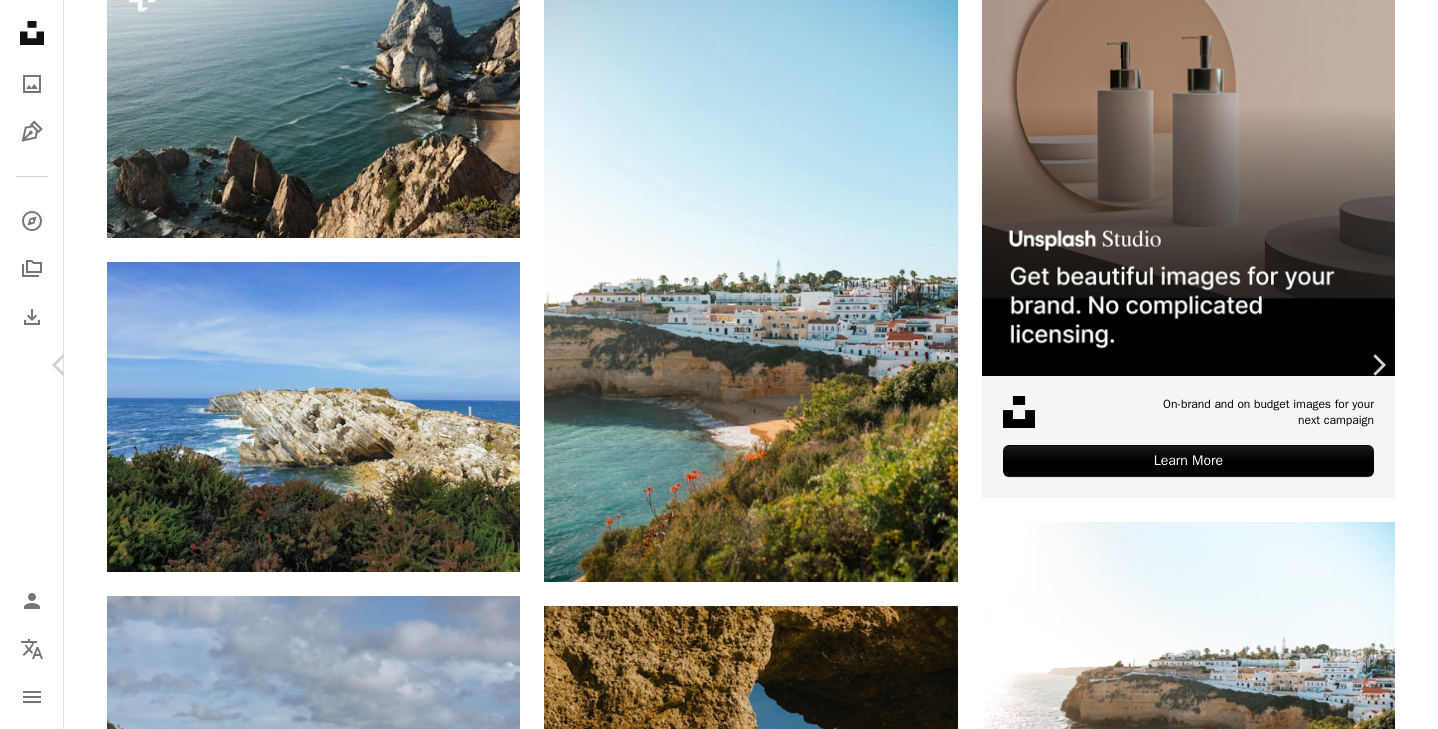 scroll, scrollTop: 0, scrollLeft: 0, axis: both 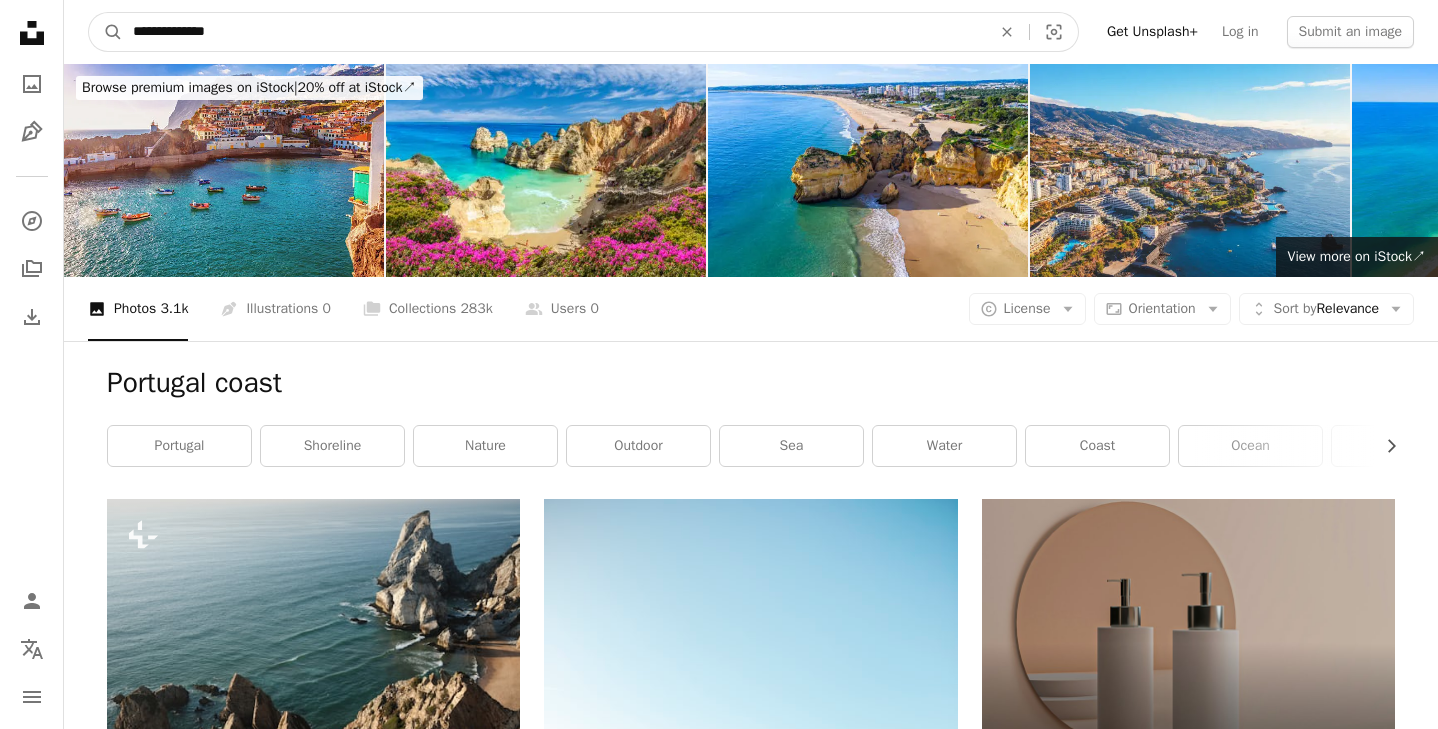 drag, startPoint x: 385, startPoint y: 25, endPoint x: 181, endPoint y: 1, distance: 205.4069 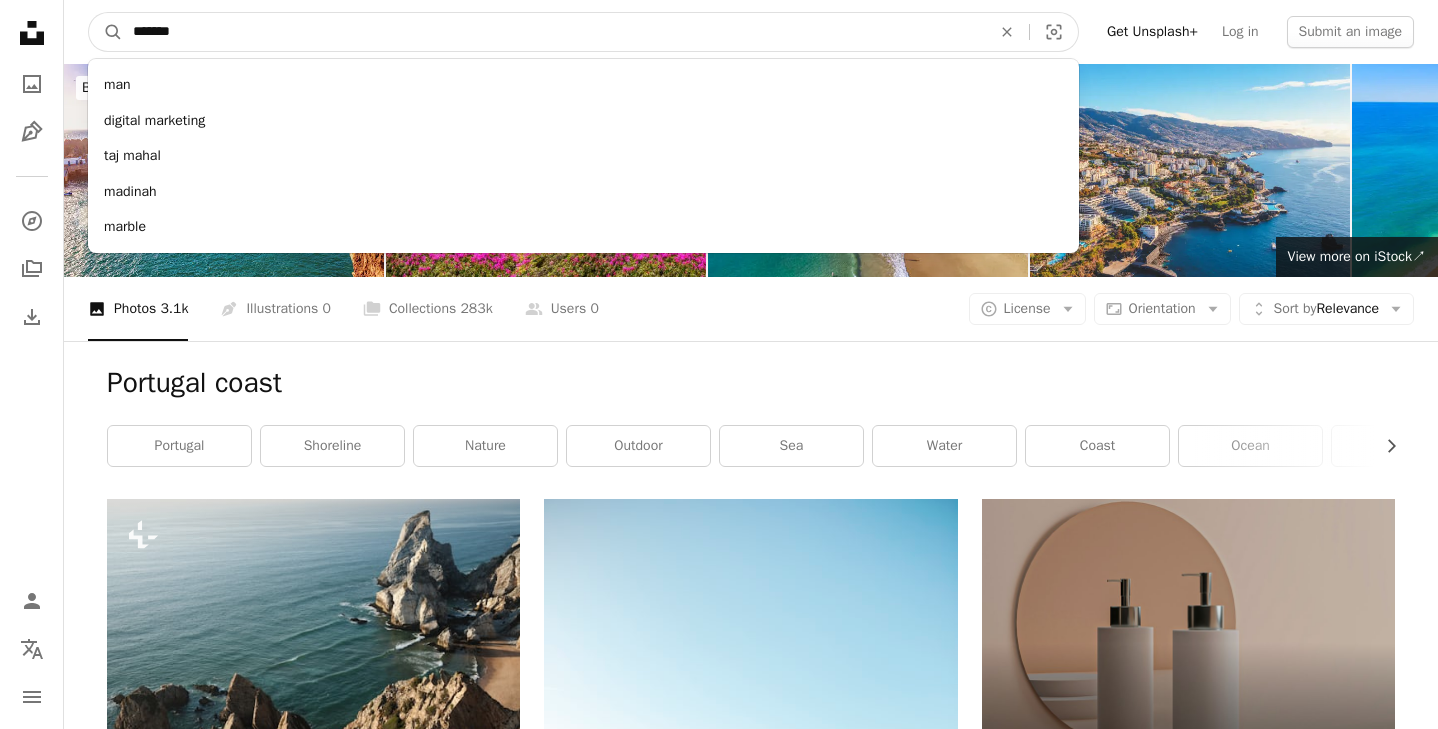 type on "********" 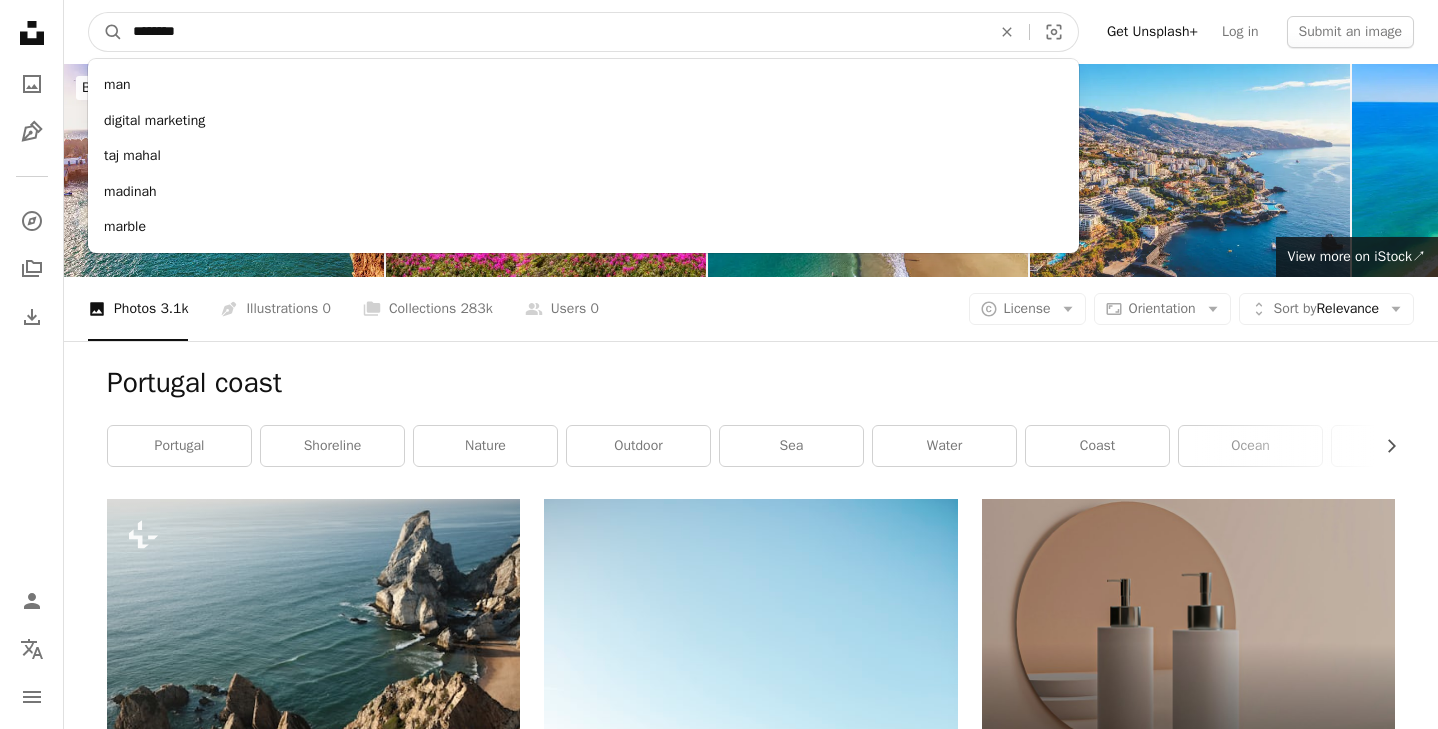 click on "A magnifying glass" at bounding box center [106, 32] 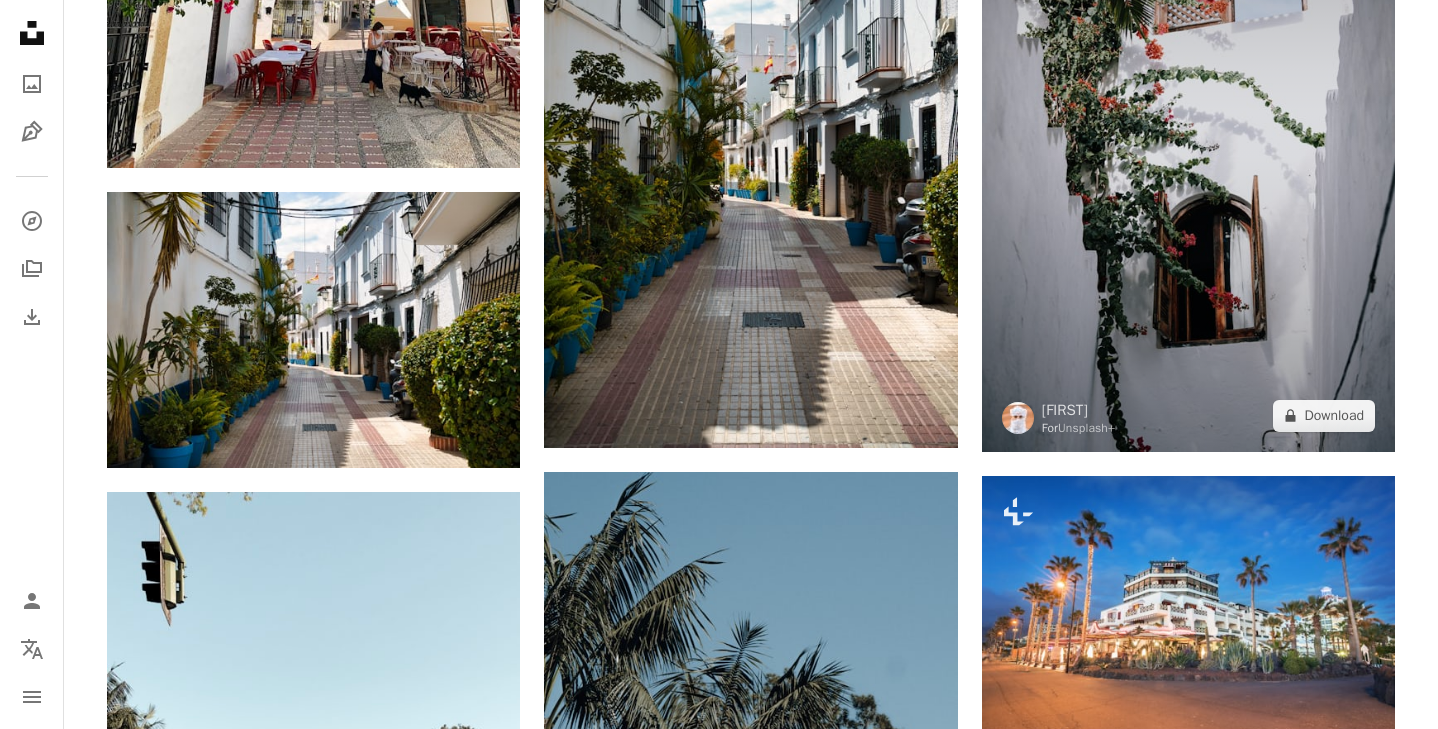 scroll, scrollTop: 1394, scrollLeft: 0, axis: vertical 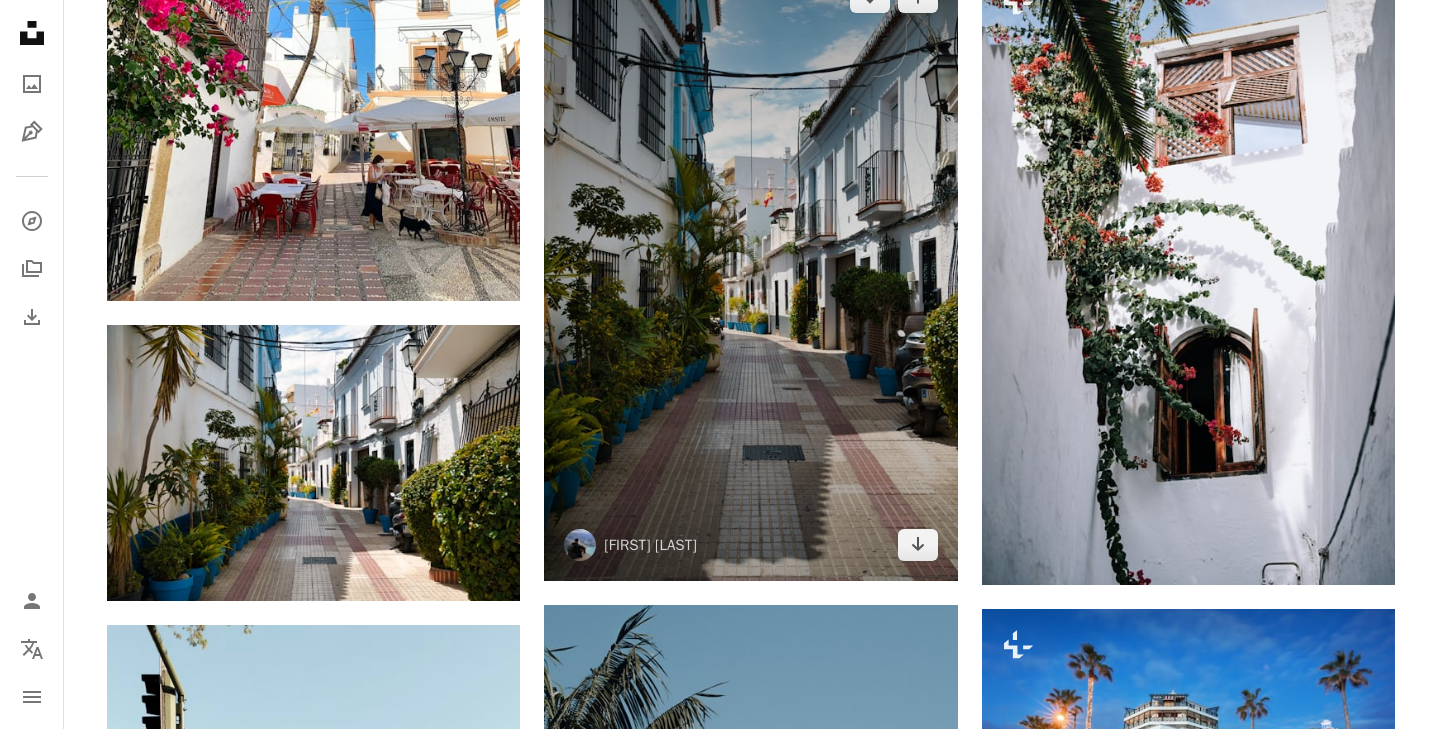 click at bounding box center (750, 271) 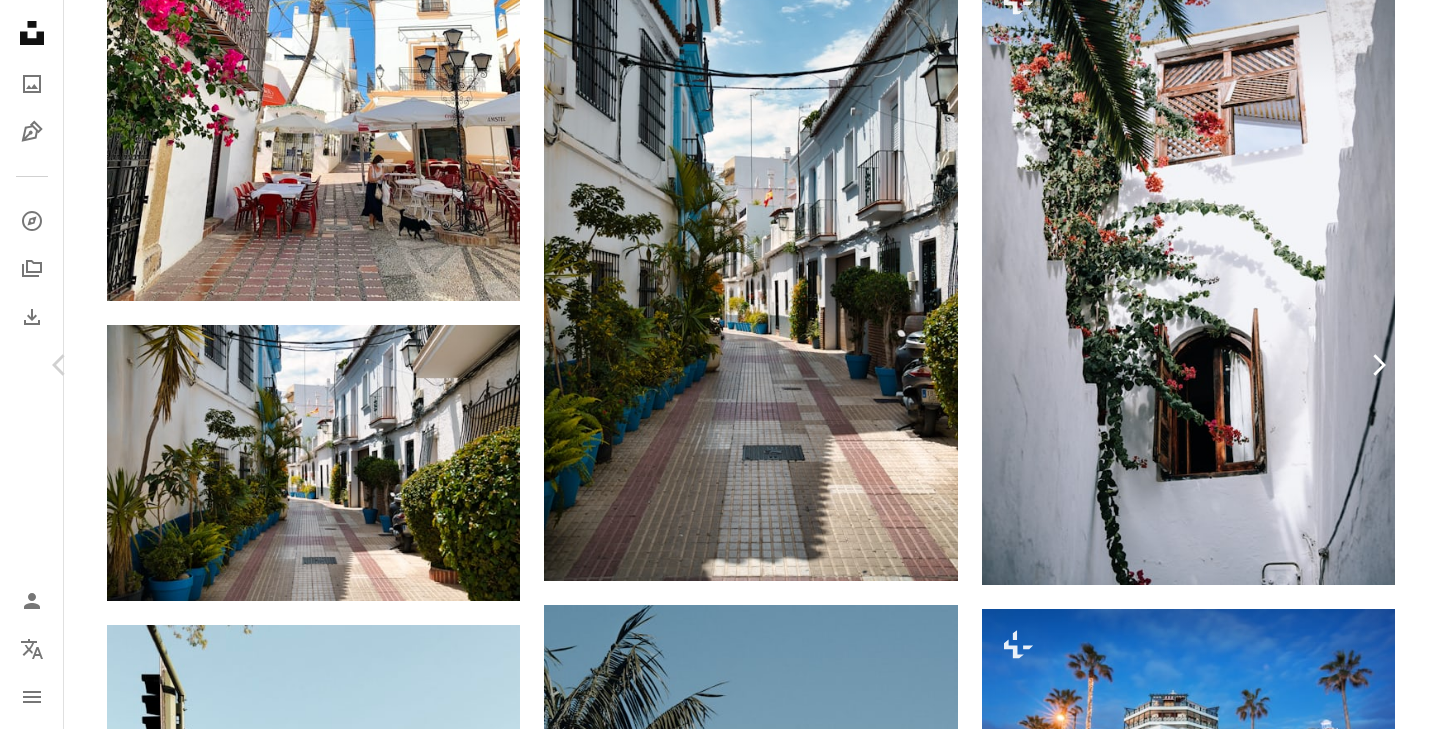 click on "Chevron right" 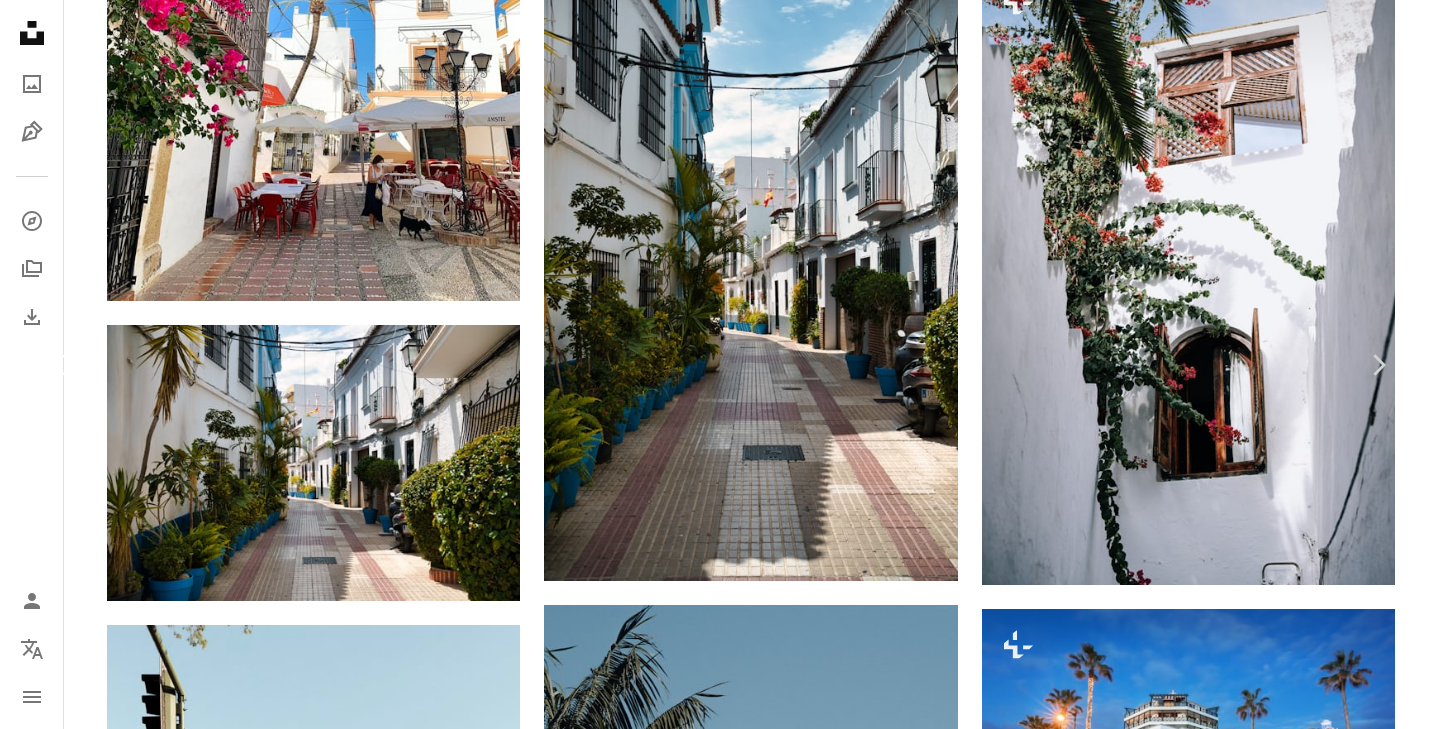 click on "Chevron left" at bounding box center (60, 365) 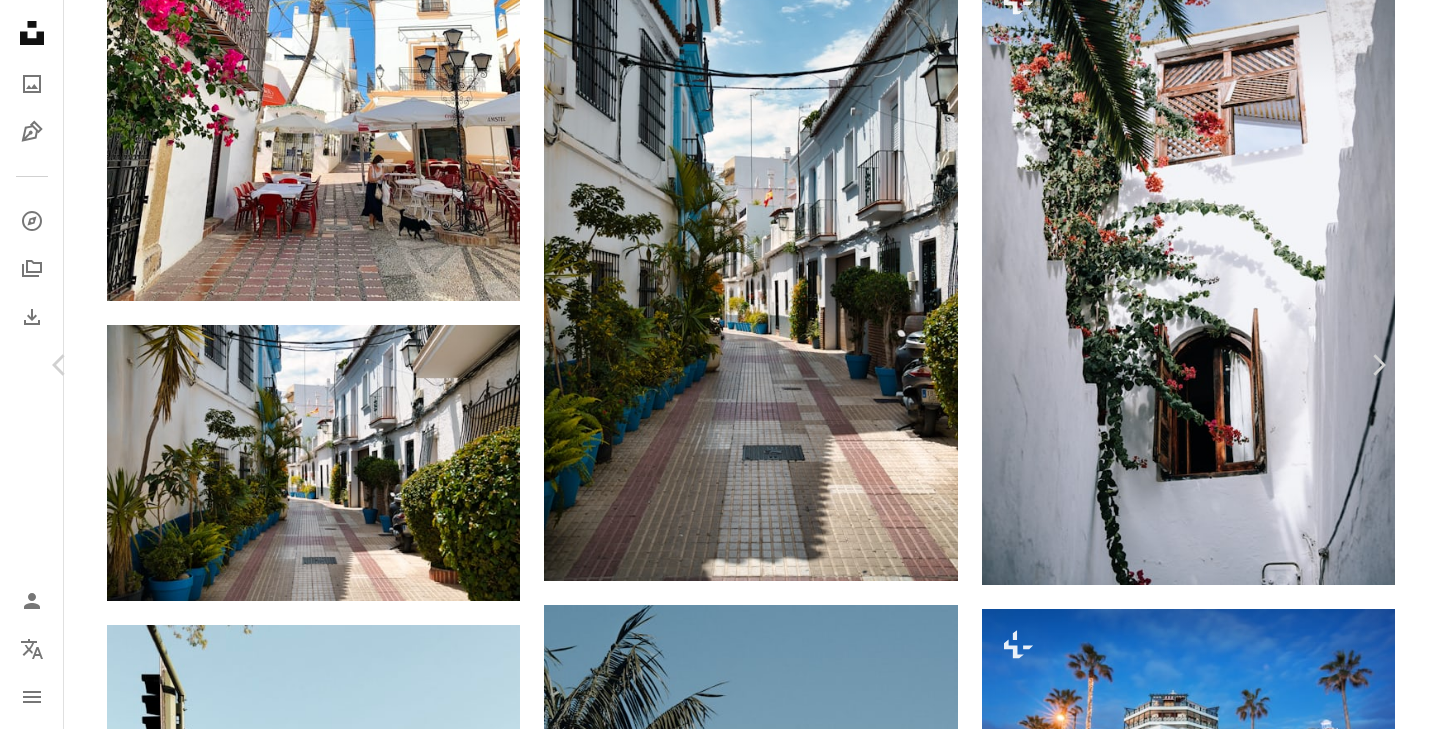 click on "A [SHAPE] [DIRECTION] [DIRECTION] [FIRST] [LAST] For [BRAND] [HEART] [PLUS] [LOCK] [ZOOM] [ARROW] [SHARE] [INFO] [MORE] [MAP] [CITY] [COUNTRY] [CALENDAR] [PUBLISHED] [YEAR] [CAMERA] [BRAND], [CAMERA_MODEL] [SAFETY] [LICENSE] [CITY] [LIGHT] [PLANTS] [TOWN] [WALK] [COSY] [CITY] [BUILDING] [ROAD] [URBAN] [COUNTRY] [CITYSCAPE] [PATH] [HOUSING] [NEIGHBORHOOD] [ALLEY] [SUBURB] [ALLEYWAY] [CREATIVE] [COMMONS] [IMAGES] [BROWSE] [PREMIUM] [RELATED] [IMAGES] [ON] [BRAND] | [SAVE] [CODE] [BRAND] [VIEW] [MORE] [ON] [BRAND] [ARROW] [RELATED] [IMAGES] [A] [HEART] [A] [PLUS] [SIGN] [FIRST] [LAST] [ARROW] [DOWN] [PLUS] [SIGN] [FOR] [BRAND] [PLUS] [A] [HEART] [A] [PLUS] [SIGN] [GETTY] [IMAGES] [FOR] [BRAND] [PLUS] [A] [LOCK] [DOWNLOAD] [A] [HEART] [A] [PLUS] [SIGN] [FIRST] [LAST] [ARROW] [DOWN] [PLUS] [SIGN] [FOR] [BRAND] [PLUS] [A] [HEART] [A] [PLUS] [SIGN] [GETTY] [IMAGES] [FOR] [BRAND] [PLUS] [A] [LOCK] [DOWNLOAD] [A] [HEART] [A] [PLUS] [SIGN] [FIRST] [LAST] [AVAILABLE] [FOR] [HIRE] [A] [CHECKMARK] [INSIDE] [OF] [A] [CIRCLE] [ARROW] [POINTING] [DOWN] [A] [HEART] [A] [PLUS] [SIGN]" at bounding box center (719, 3845) 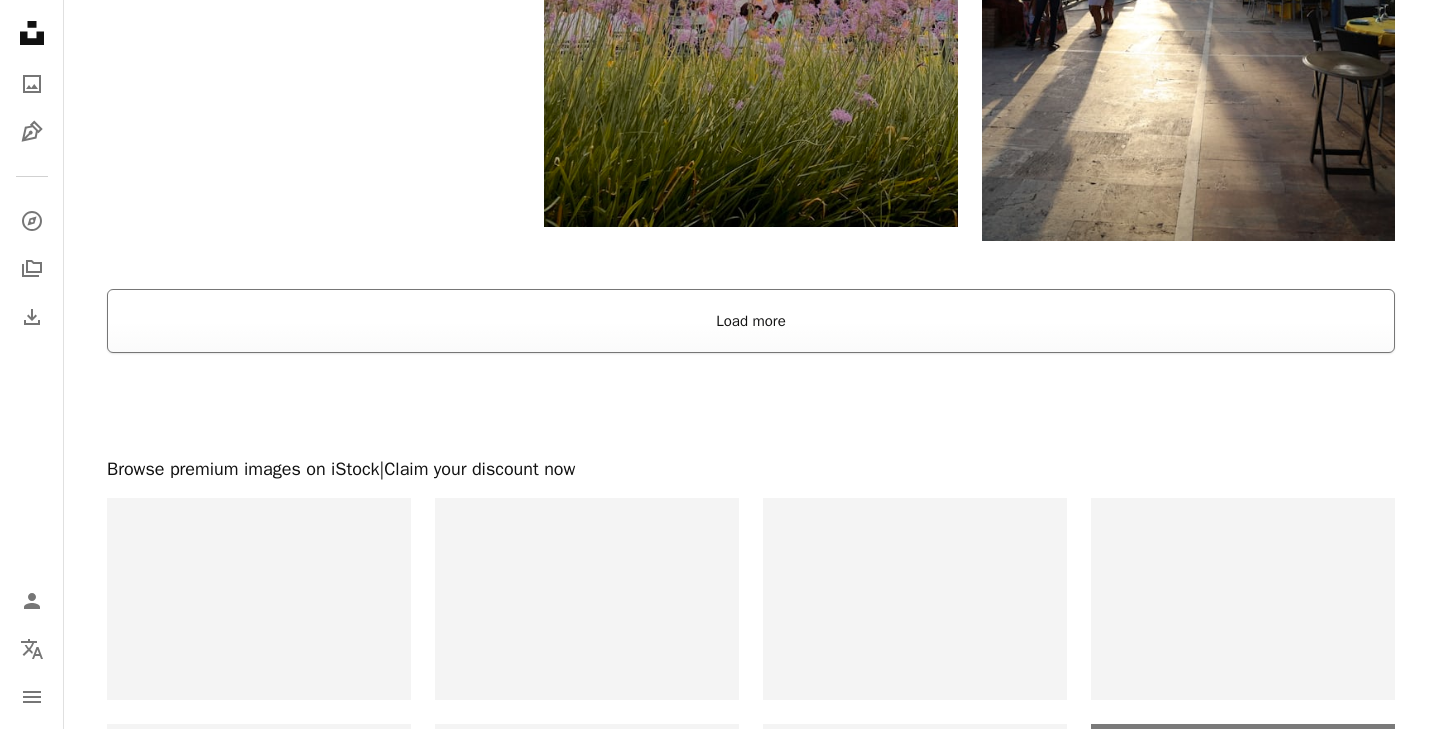 scroll, scrollTop: 3720, scrollLeft: 0, axis: vertical 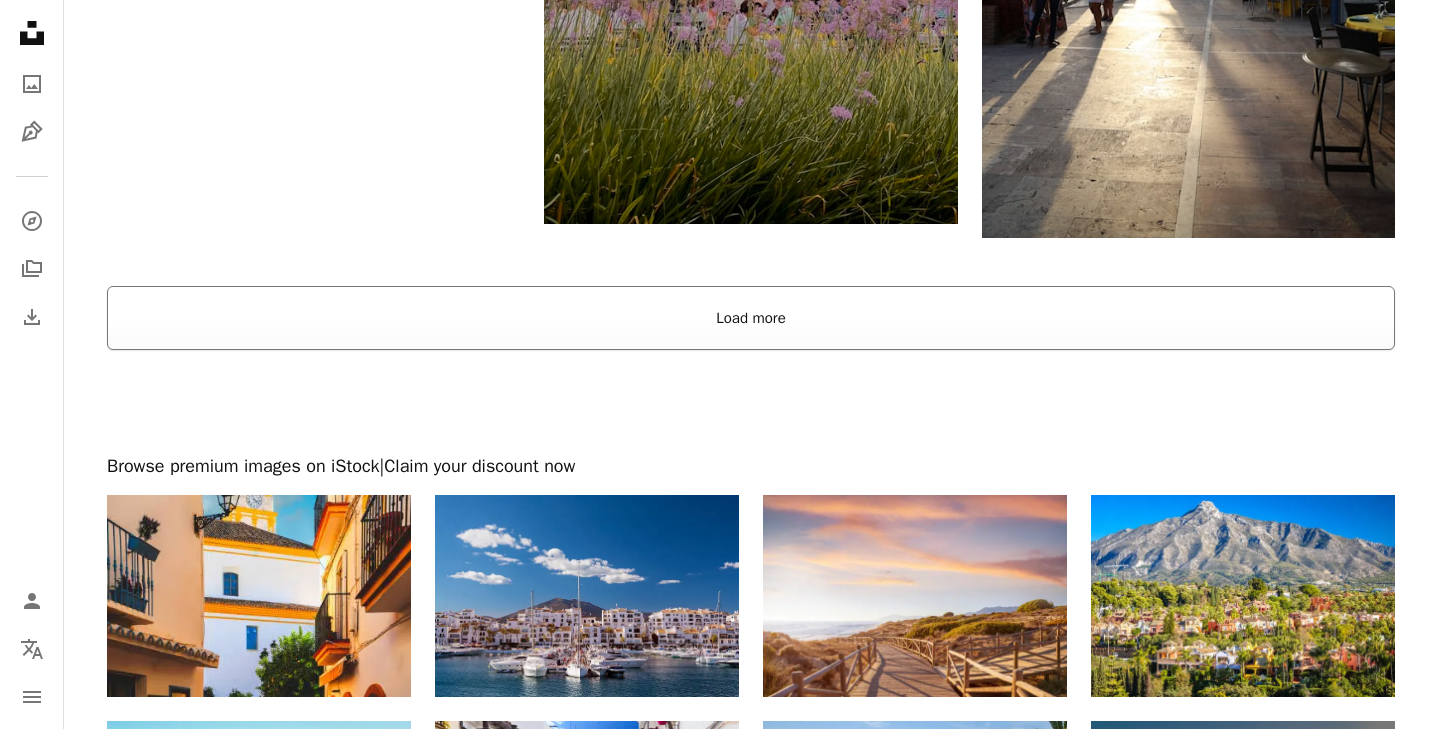 click on "Load more" at bounding box center [751, 318] 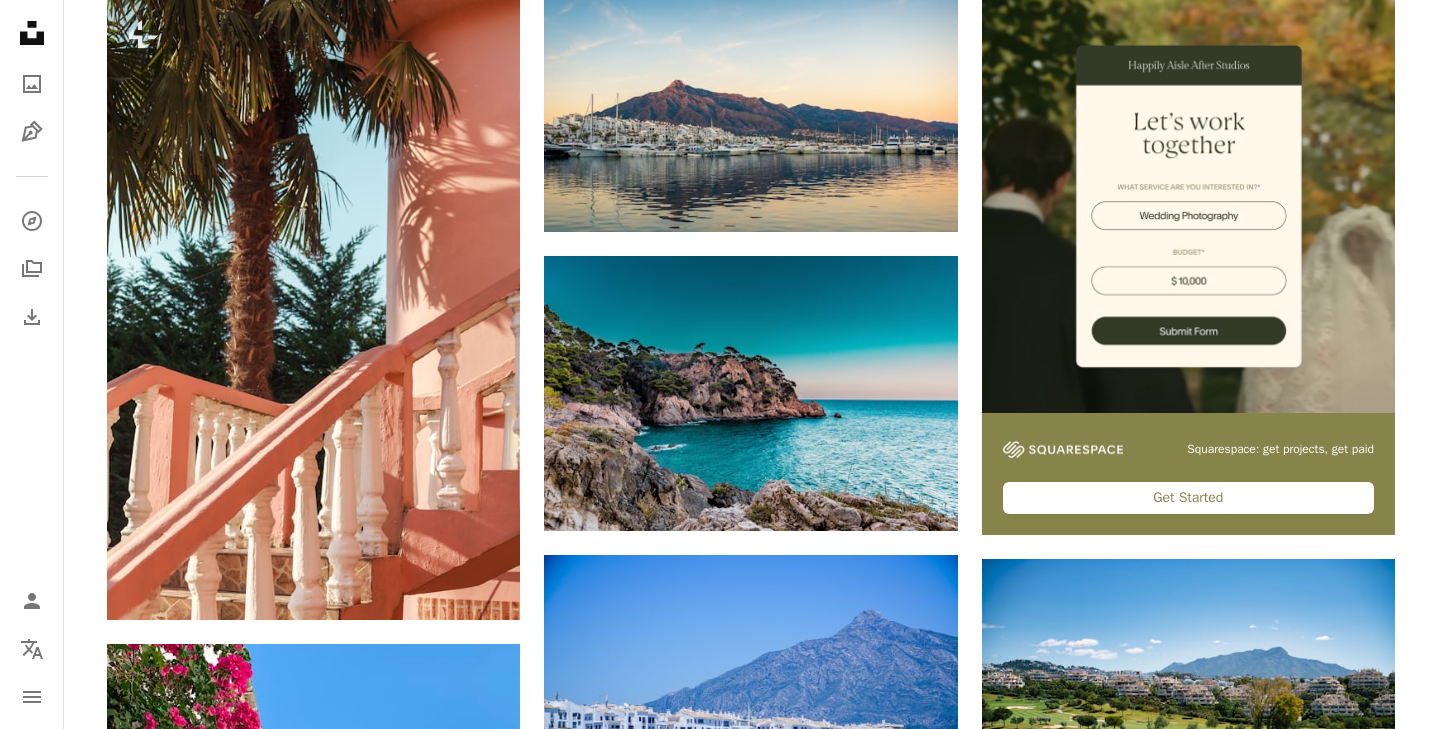 scroll, scrollTop: 0, scrollLeft: 0, axis: both 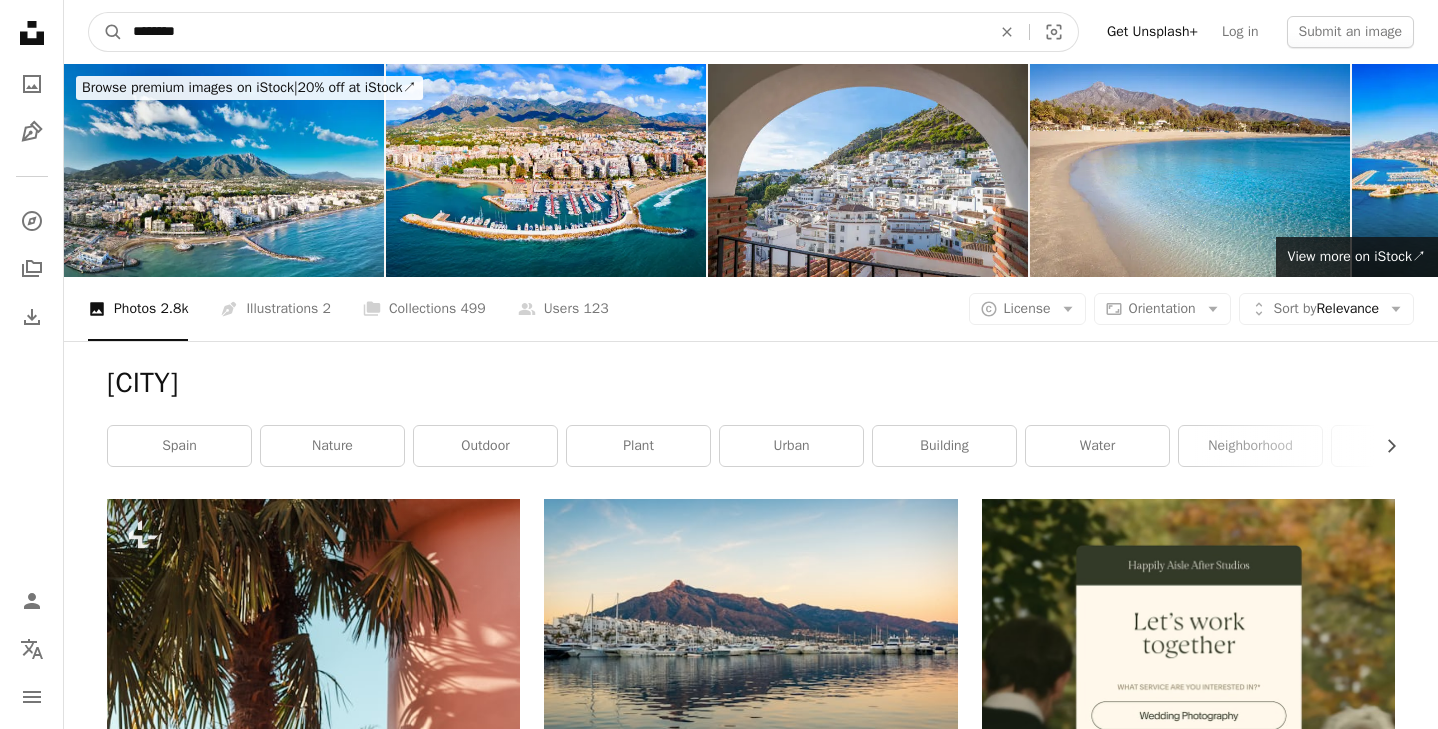 drag, startPoint x: 273, startPoint y: 38, endPoint x: 79, endPoint y: 34, distance: 194.04123 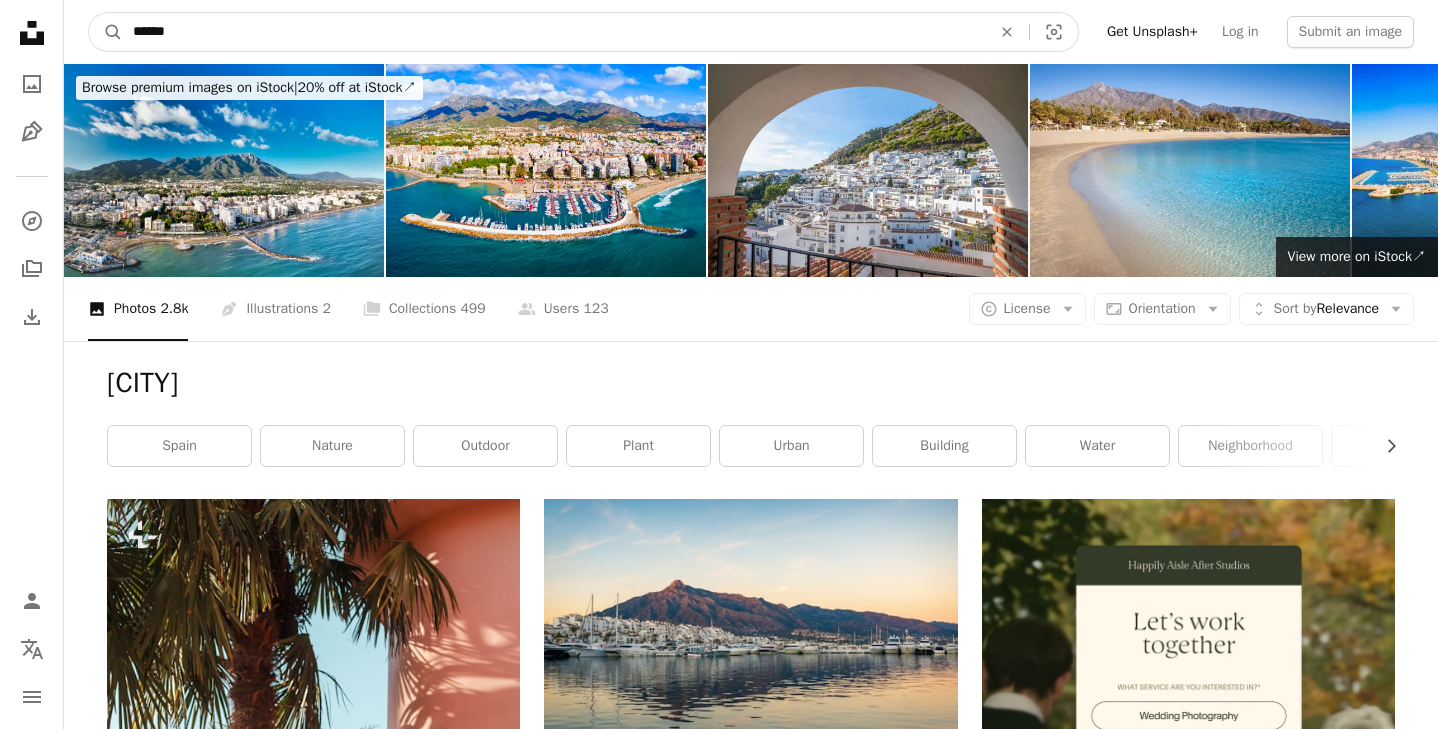 type on "*******" 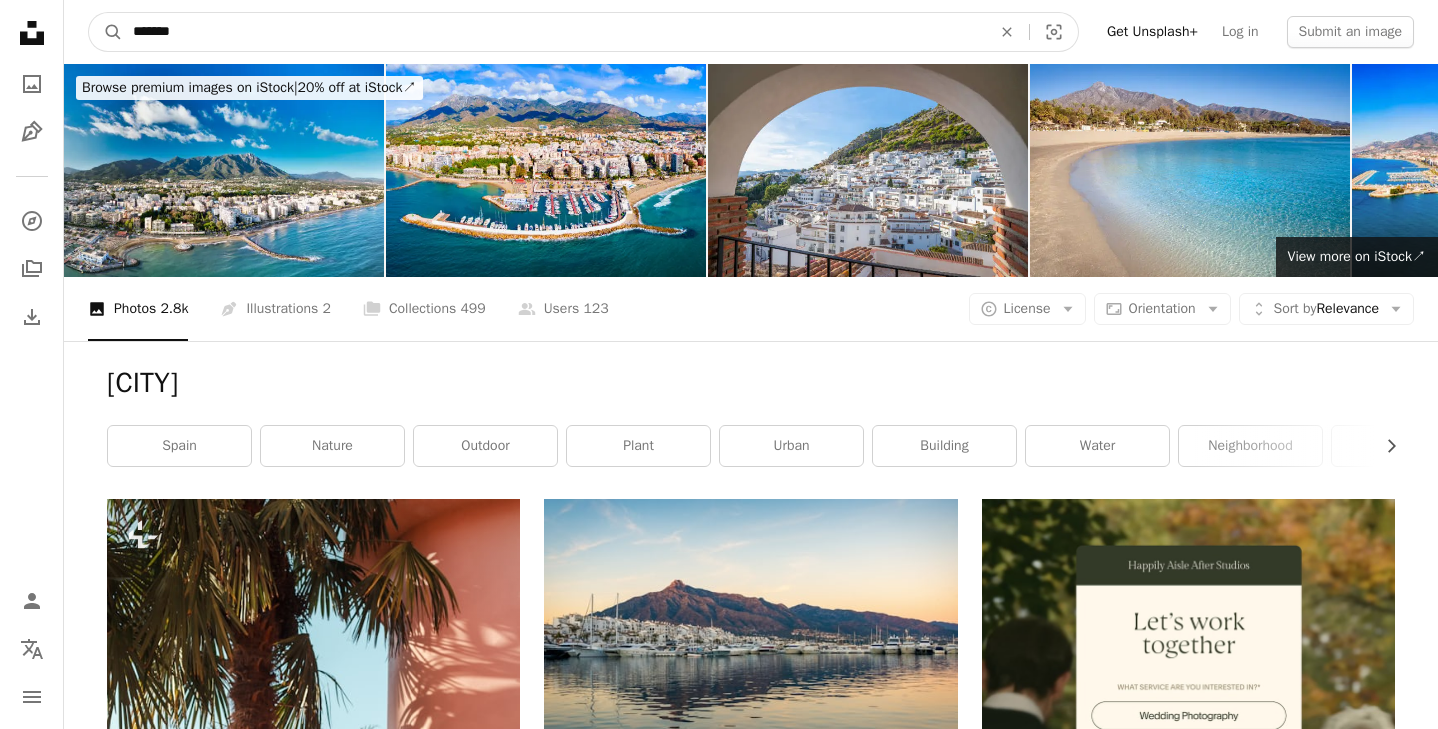 click on "A magnifying glass" at bounding box center (106, 32) 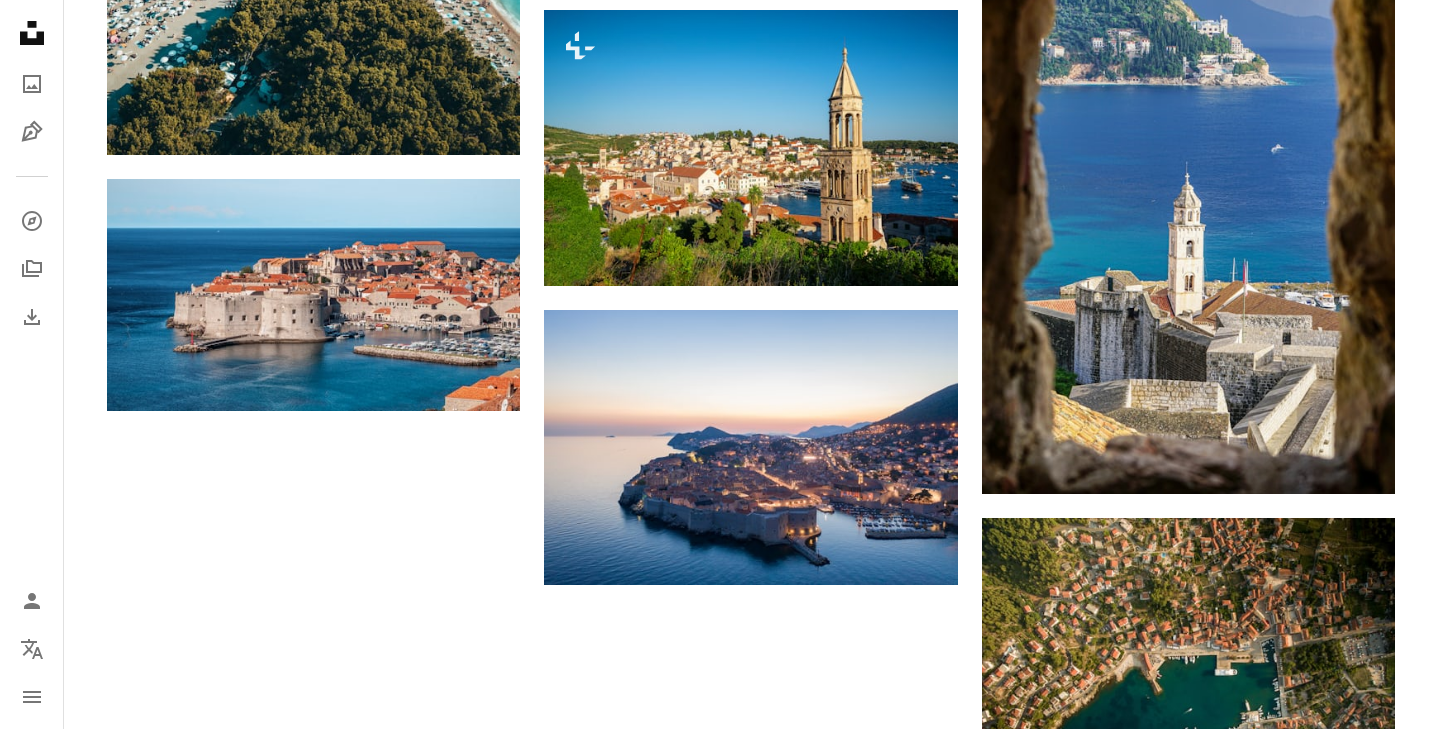 scroll, scrollTop: 2417, scrollLeft: 0, axis: vertical 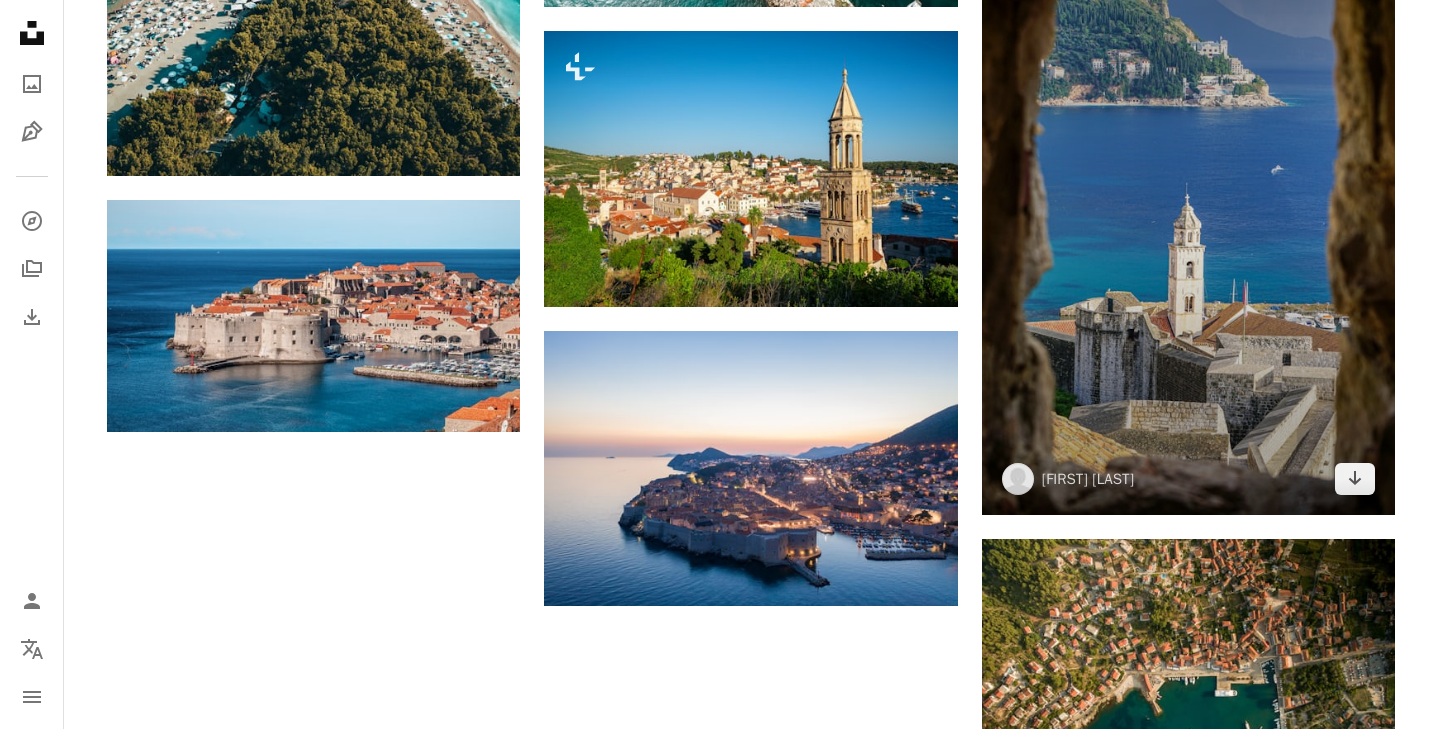 click at bounding box center (1188, 205) 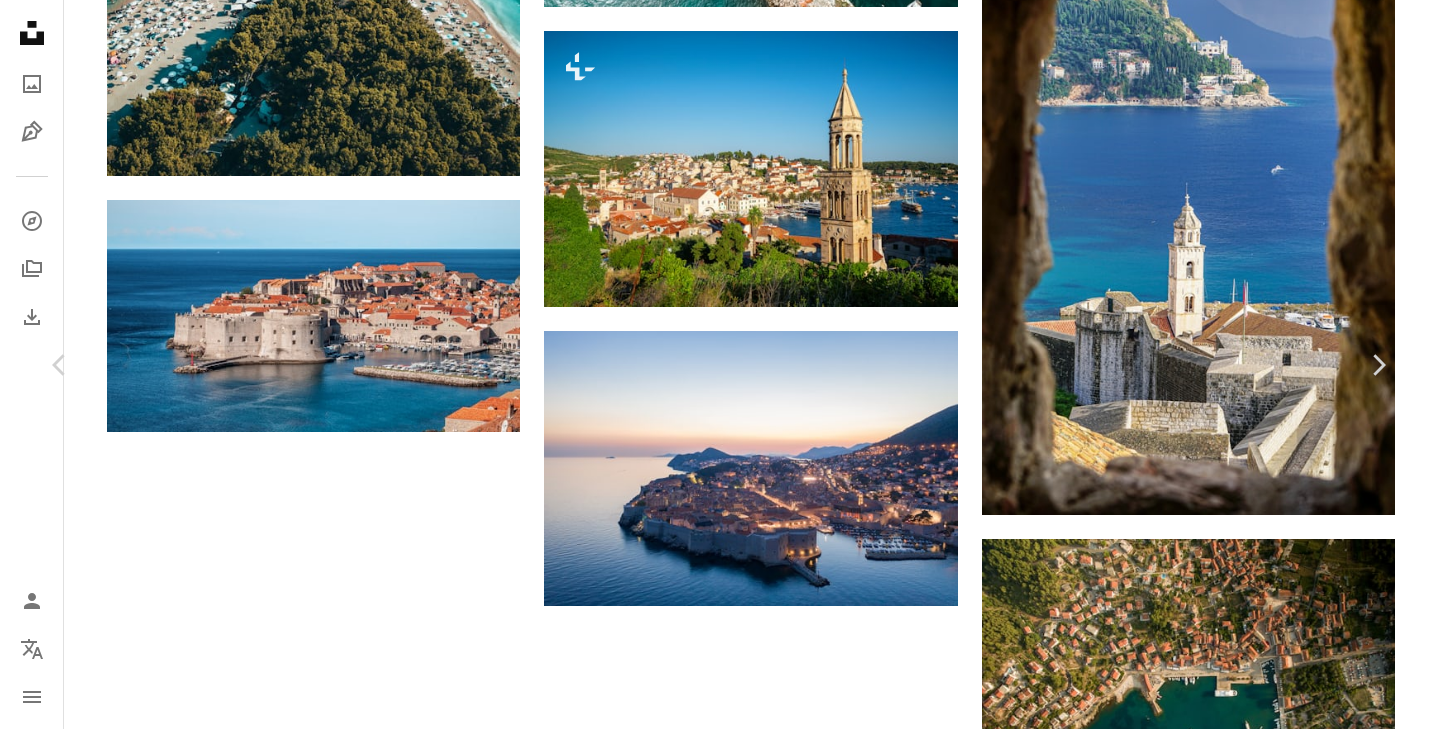 scroll, scrollTop: 481, scrollLeft: 0, axis: vertical 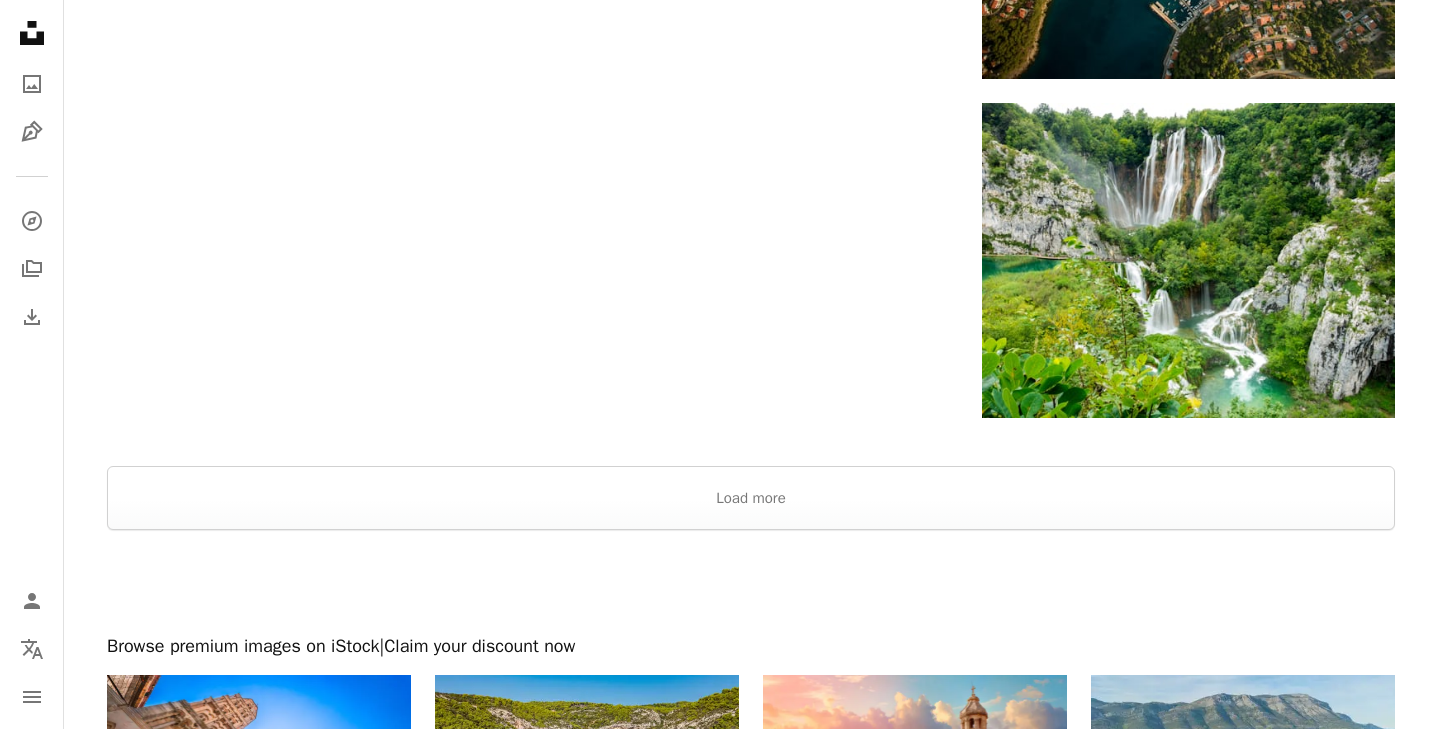 click at bounding box center [751, 582] 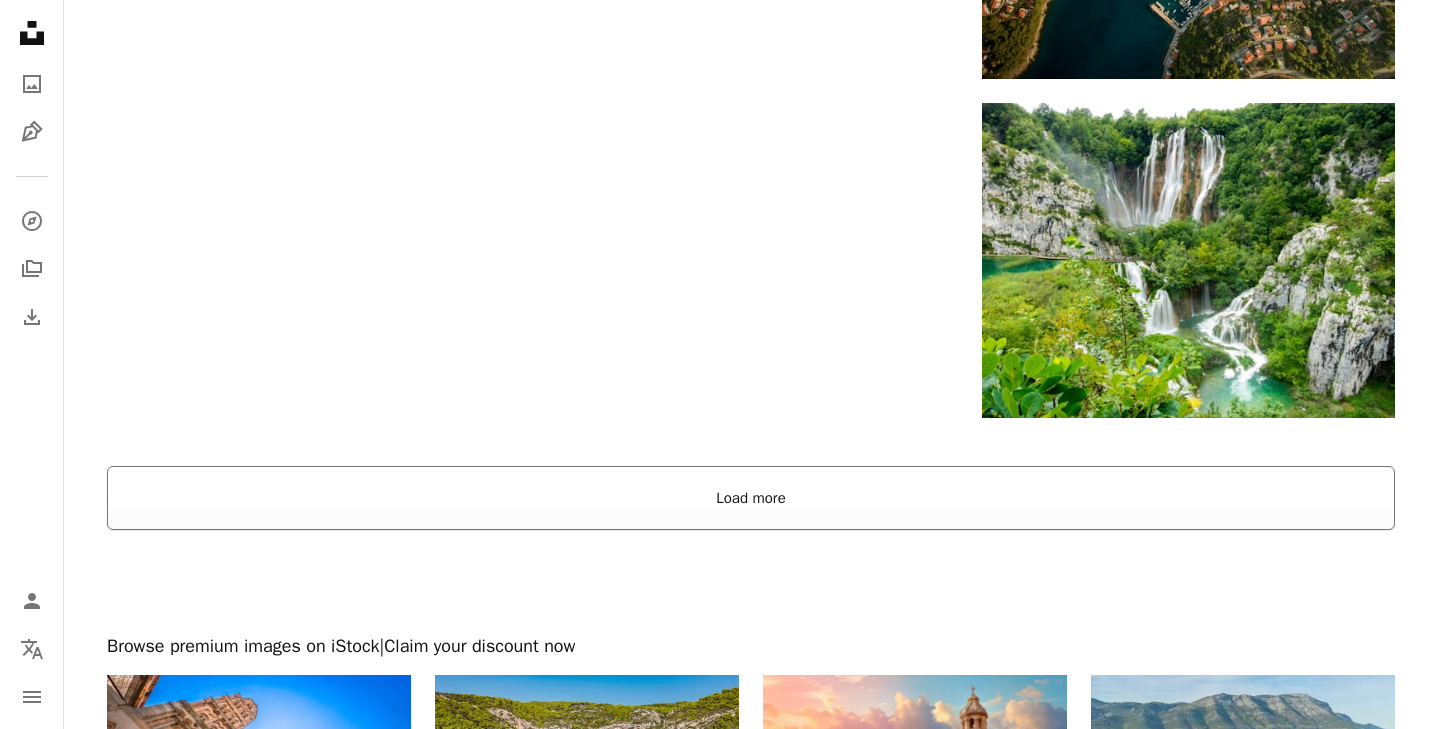 click on "Load more" at bounding box center [751, 498] 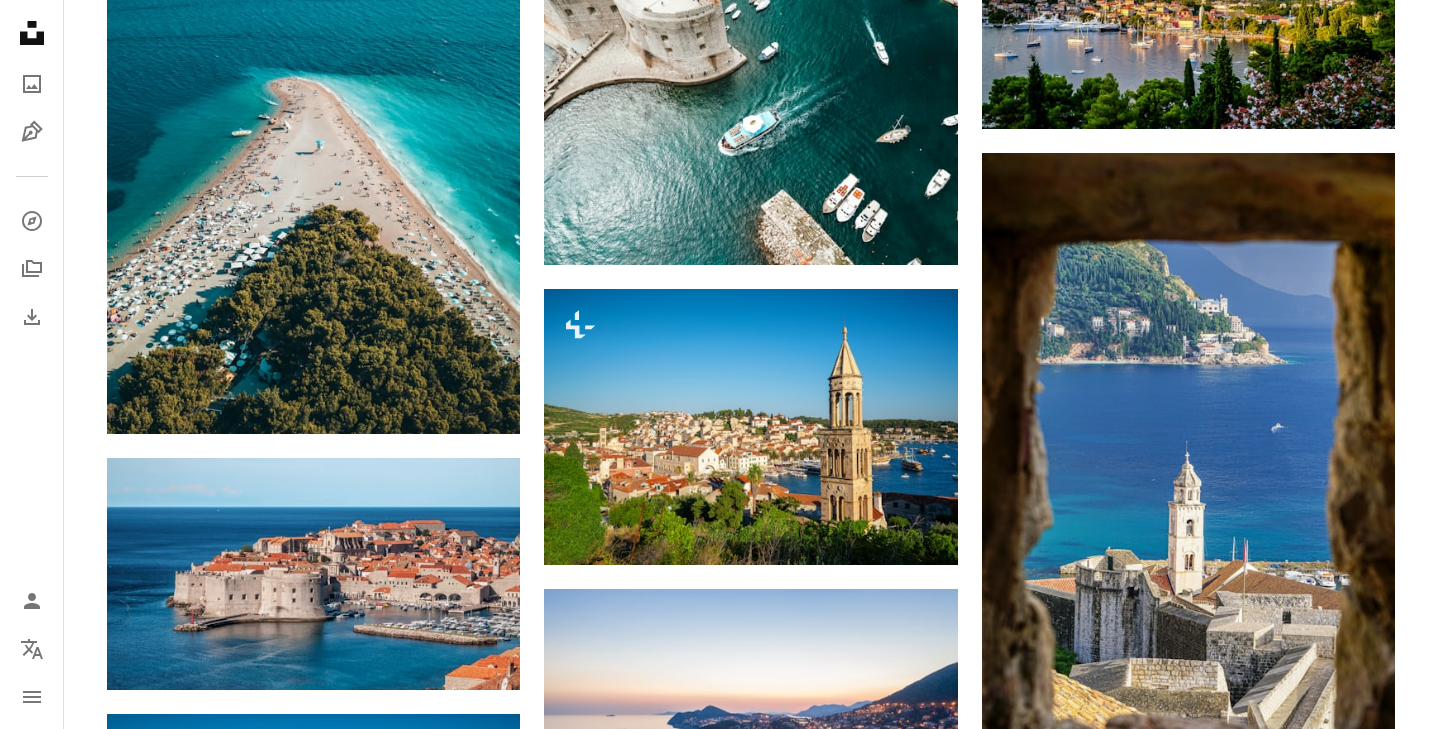 scroll, scrollTop: 2169, scrollLeft: 0, axis: vertical 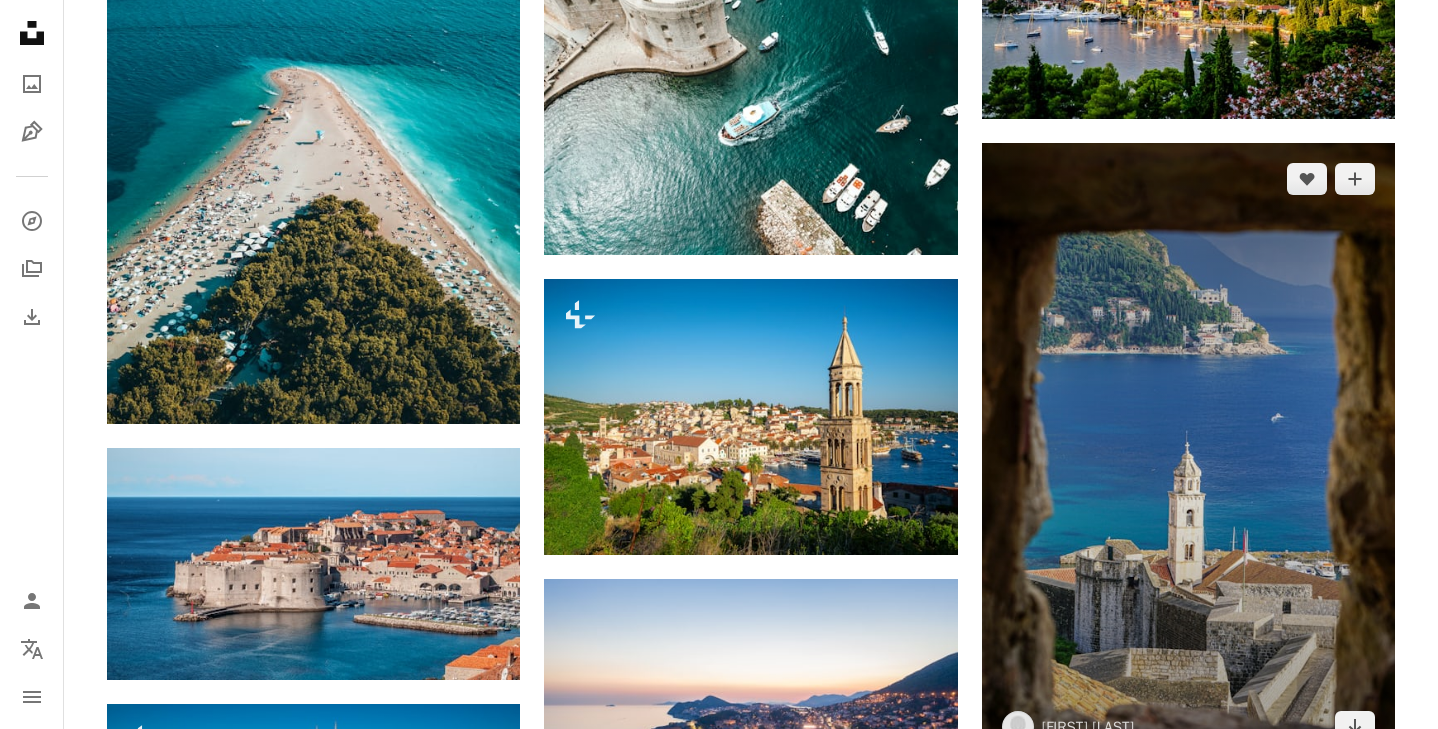click at bounding box center [1188, 453] 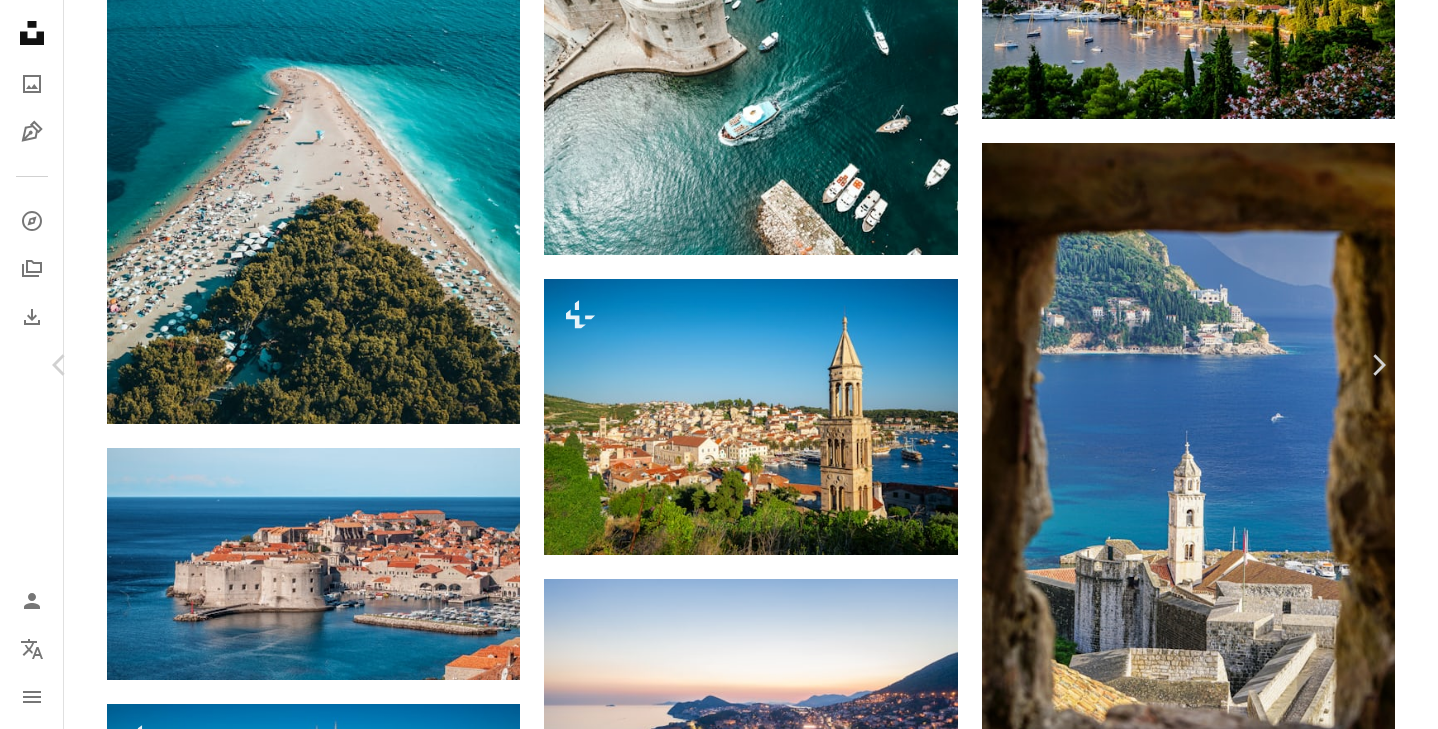 click on "An X shape" at bounding box center [20, 20] 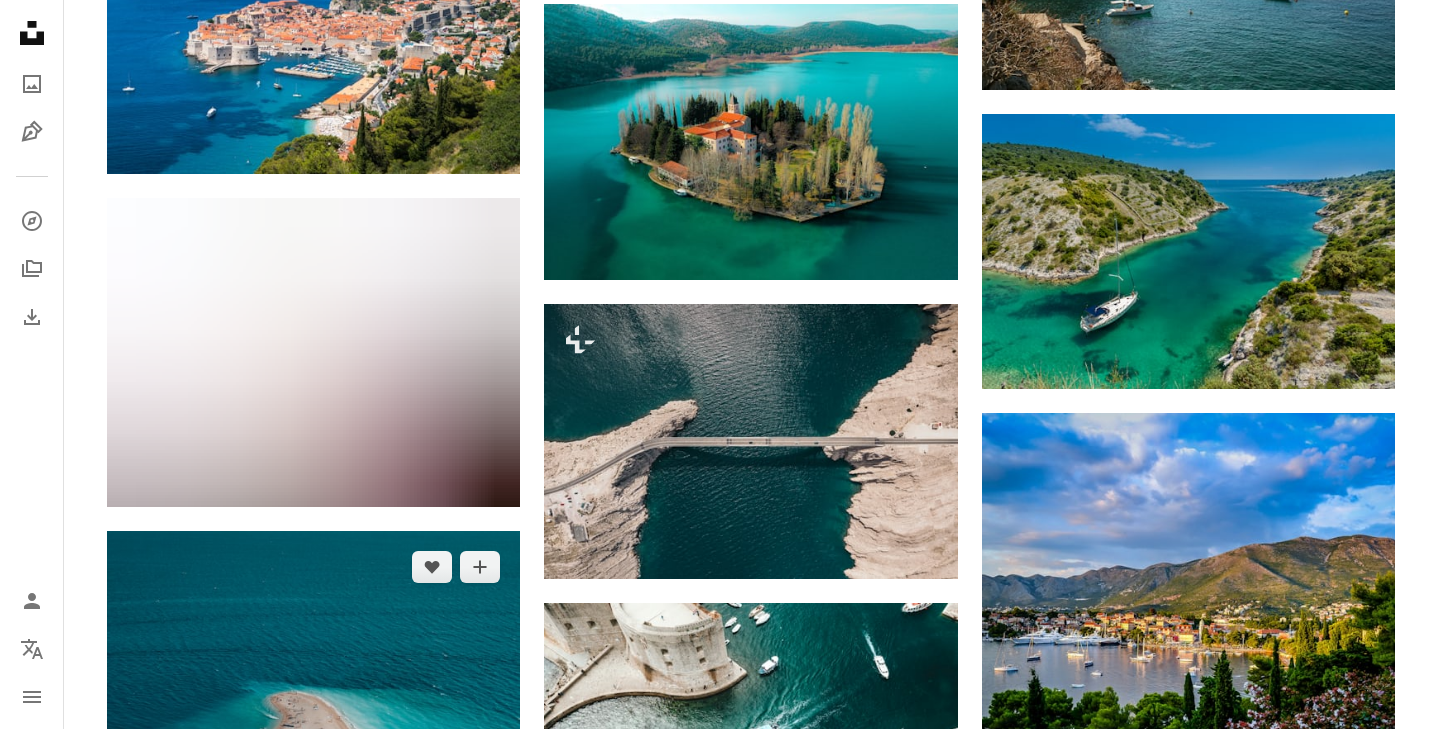 scroll, scrollTop: 0, scrollLeft: 0, axis: both 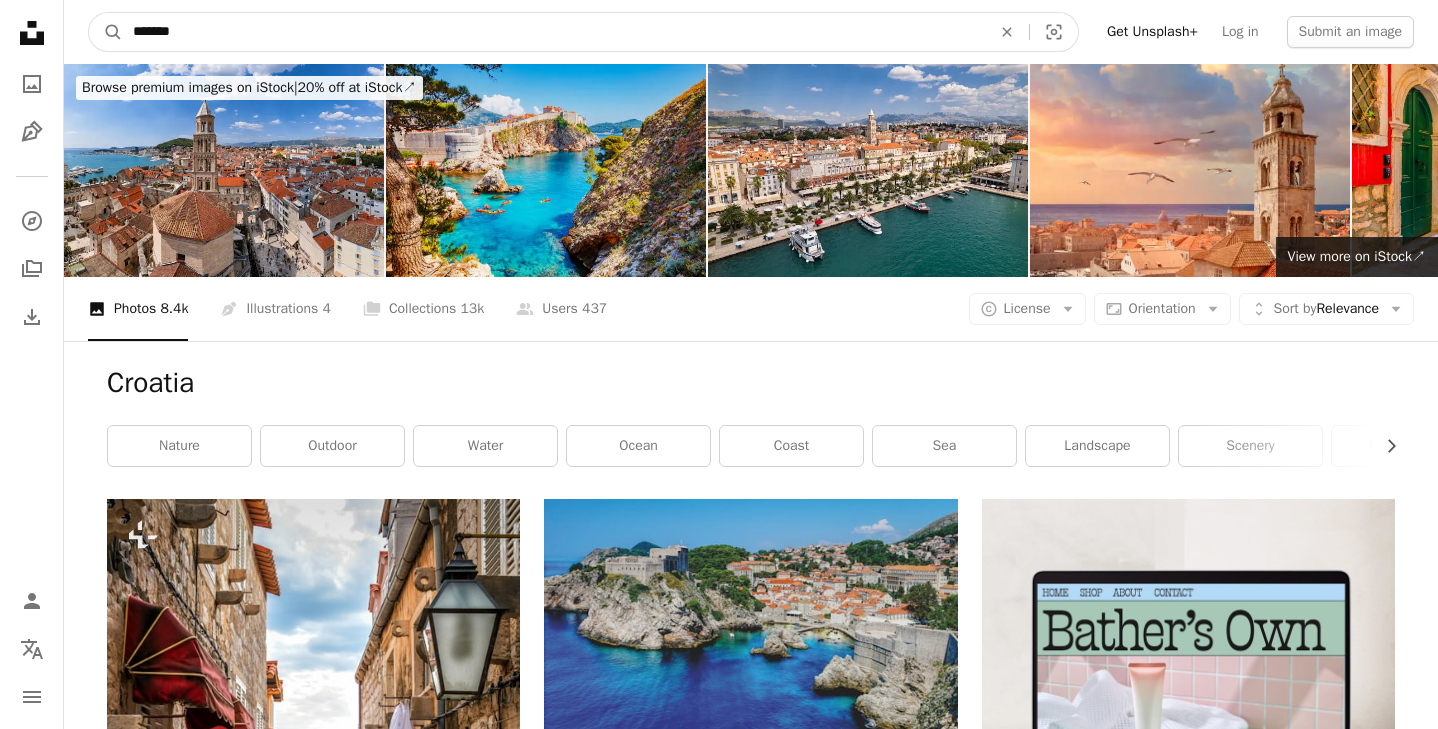 drag, startPoint x: 317, startPoint y: 37, endPoint x: 74, endPoint y: 9, distance: 244.60785 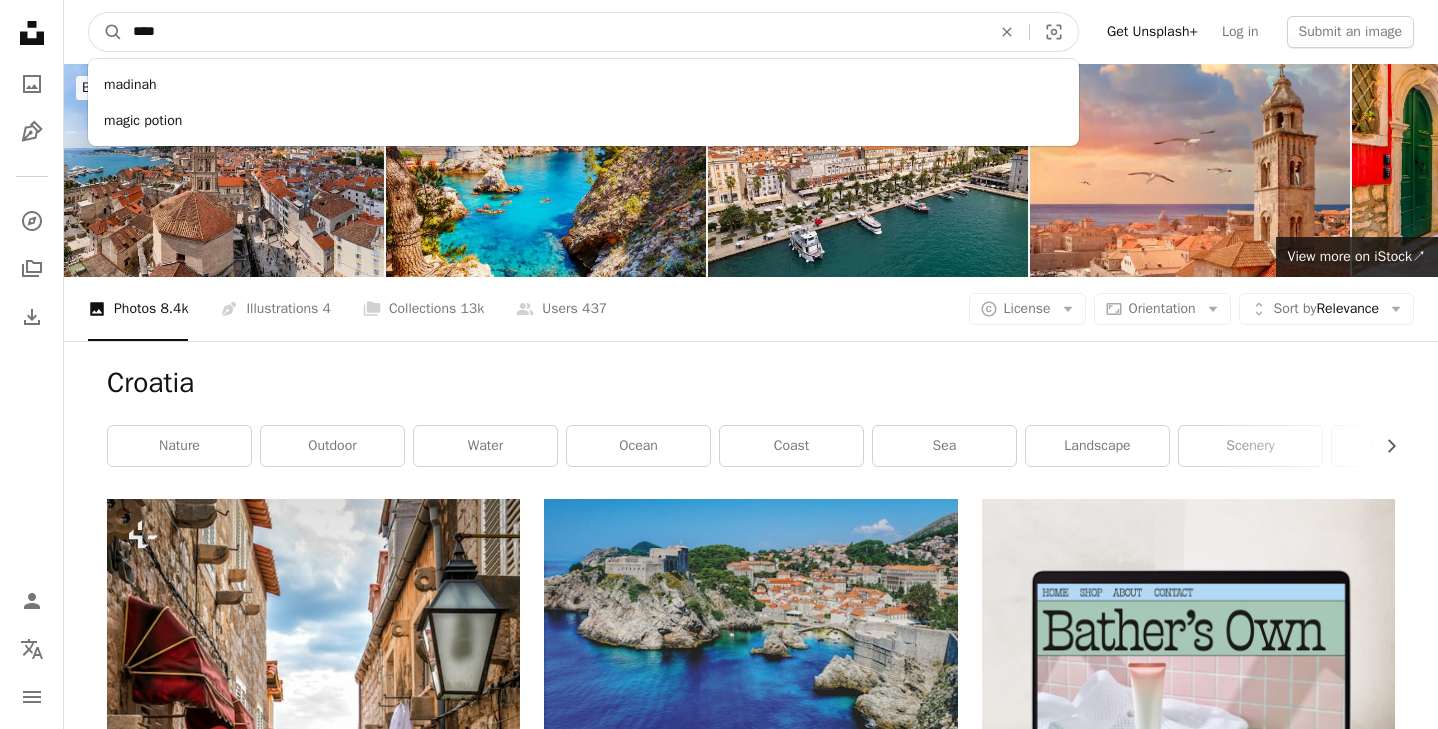 type on "****" 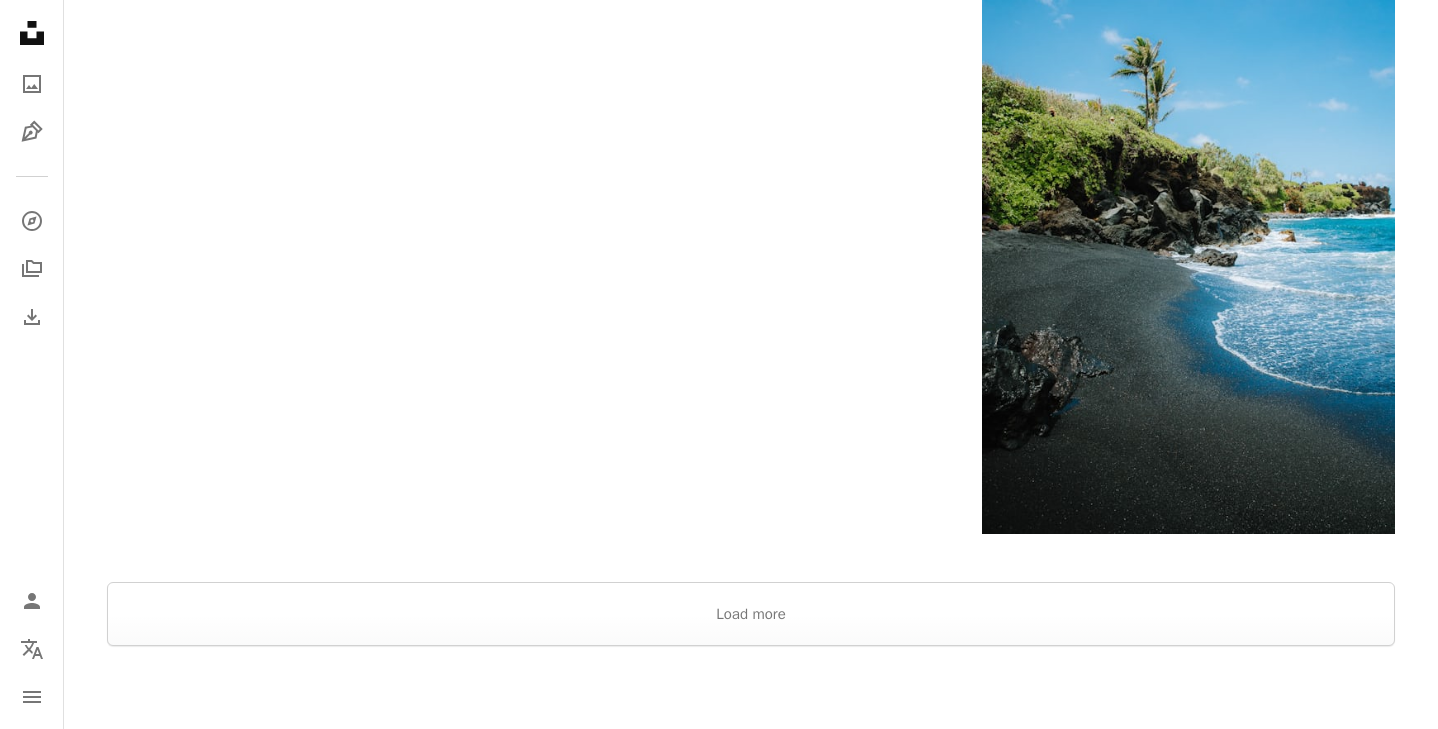 scroll, scrollTop: 3336, scrollLeft: 0, axis: vertical 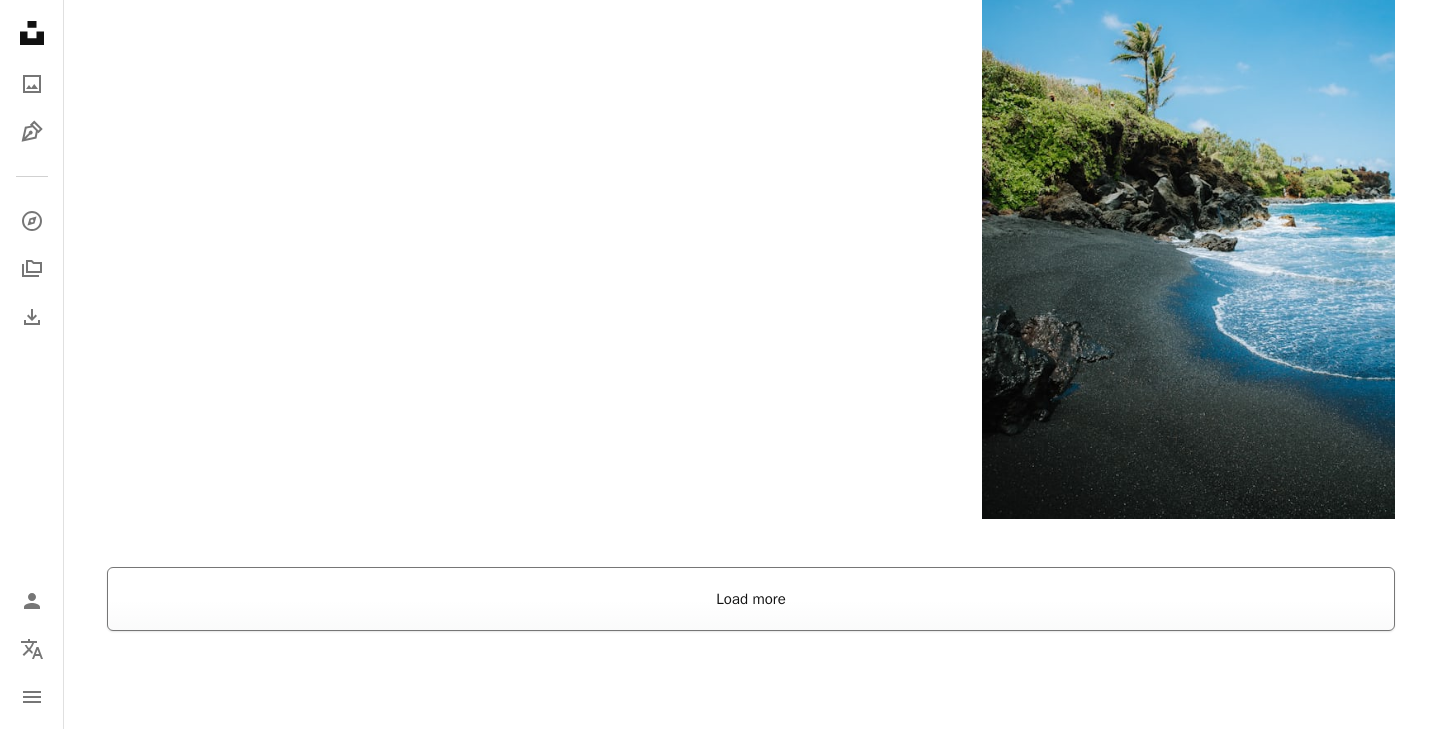 click on "Load more" at bounding box center (751, 599) 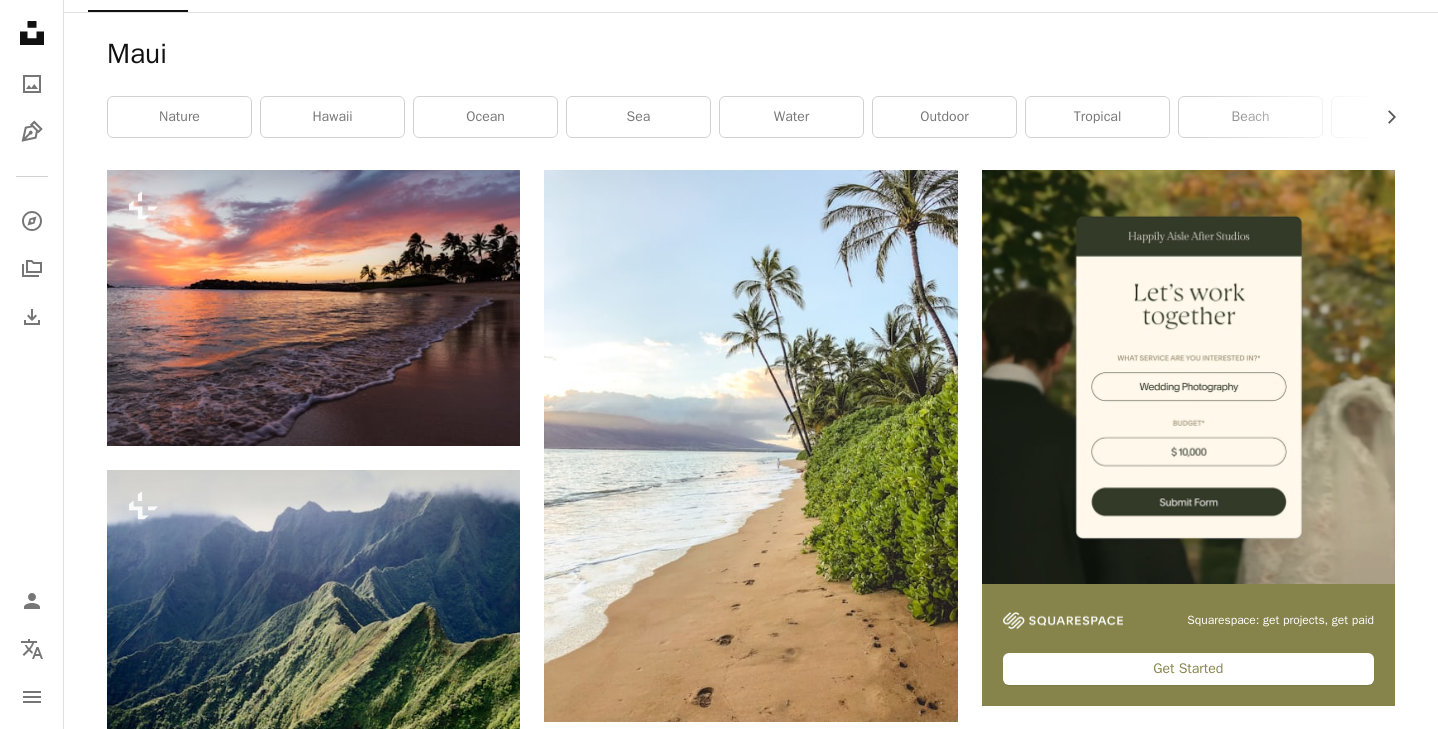 scroll, scrollTop: 485, scrollLeft: 0, axis: vertical 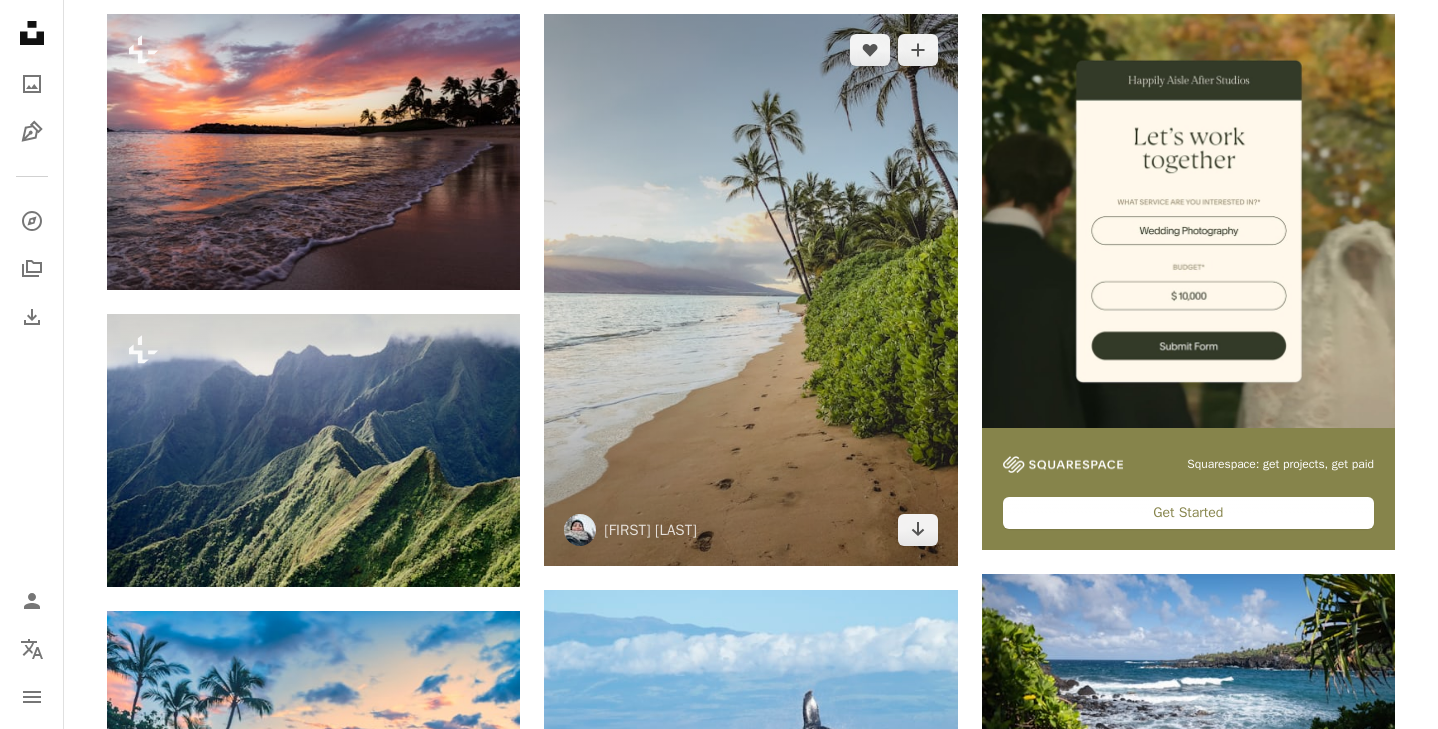 click at bounding box center [750, 289] 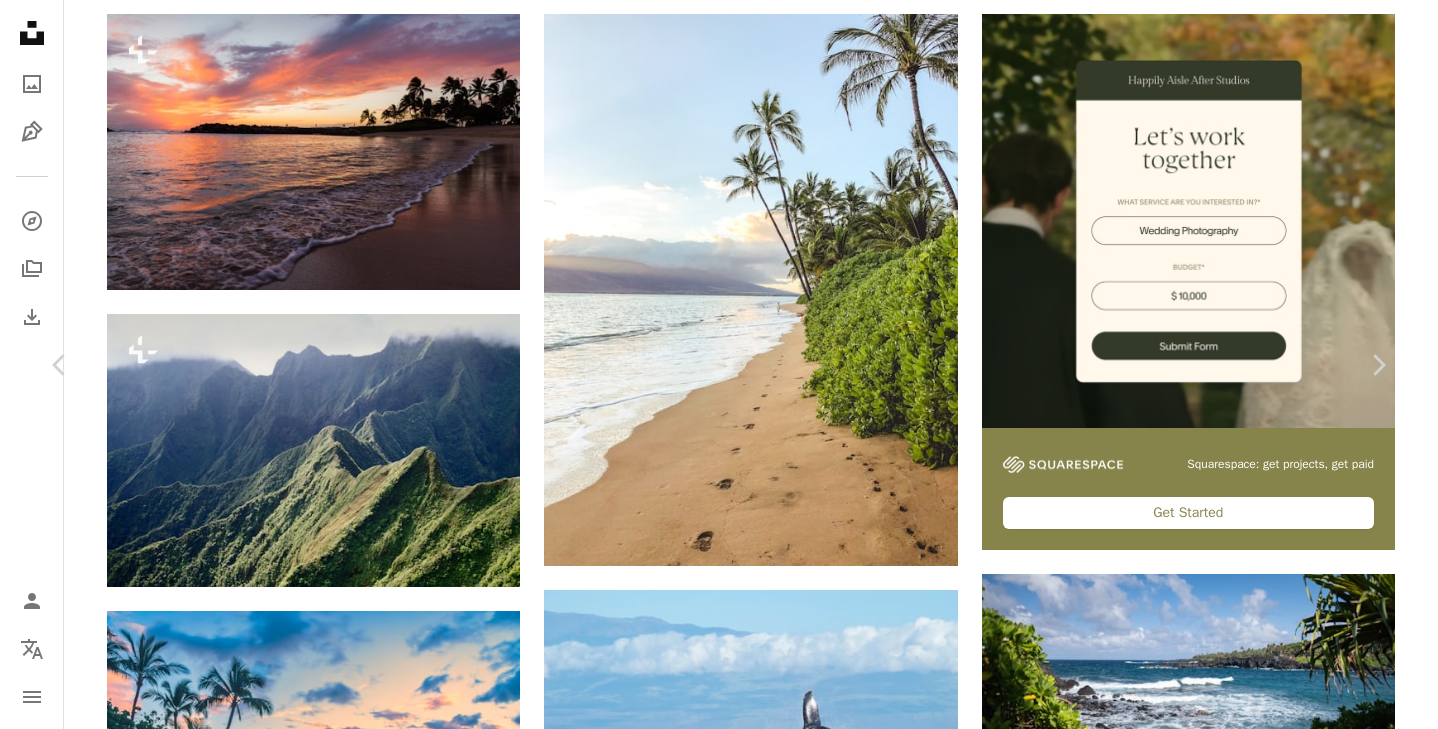 scroll, scrollTop: 0, scrollLeft: 0, axis: both 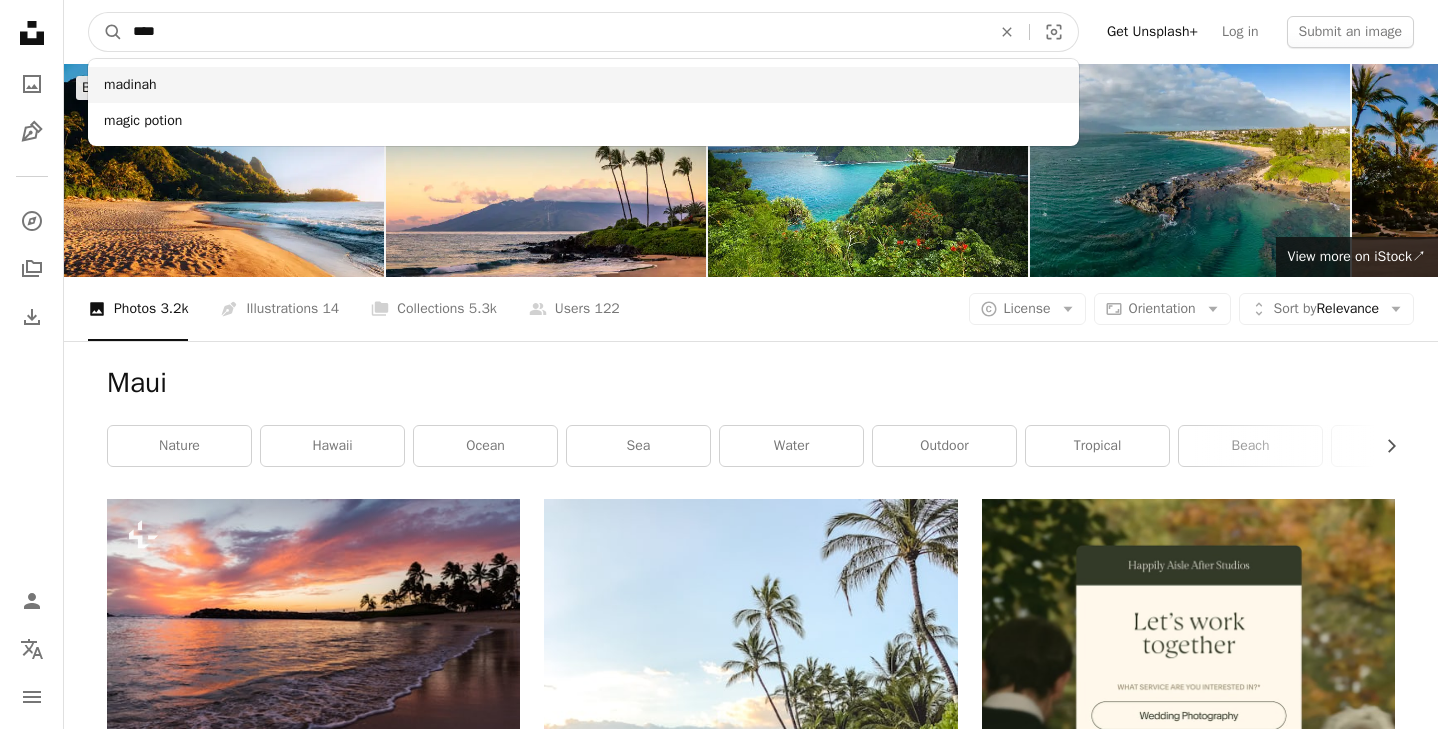 drag, startPoint x: 420, startPoint y: 20, endPoint x: 333, endPoint y: 90, distance: 111.66467 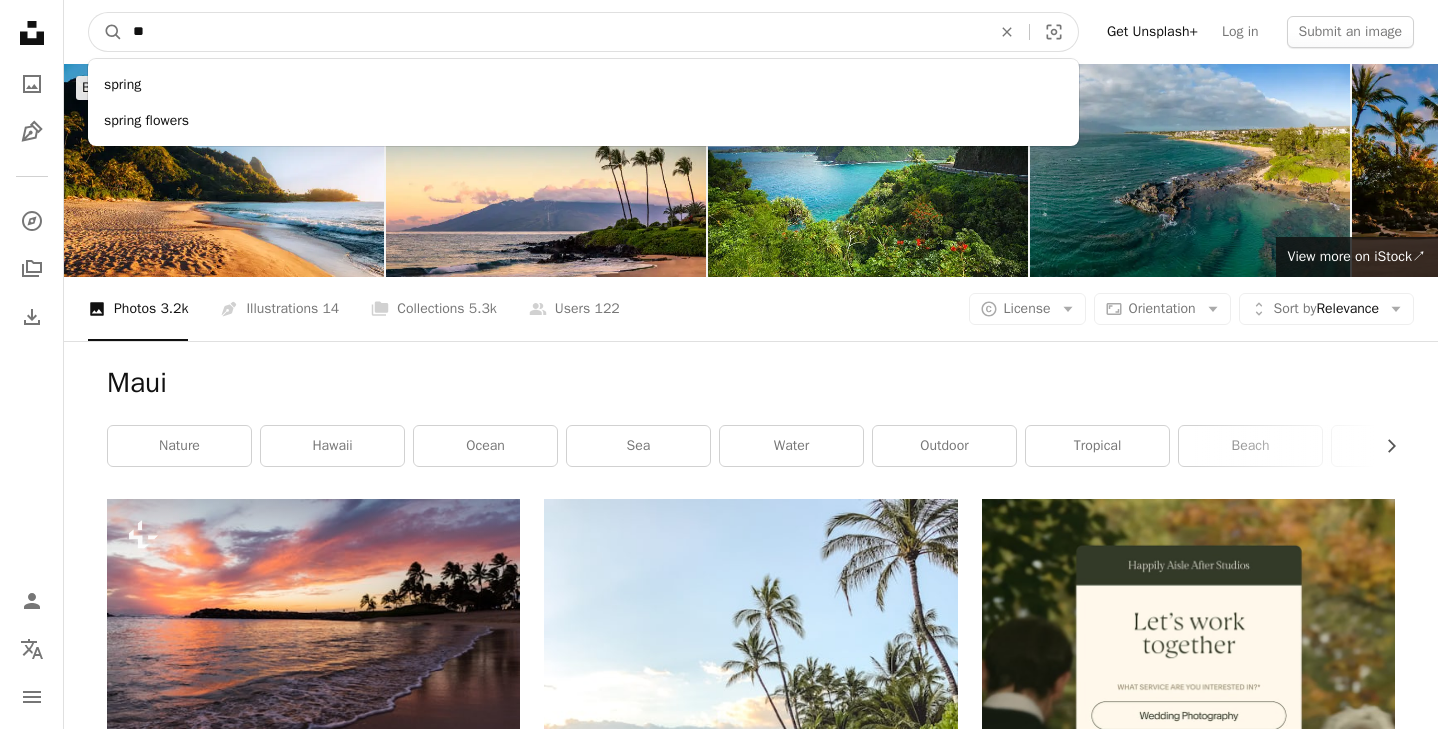 type on "*" 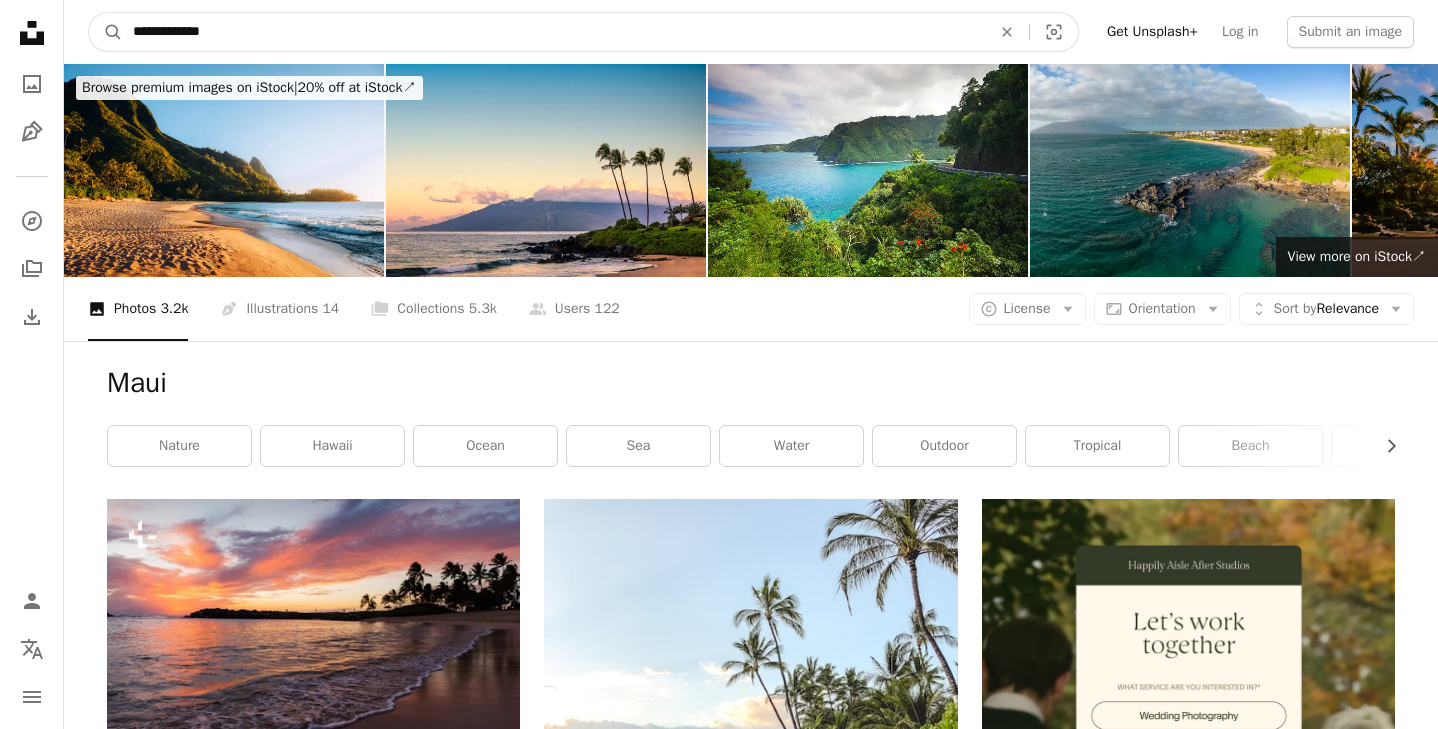 type on "**********" 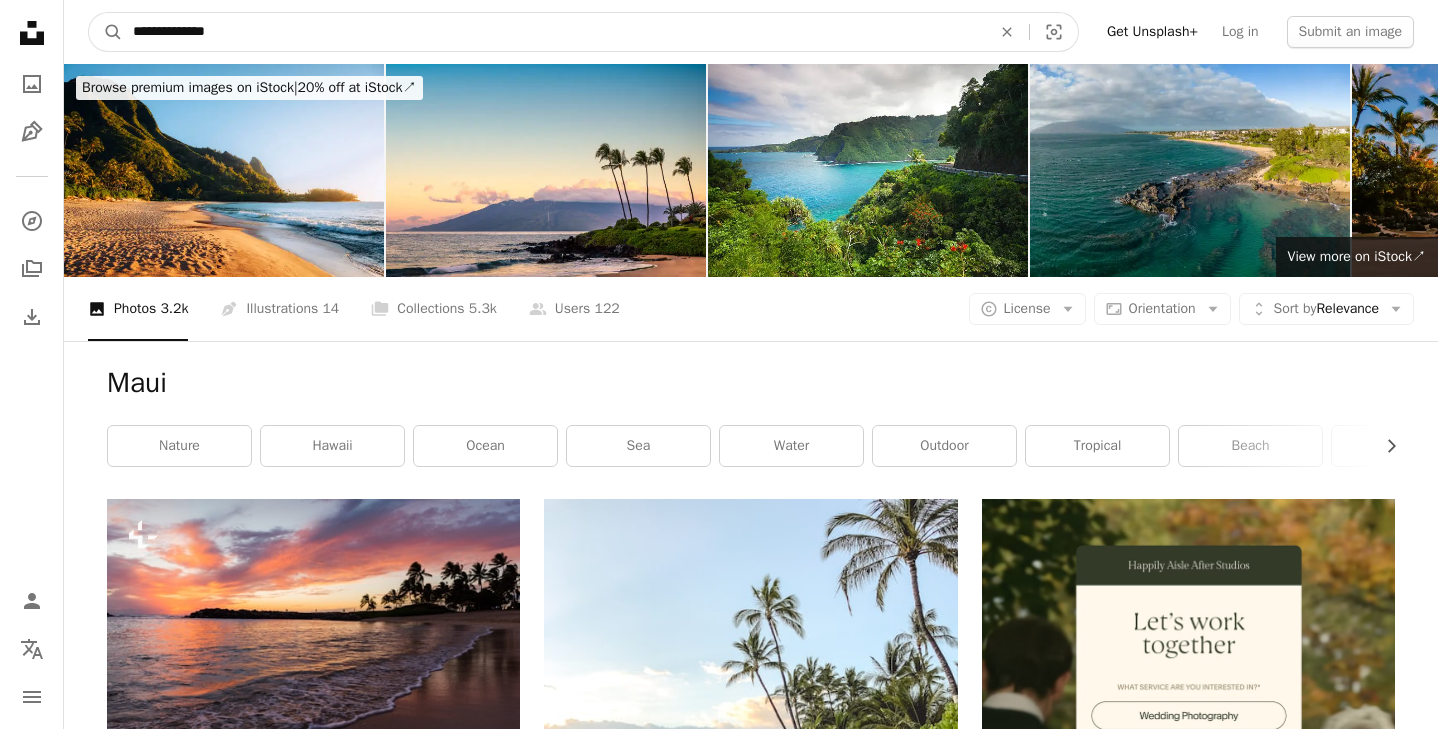 click on "A magnifying glass" at bounding box center (106, 32) 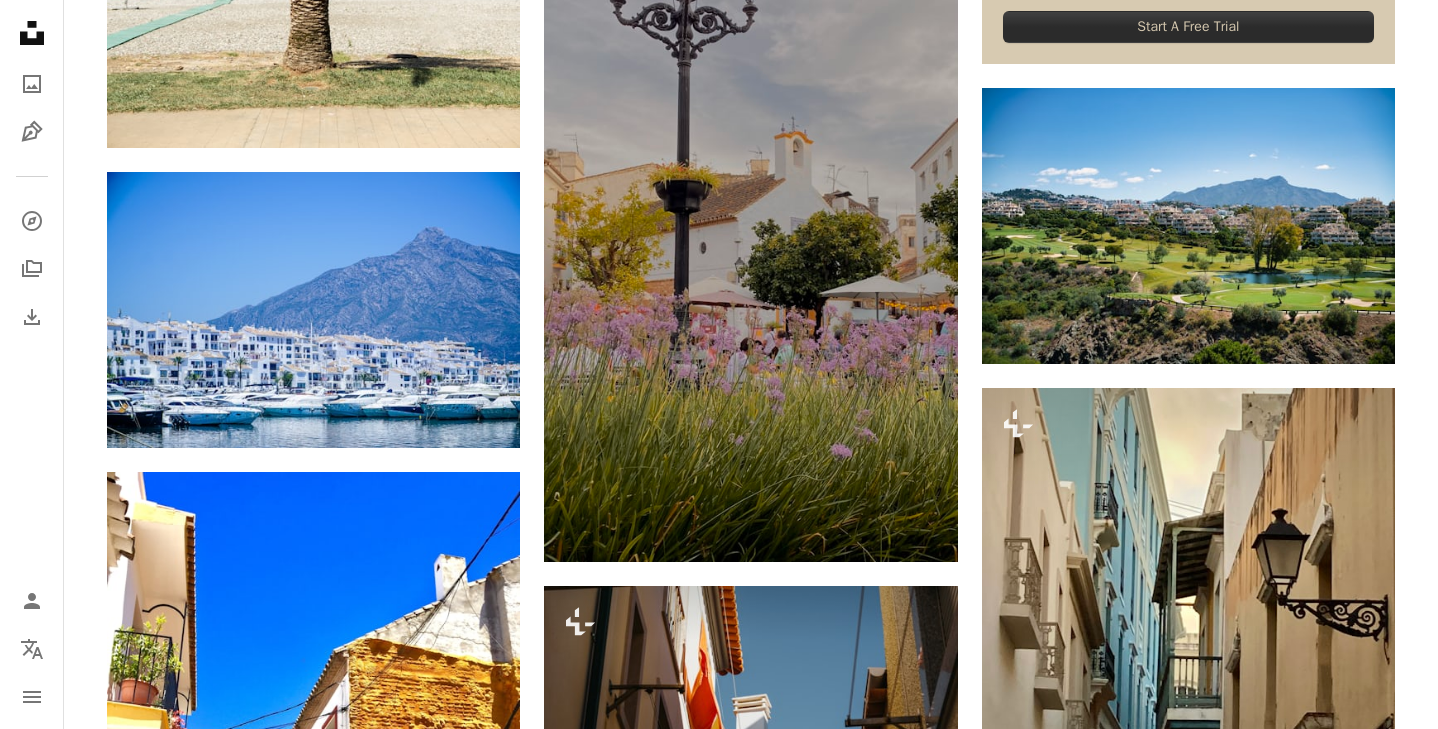 scroll, scrollTop: 978, scrollLeft: 0, axis: vertical 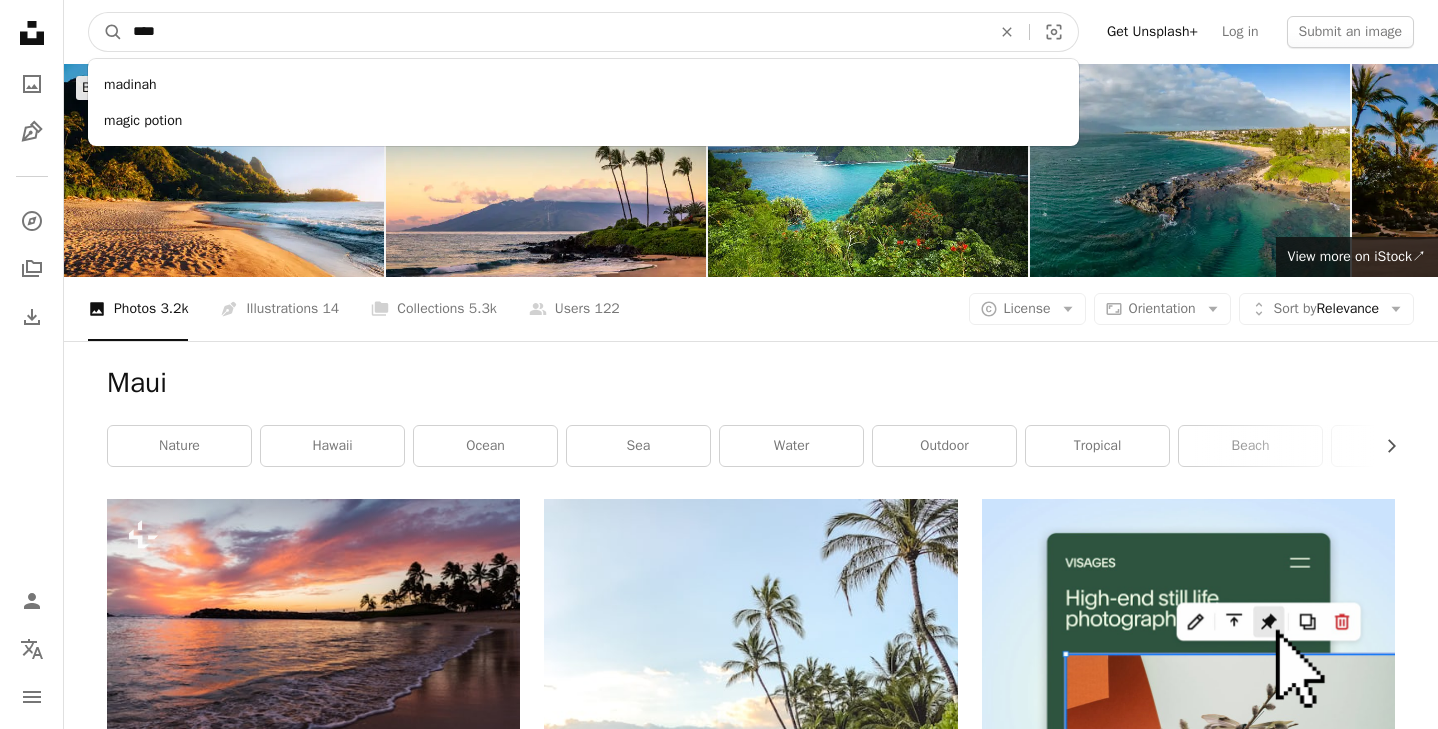 drag, startPoint x: 207, startPoint y: 37, endPoint x: 80, endPoint y: 18, distance: 128.41339 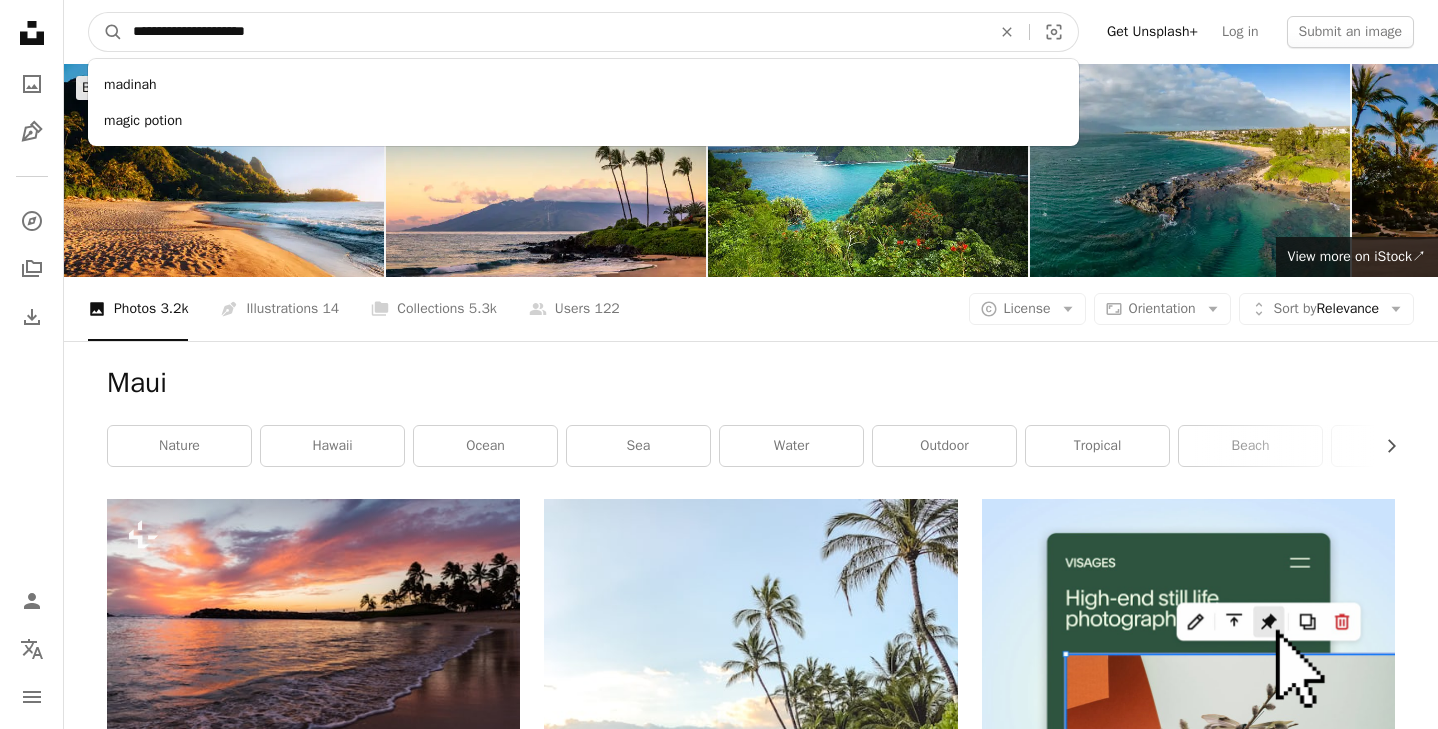 click on "A magnifying glass" at bounding box center [106, 32] 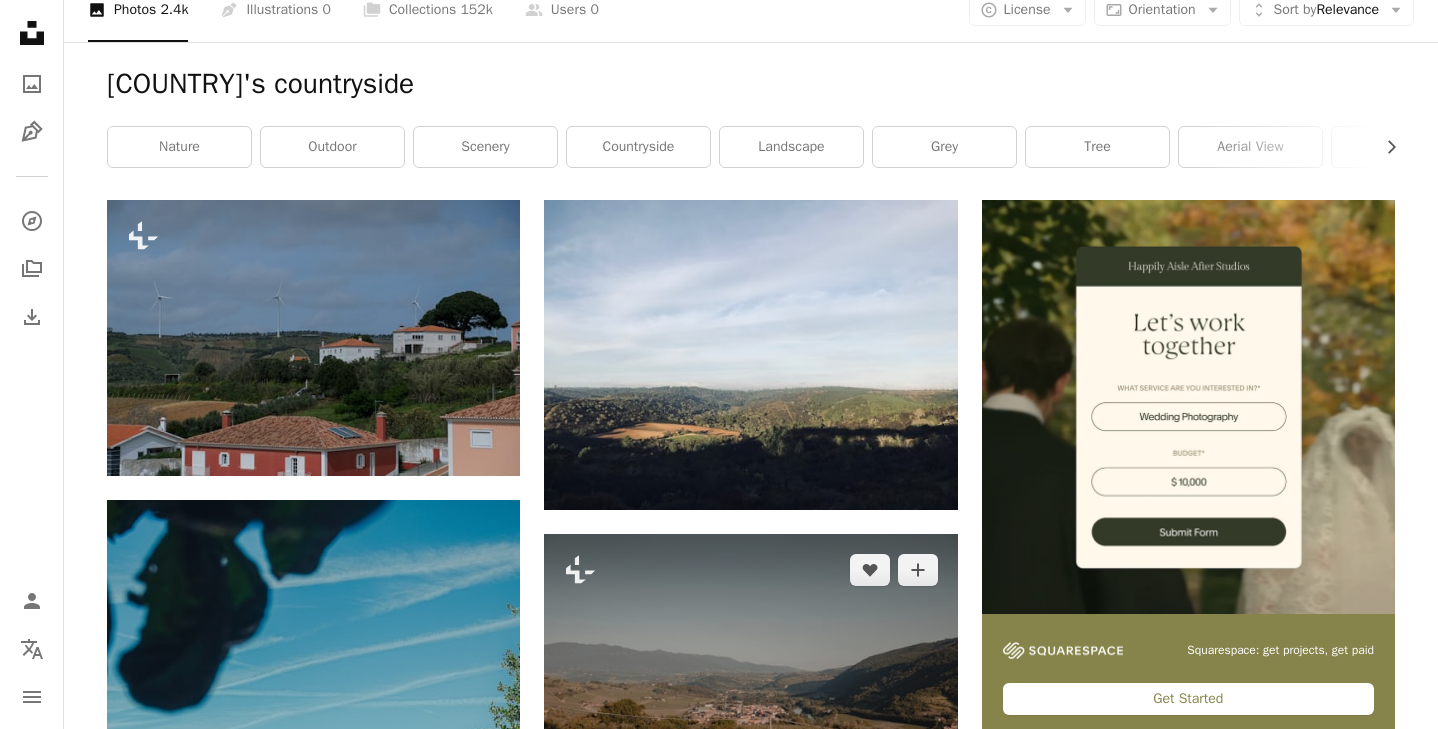 scroll, scrollTop: 0, scrollLeft: 0, axis: both 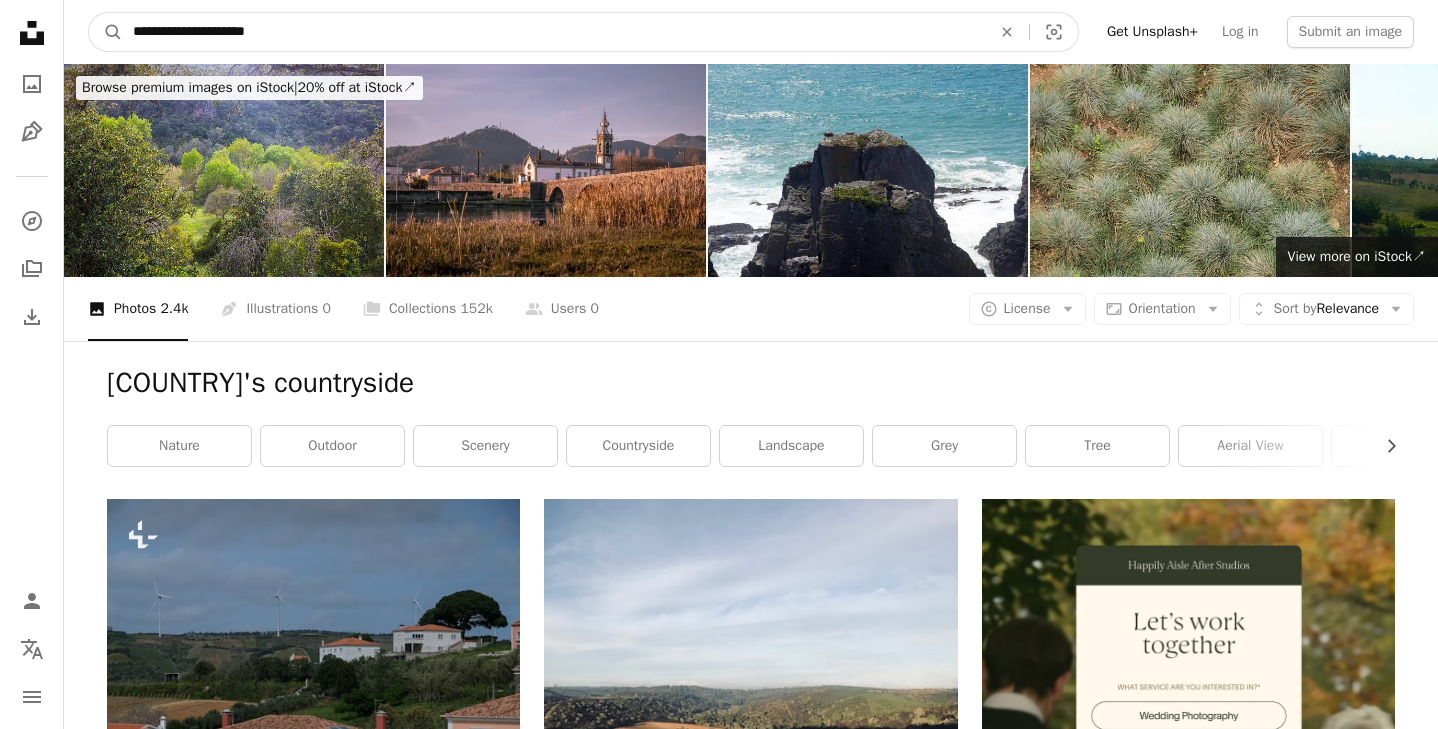 drag, startPoint x: 300, startPoint y: 22, endPoint x: -2, endPoint y: 8, distance: 302.32434 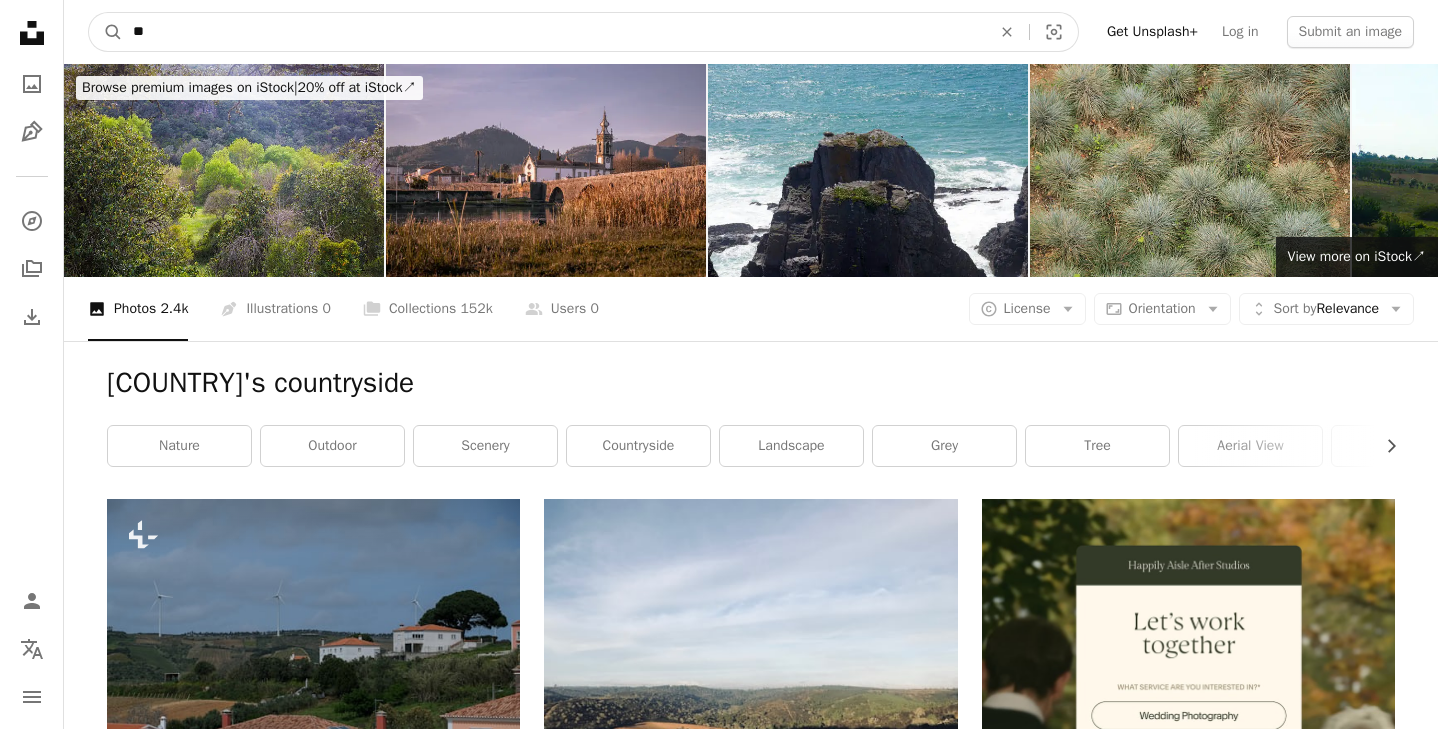 type on "*" 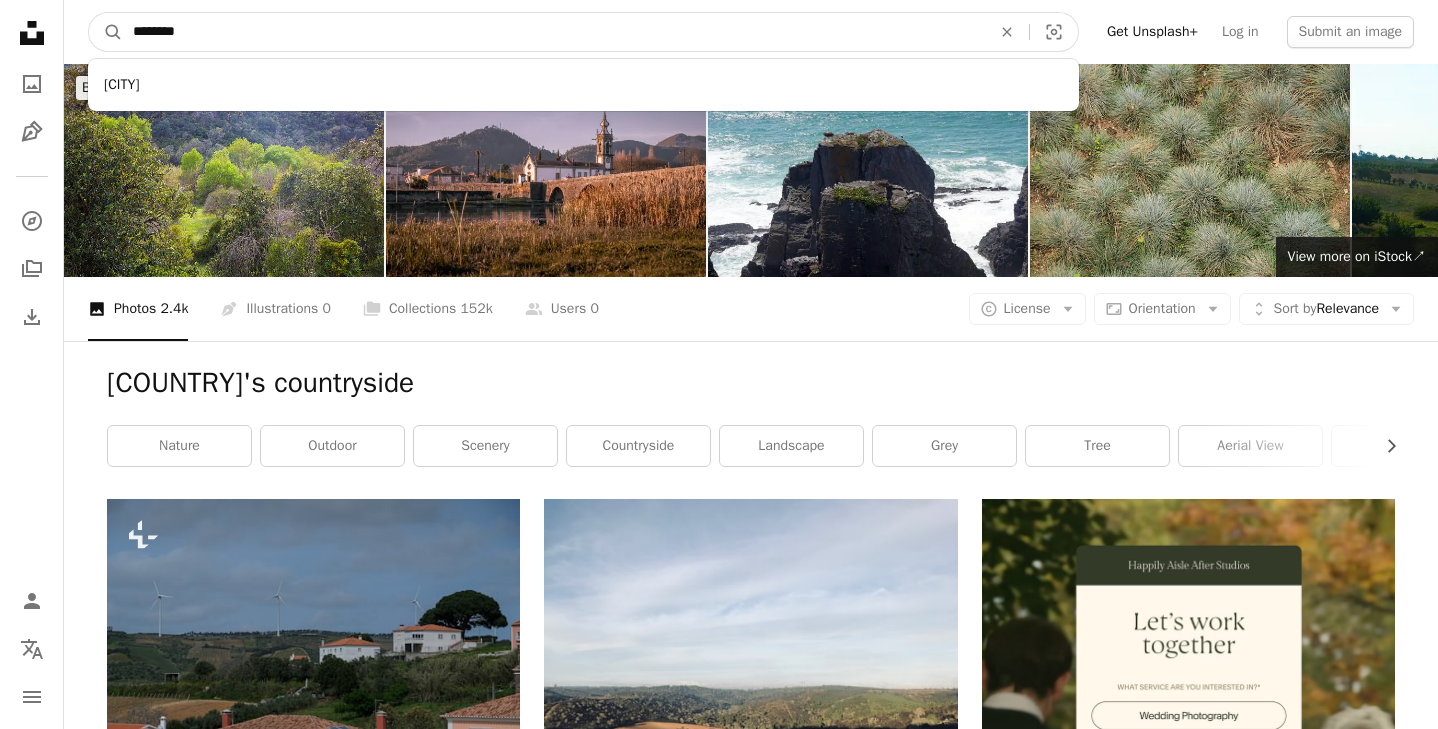 type on "*********" 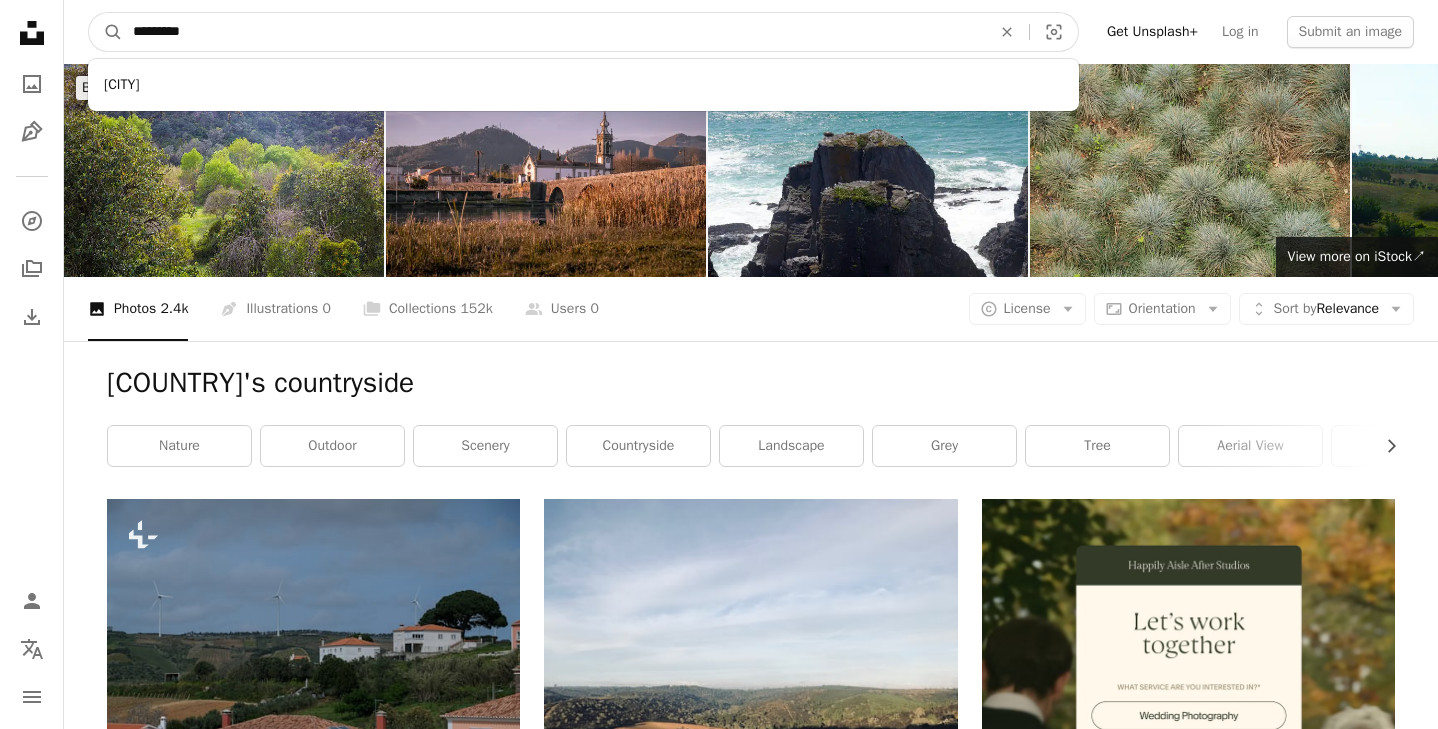 click on "A magnifying glass" at bounding box center (106, 32) 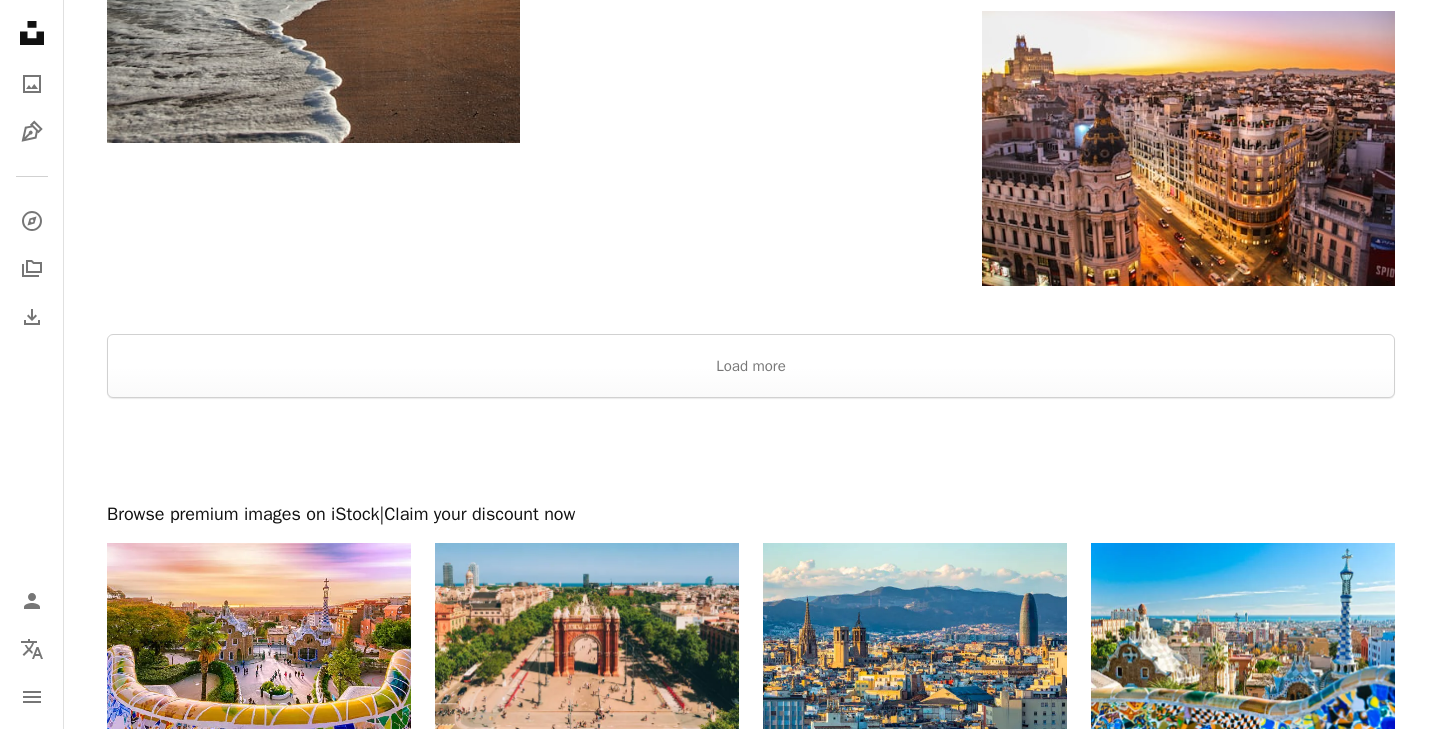 scroll, scrollTop: 3015, scrollLeft: 0, axis: vertical 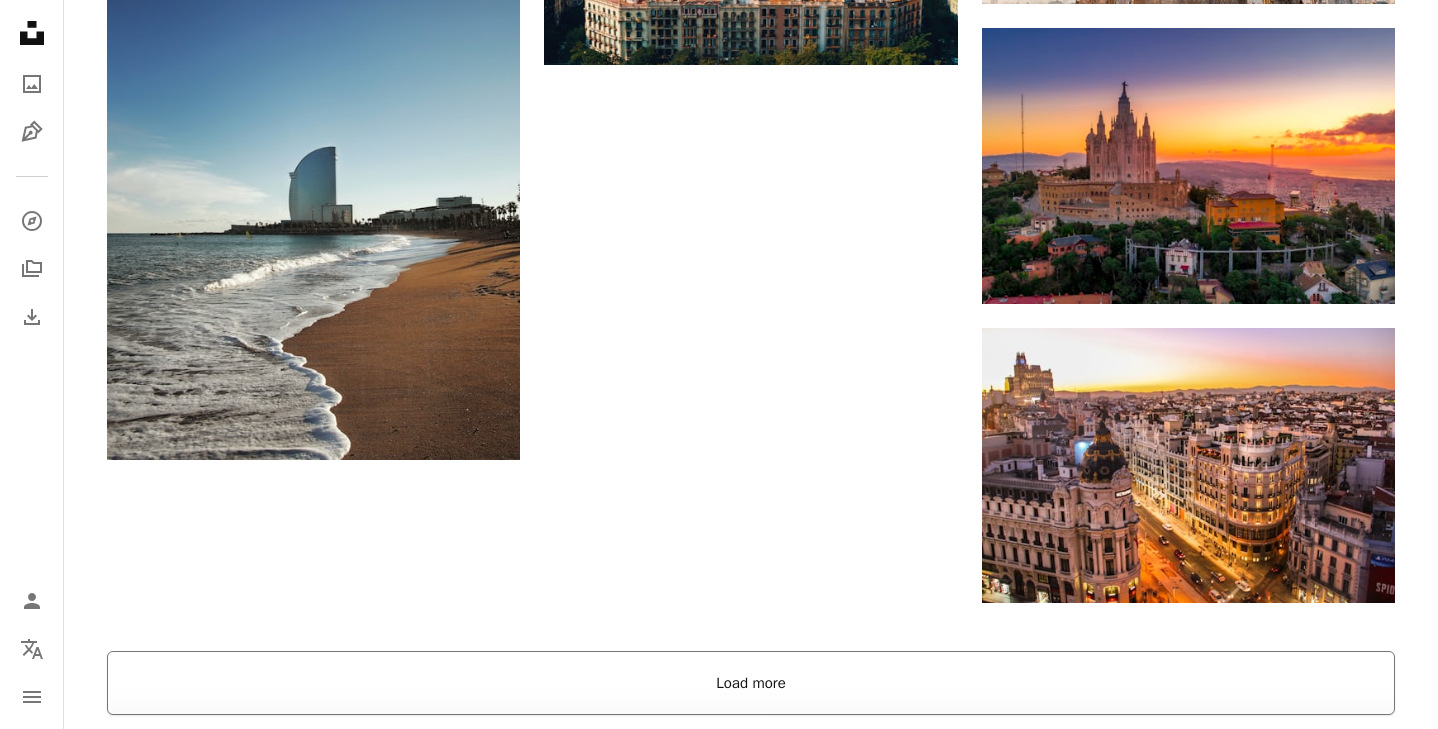click on "Load more" at bounding box center (751, 683) 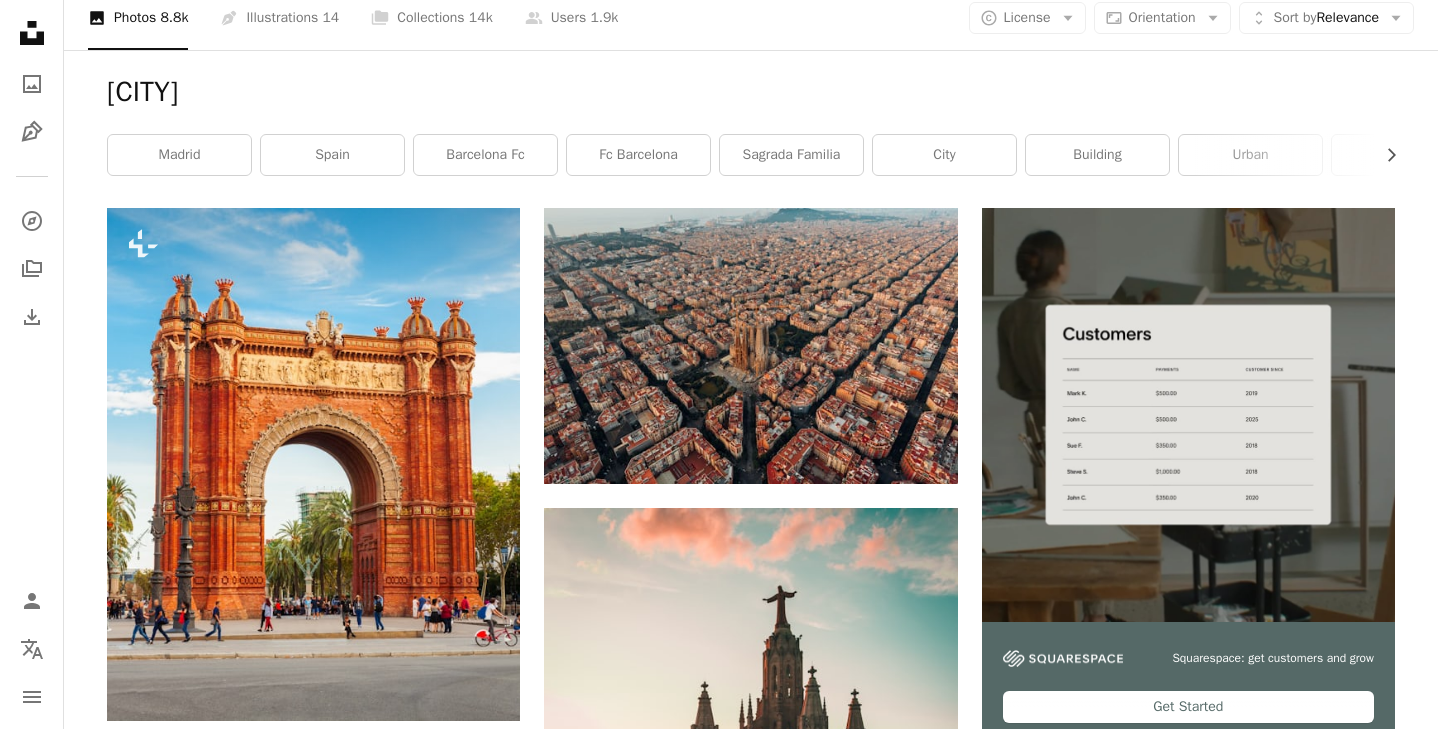 scroll, scrollTop: 432, scrollLeft: 0, axis: vertical 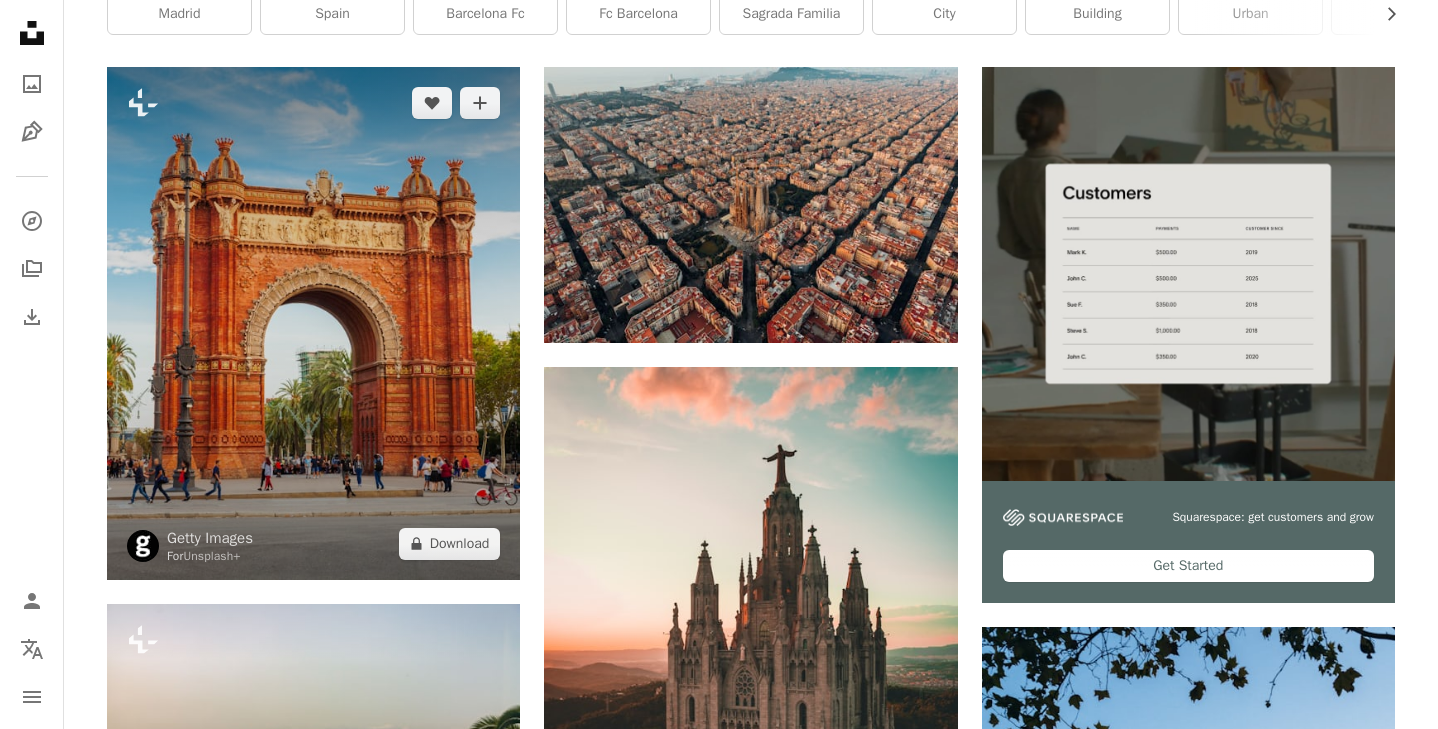 click at bounding box center (313, 323) 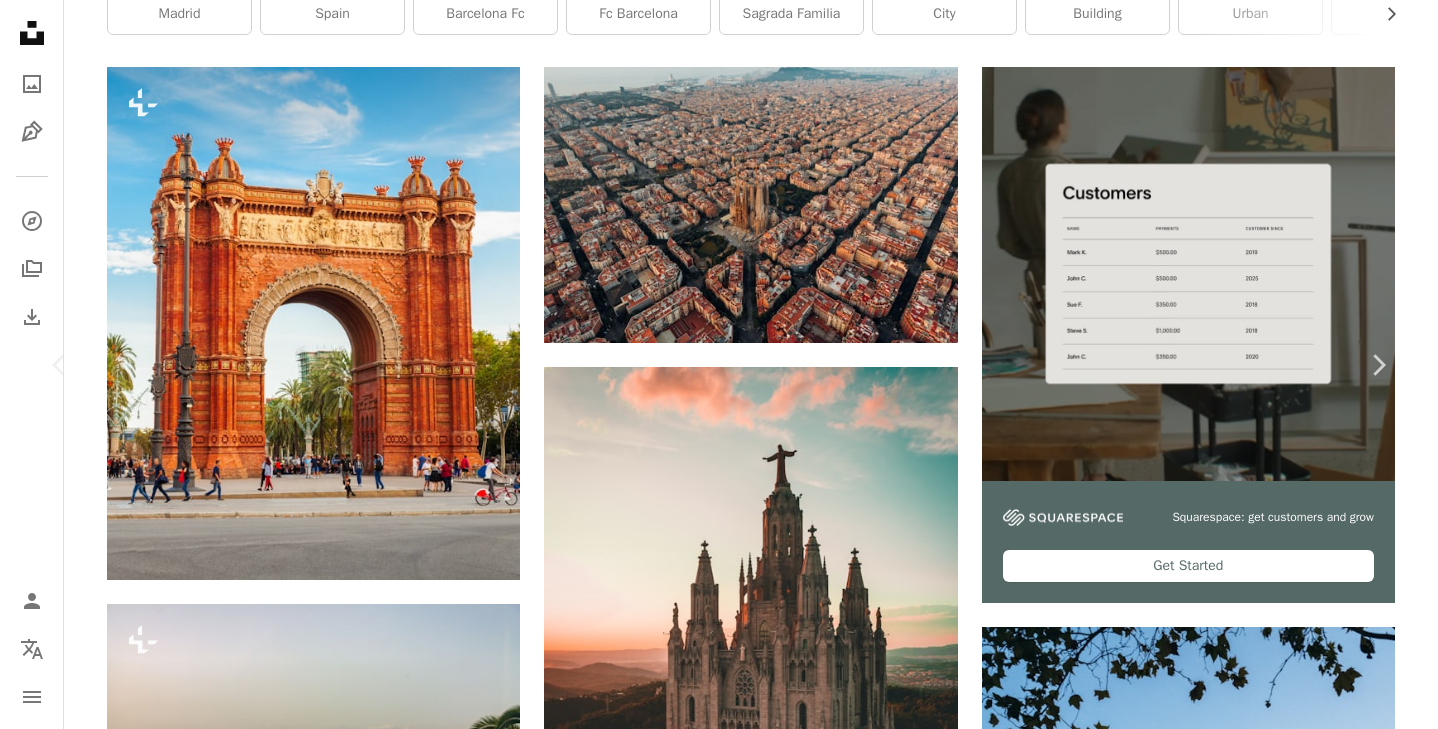 scroll, scrollTop: 141, scrollLeft: 0, axis: vertical 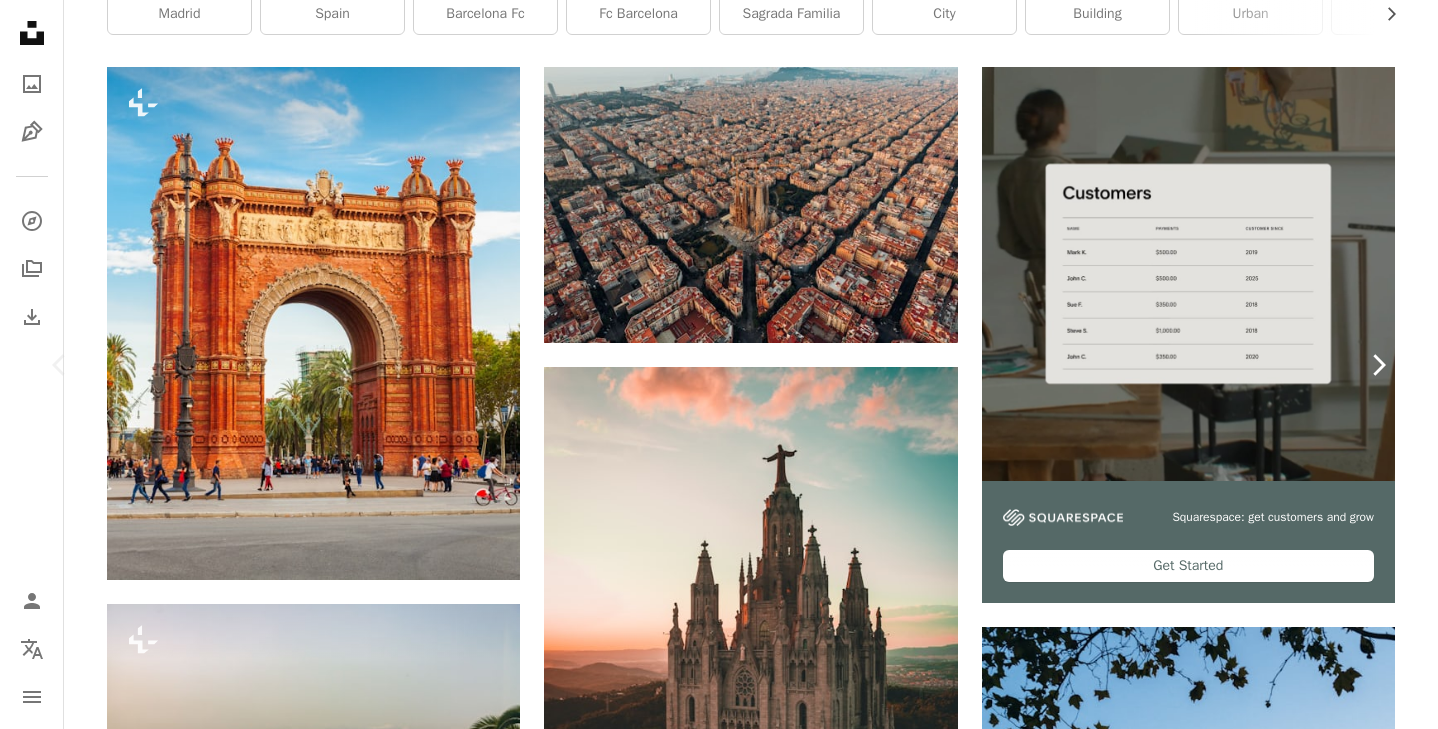 click on "Chevron right" at bounding box center [1378, 365] 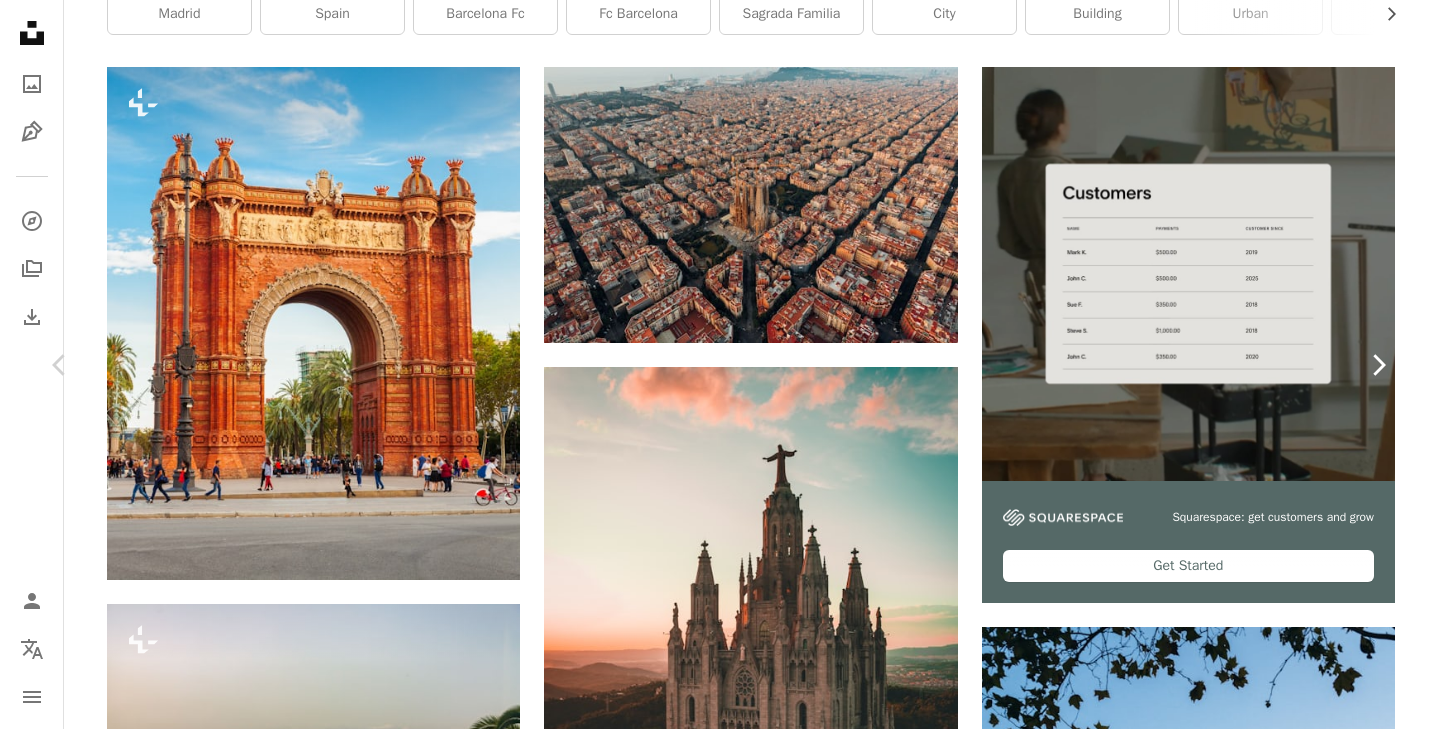 scroll, scrollTop: 0, scrollLeft: 0, axis: both 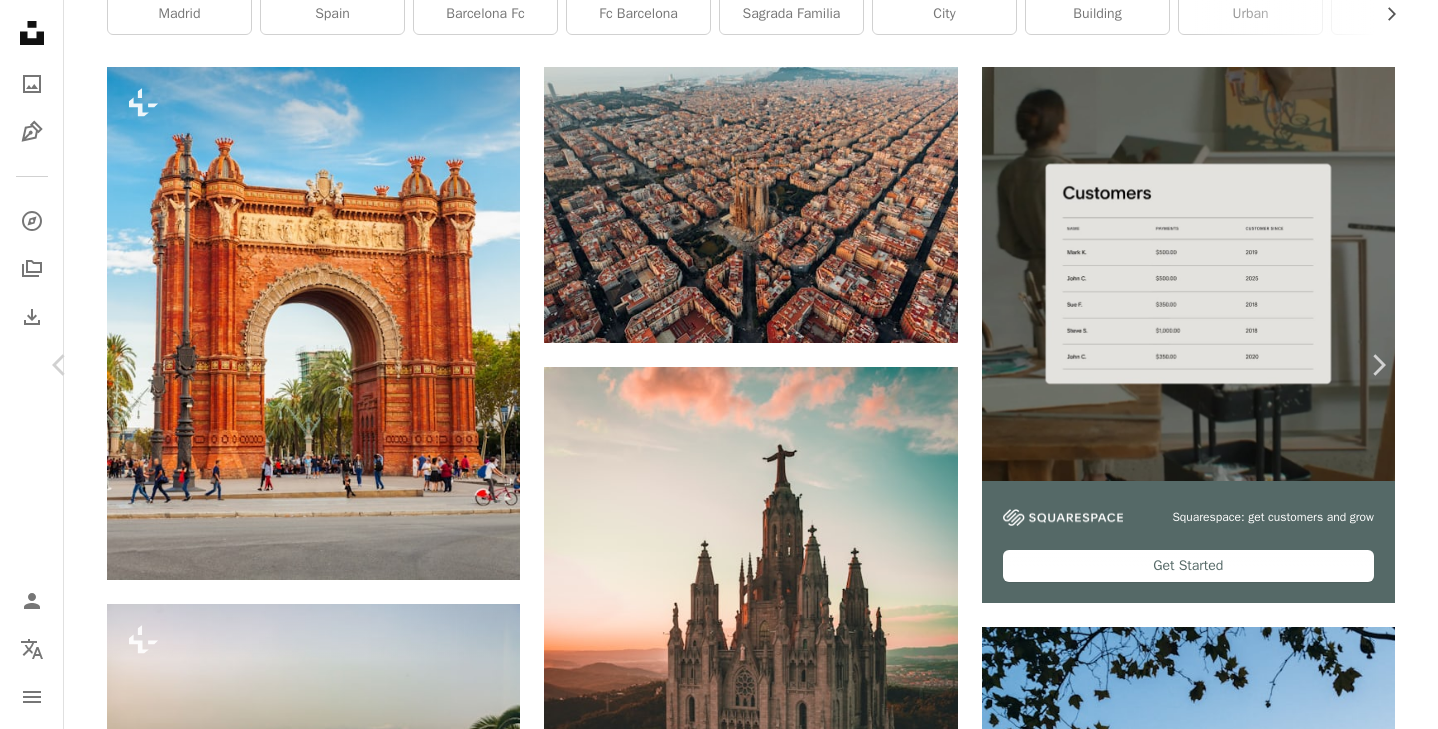 click on "[FIRST] [LAST]" at bounding box center (719, 10192) 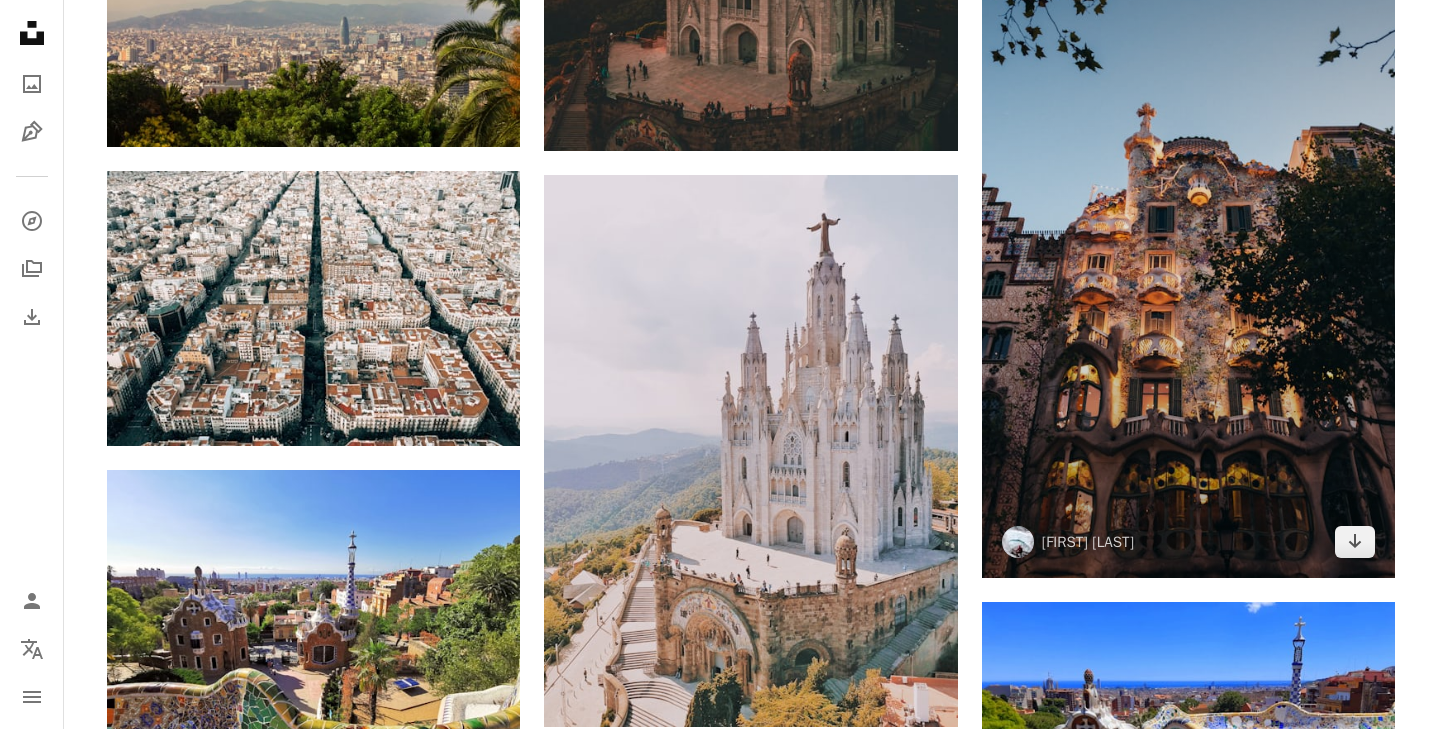 scroll, scrollTop: 1161, scrollLeft: 0, axis: vertical 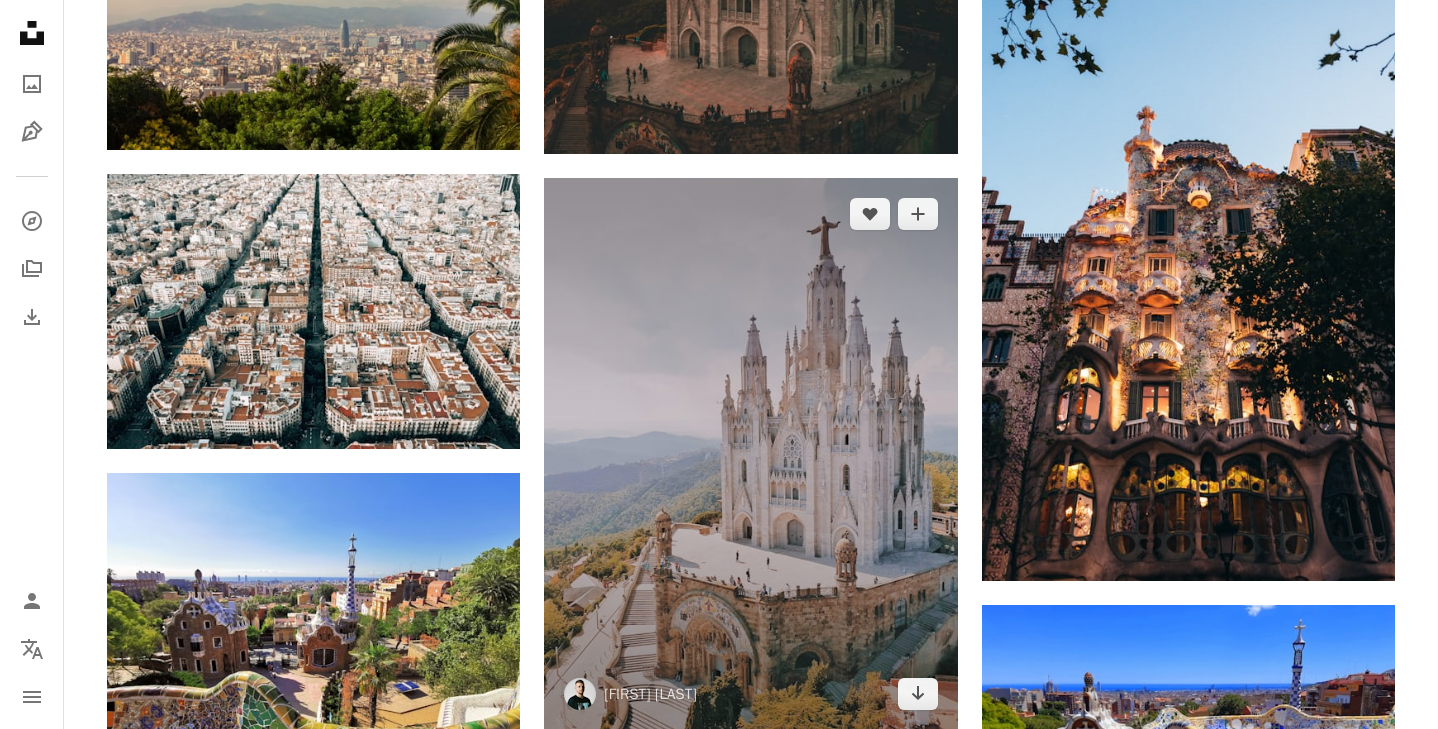 click at bounding box center [750, 453] 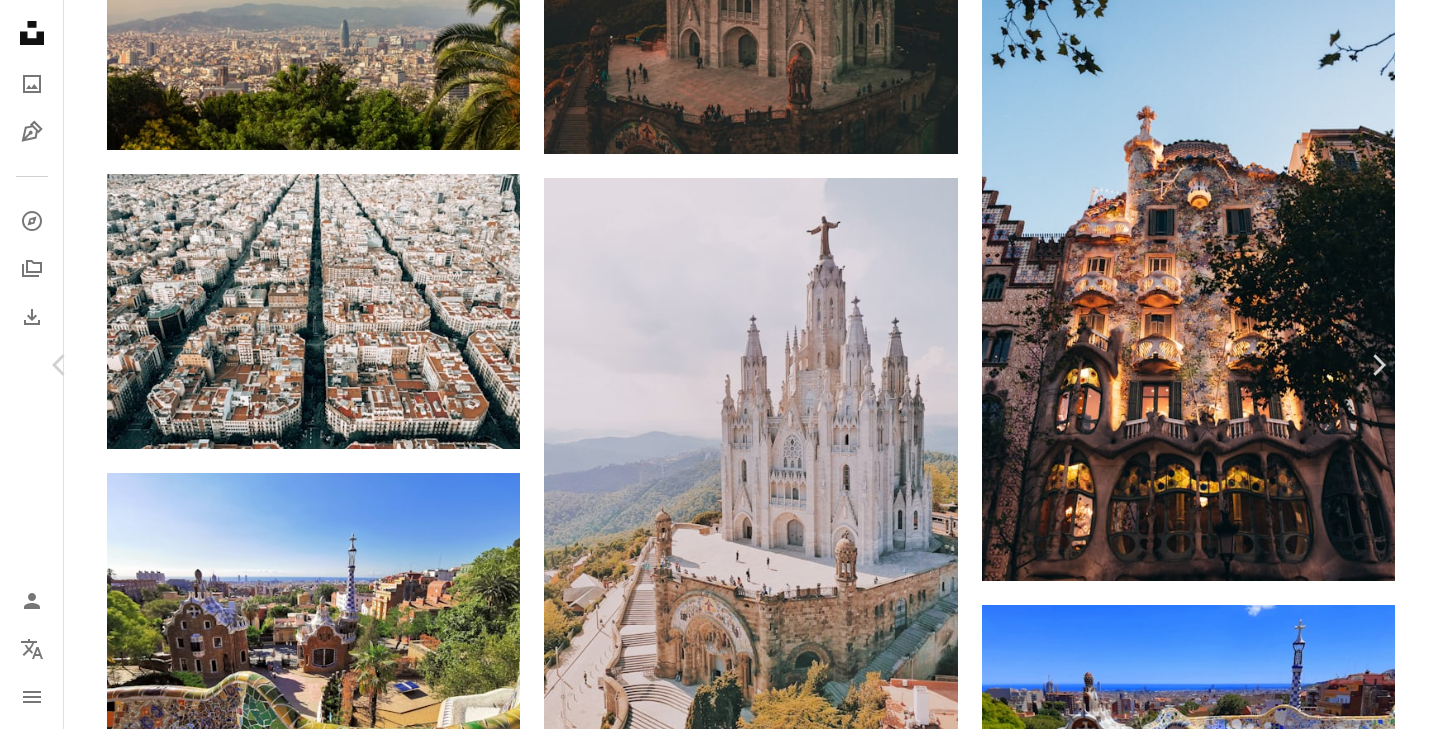 click on "Choose download size" at bounding box center (1272, 15283) 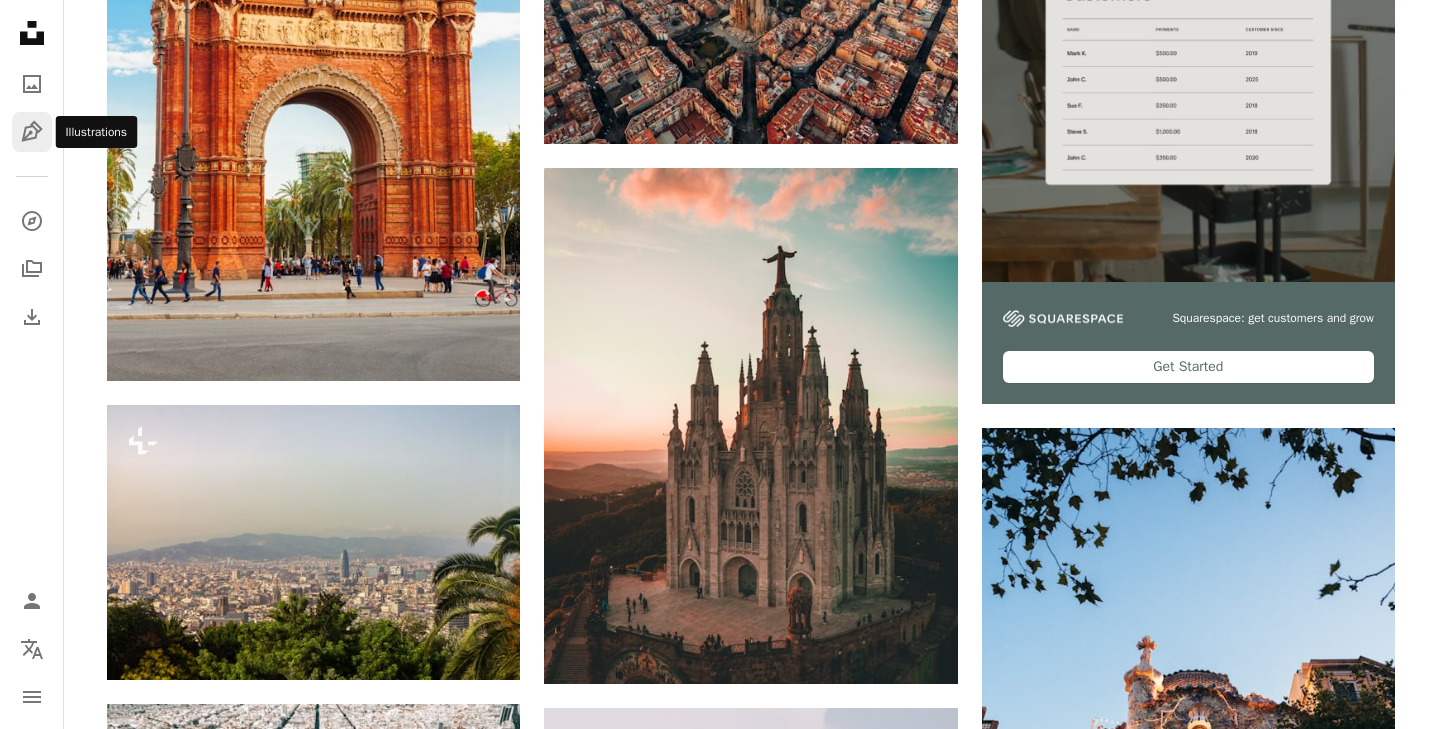scroll, scrollTop: 0, scrollLeft: 0, axis: both 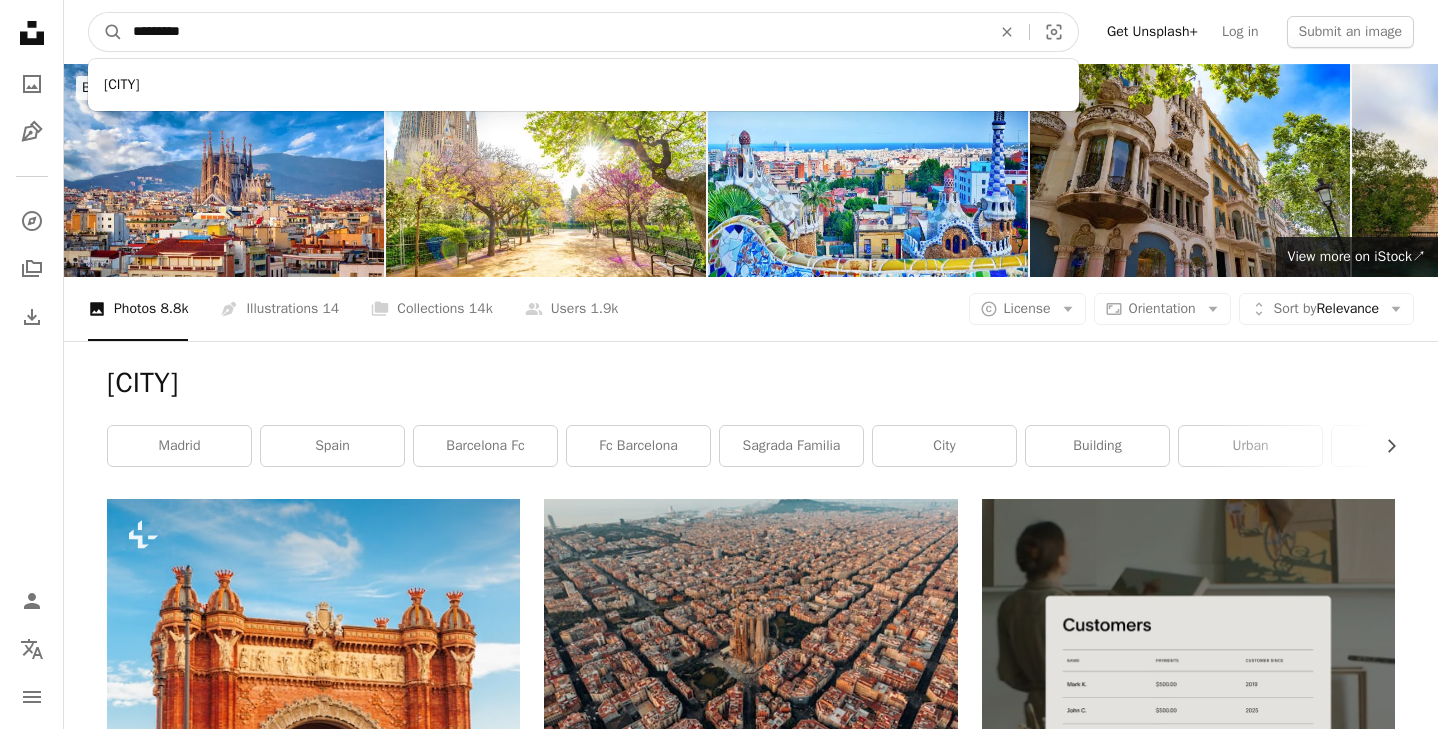 drag, startPoint x: 254, startPoint y: 29, endPoint x: 0, endPoint y: -13, distance: 257.44904 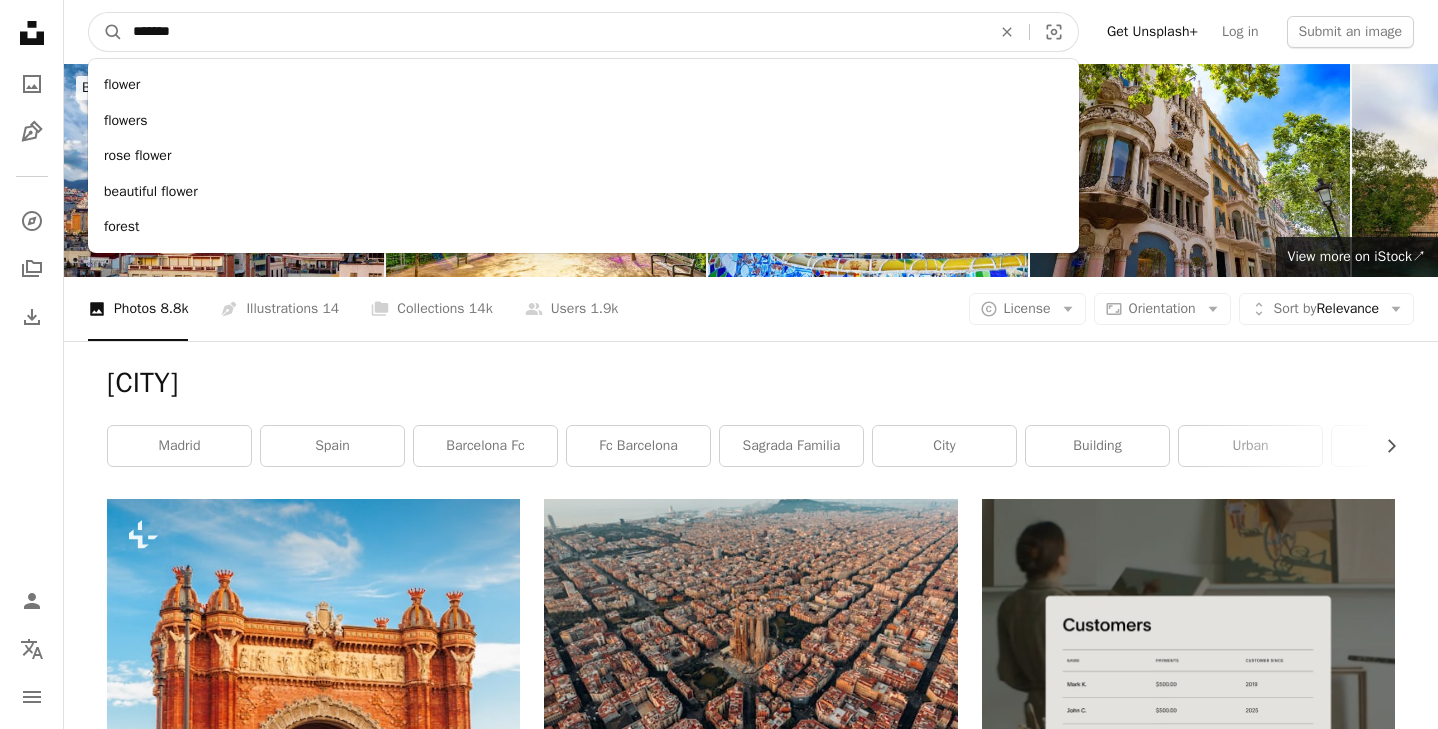 type on "********" 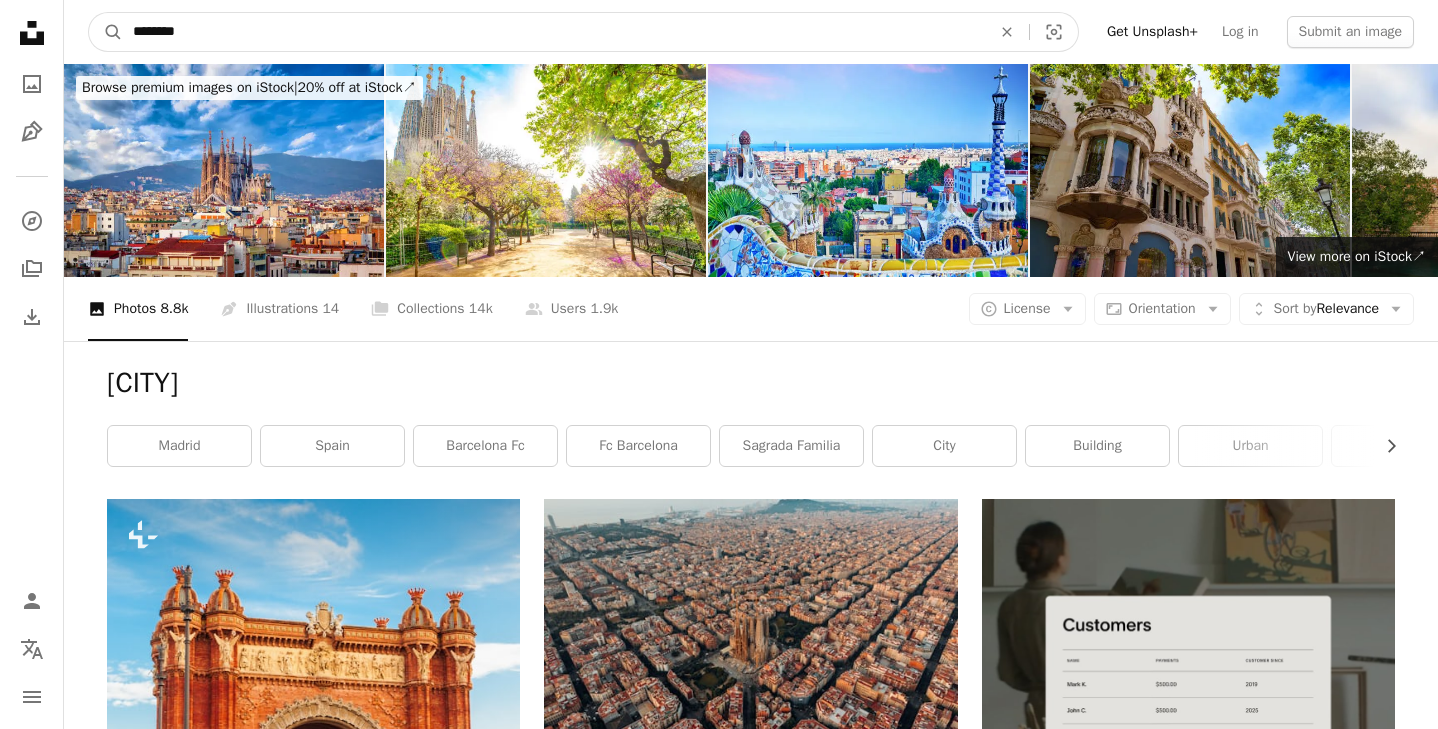 click on "A magnifying glass" at bounding box center [106, 32] 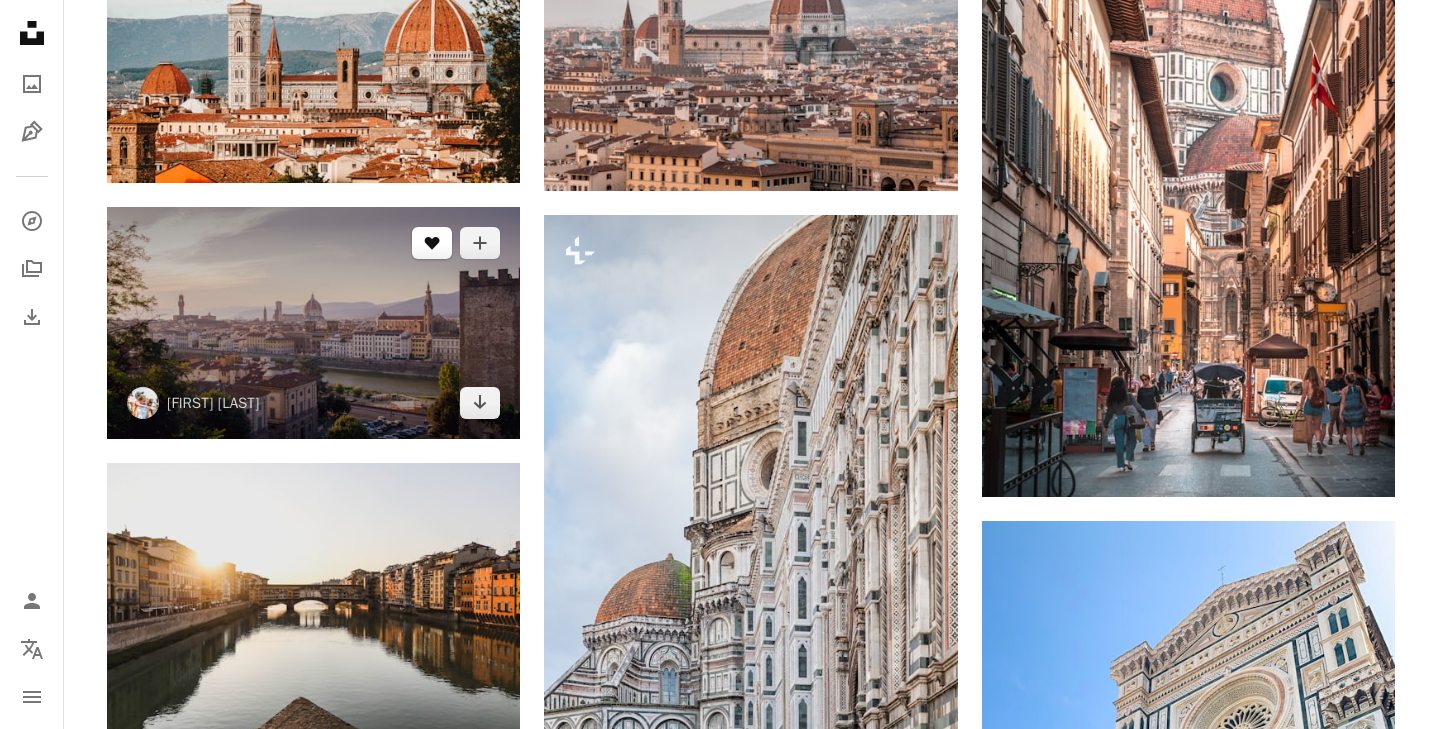 scroll, scrollTop: 1836, scrollLeft: 0, axis: vertical 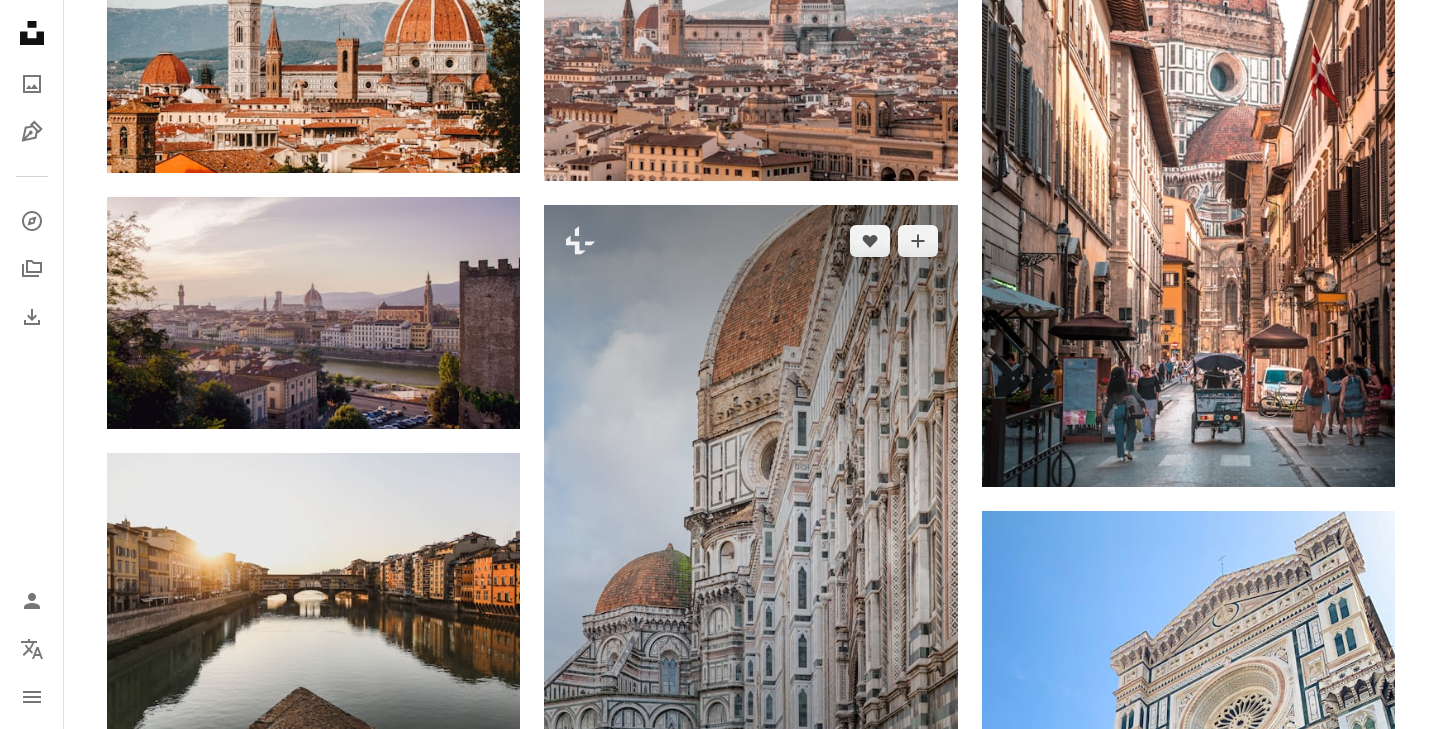 click at bounding box center (750, 514) 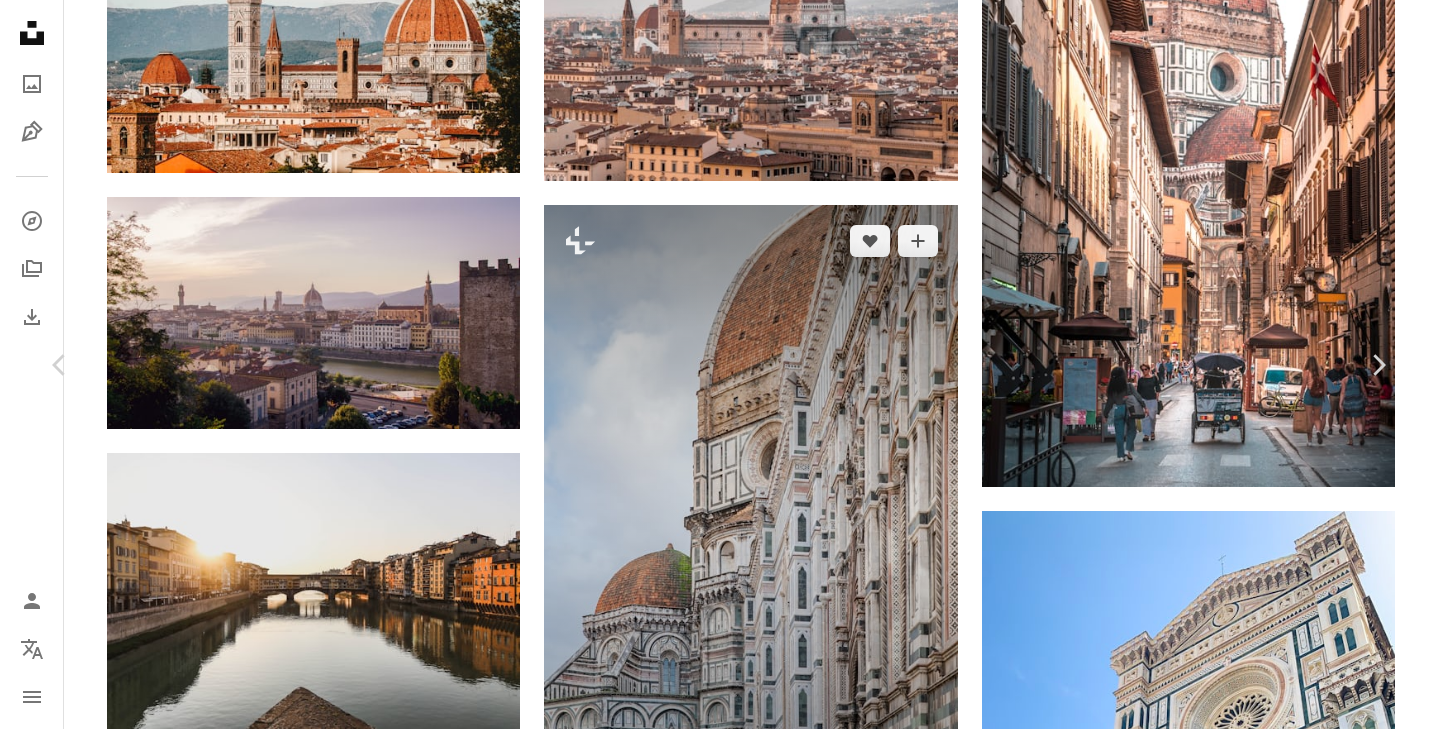 scroll, scrollTop: 176, scrollLeft: 0, axis: vertical 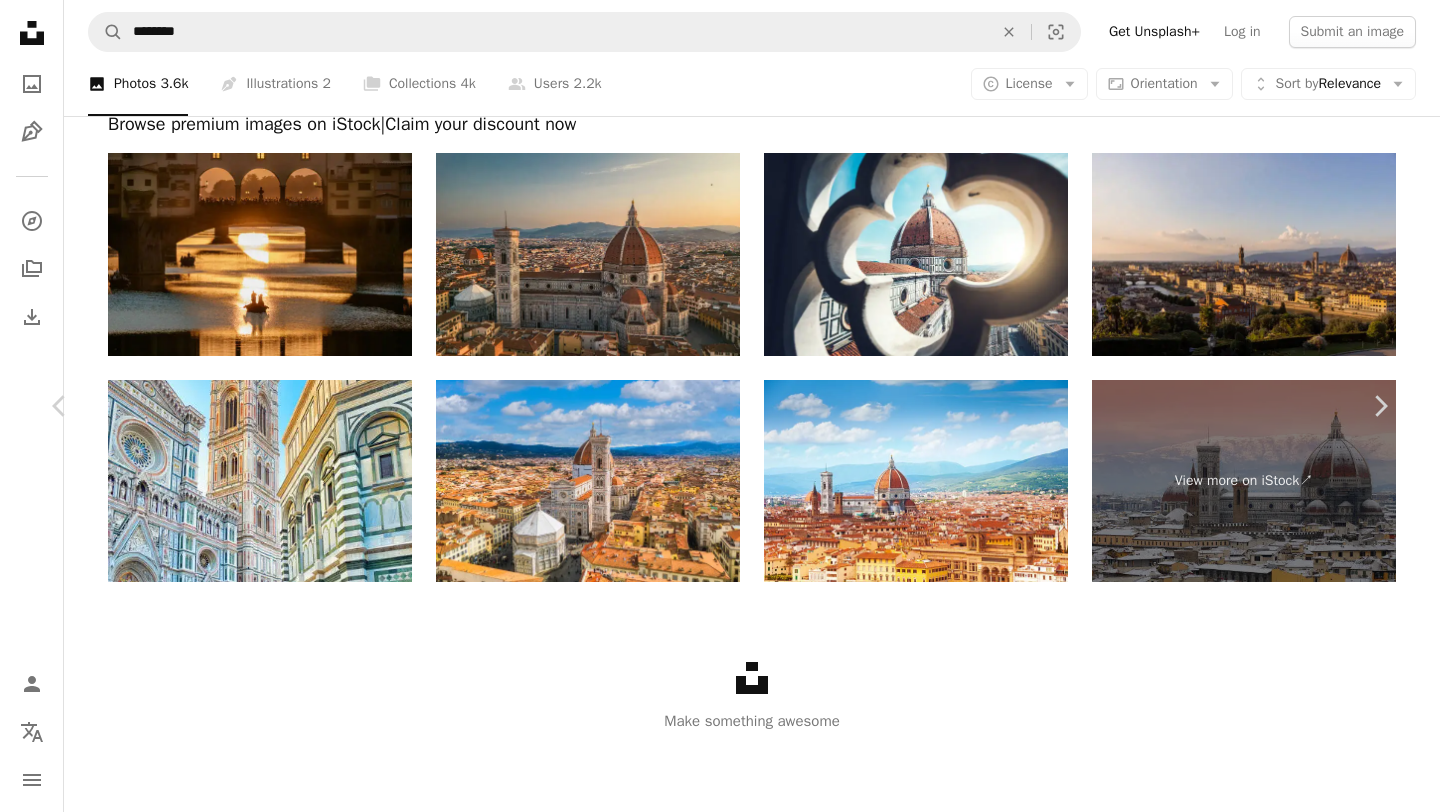 click on "An X shape" at bounding box center [20, 20] 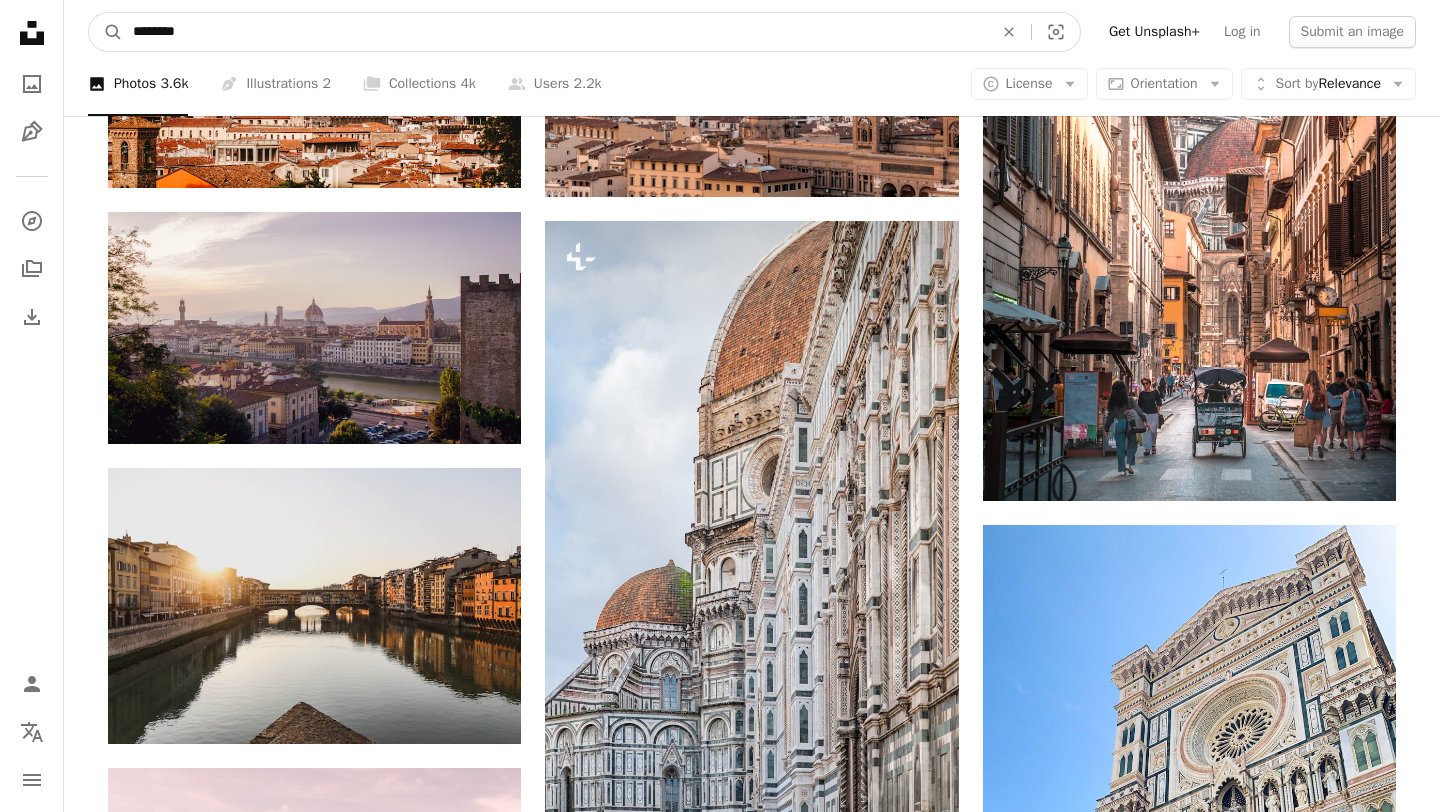drag, startPoint x: 422, startPoint y: 42, endPoint x: 37, endPoint y: 7, distance: 386.58765 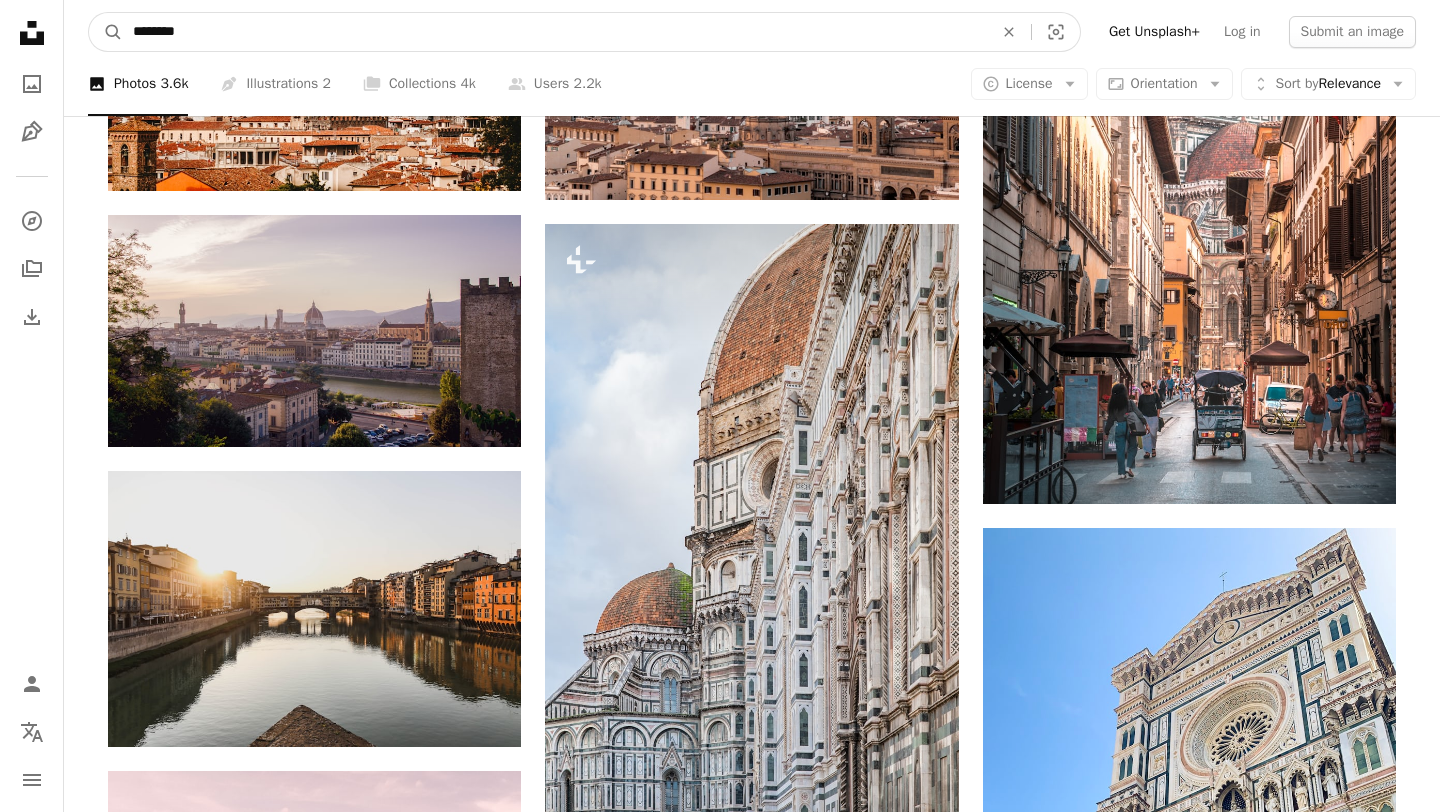 type on "********" 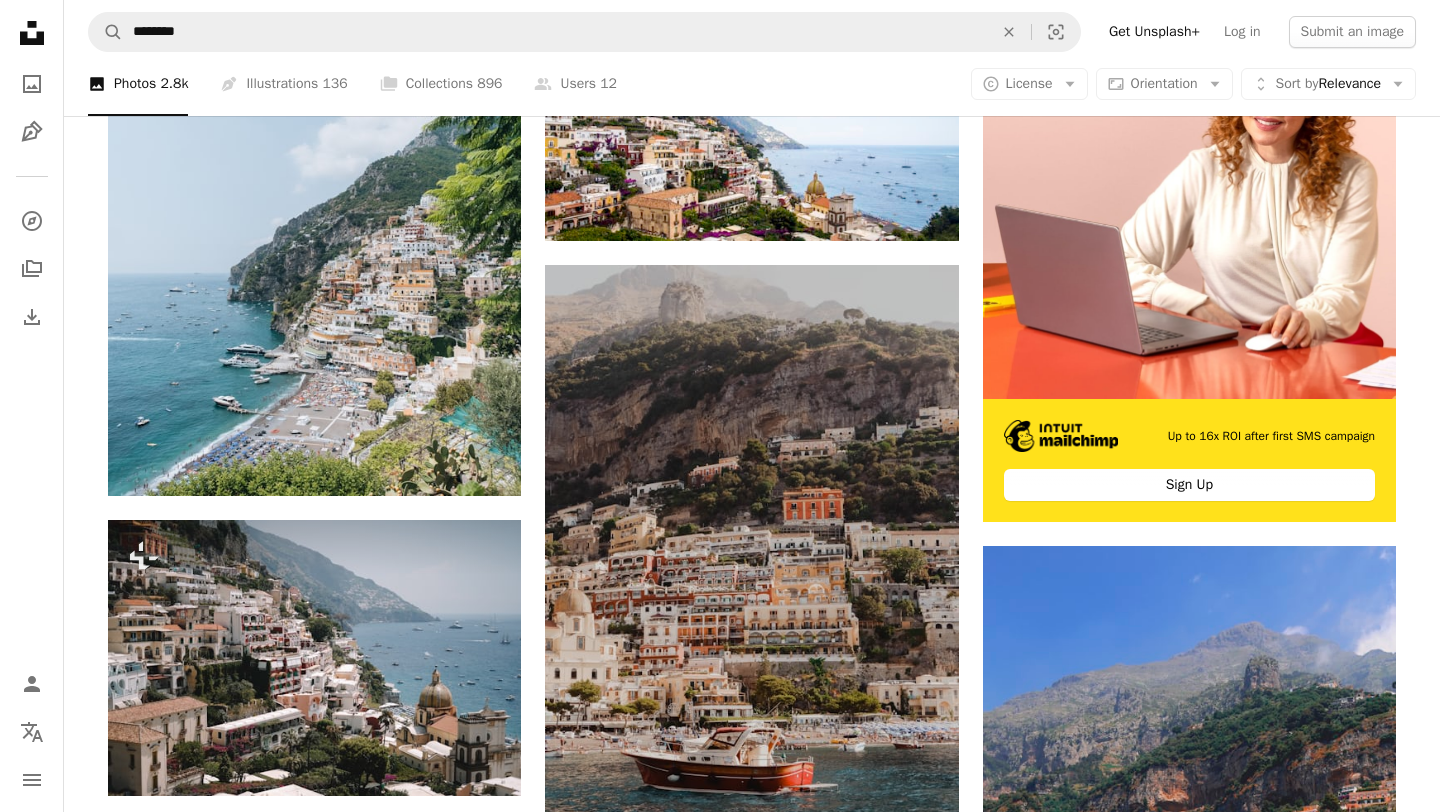 scroll, scrollTop: 494, scrollLeft: 0, axis: vertical 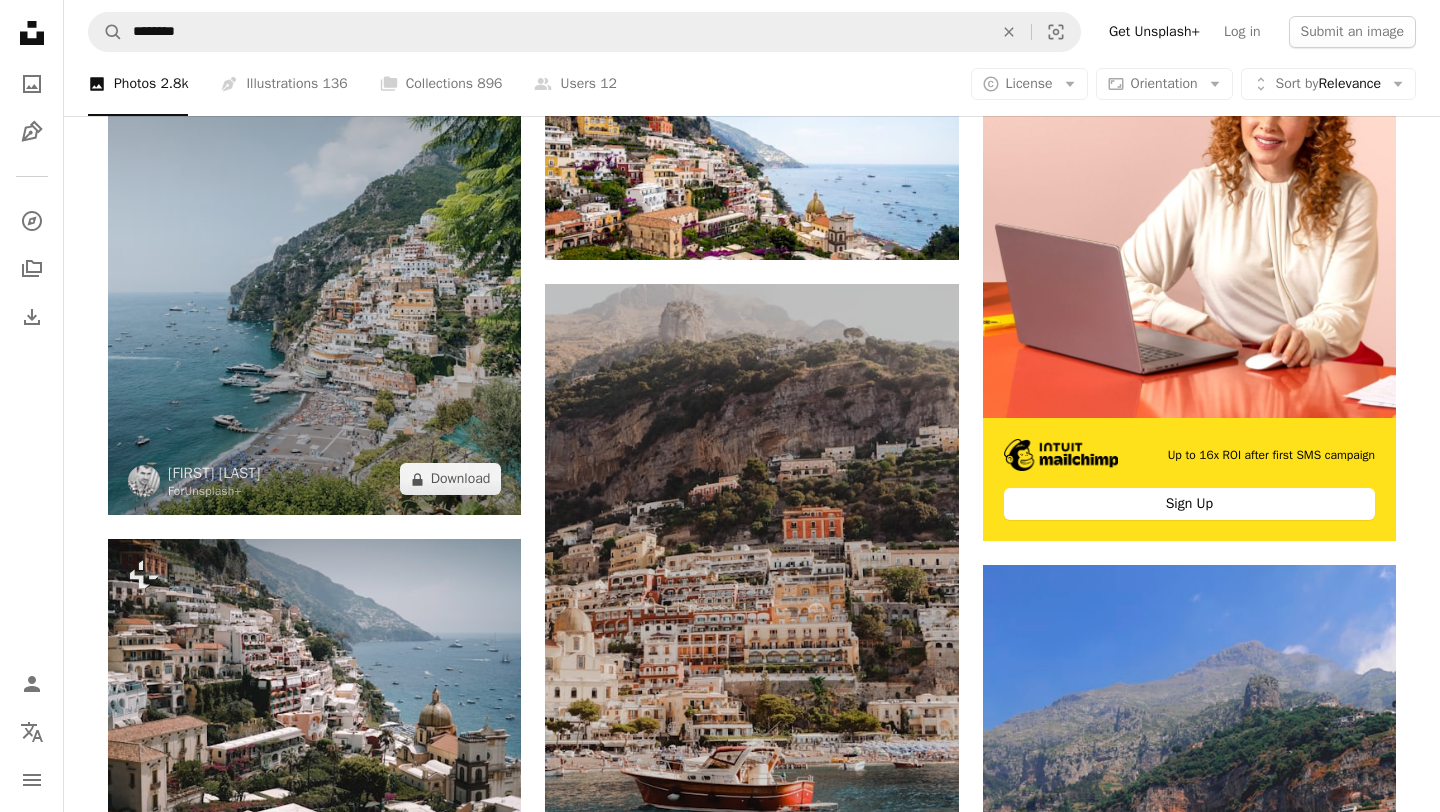 click at bounding box center [314, 260] 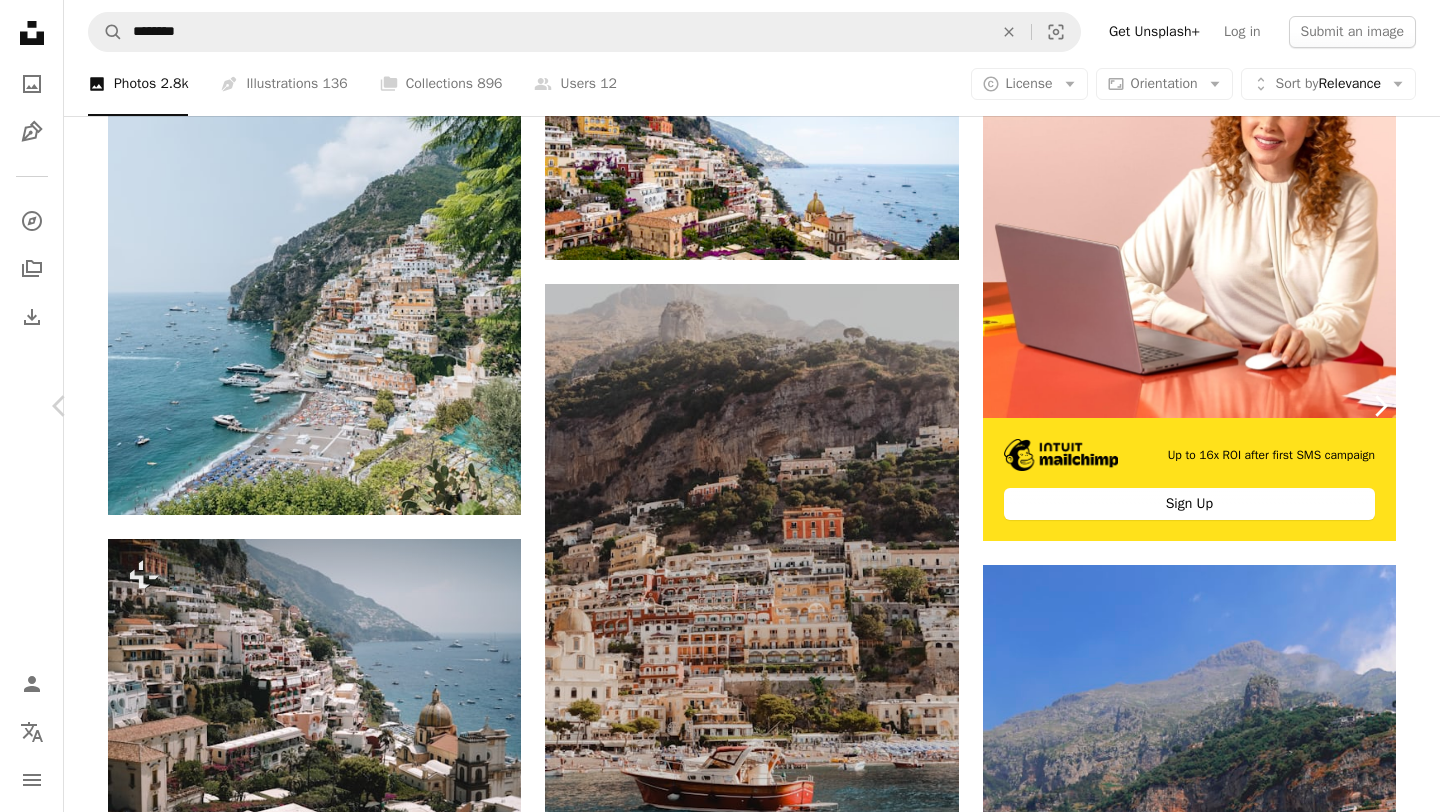 click on "Chevron right" 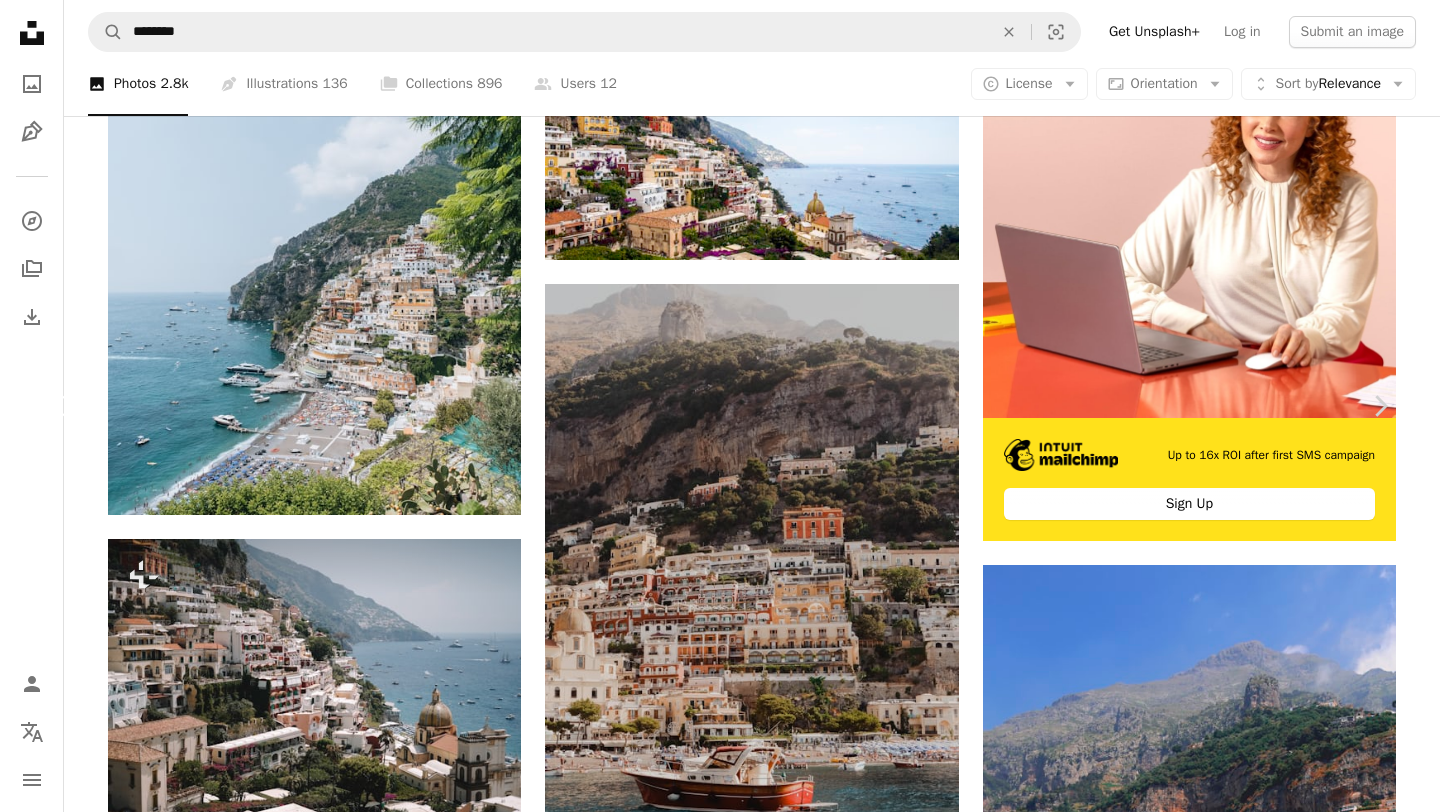 click on "Chevron left" 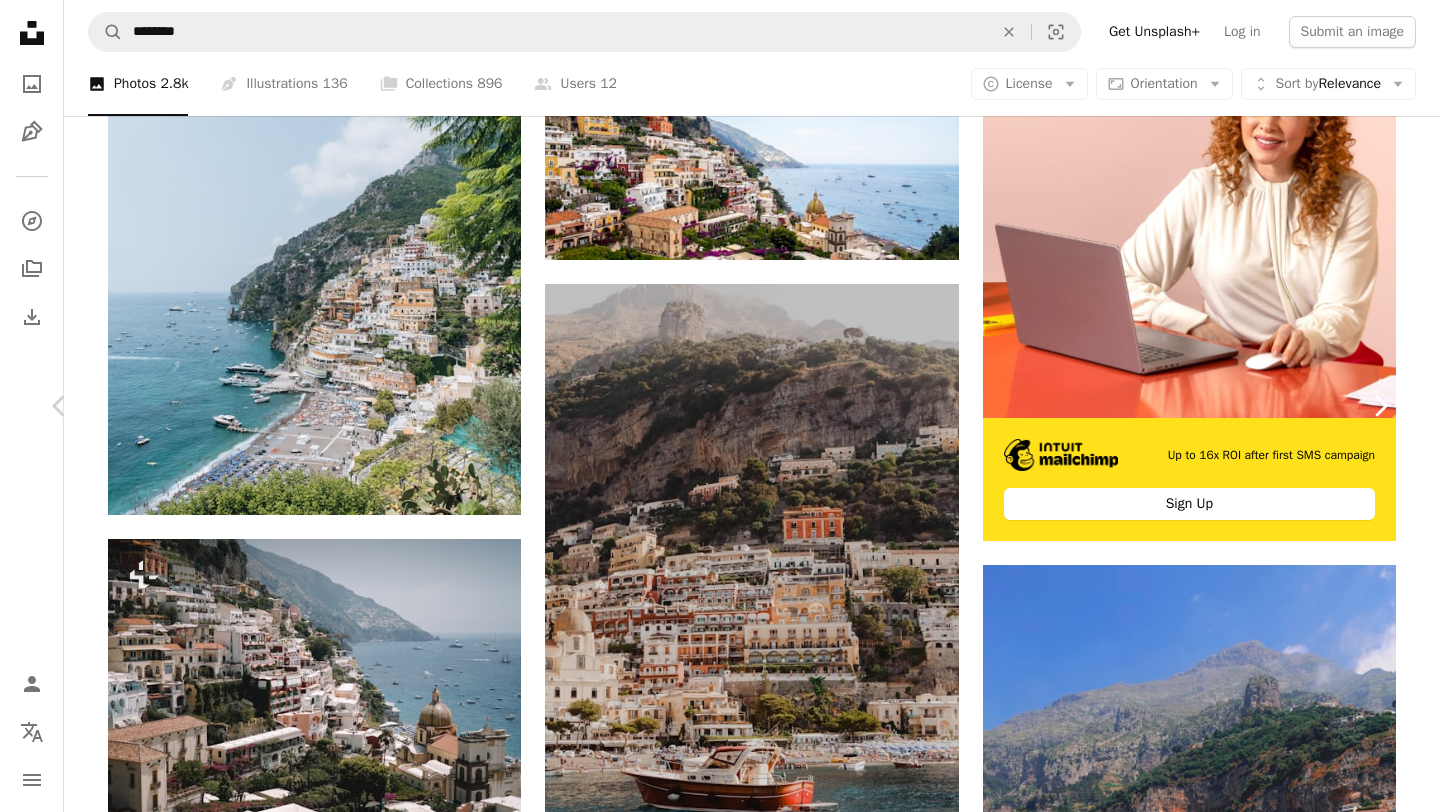 click on "Chevron right" 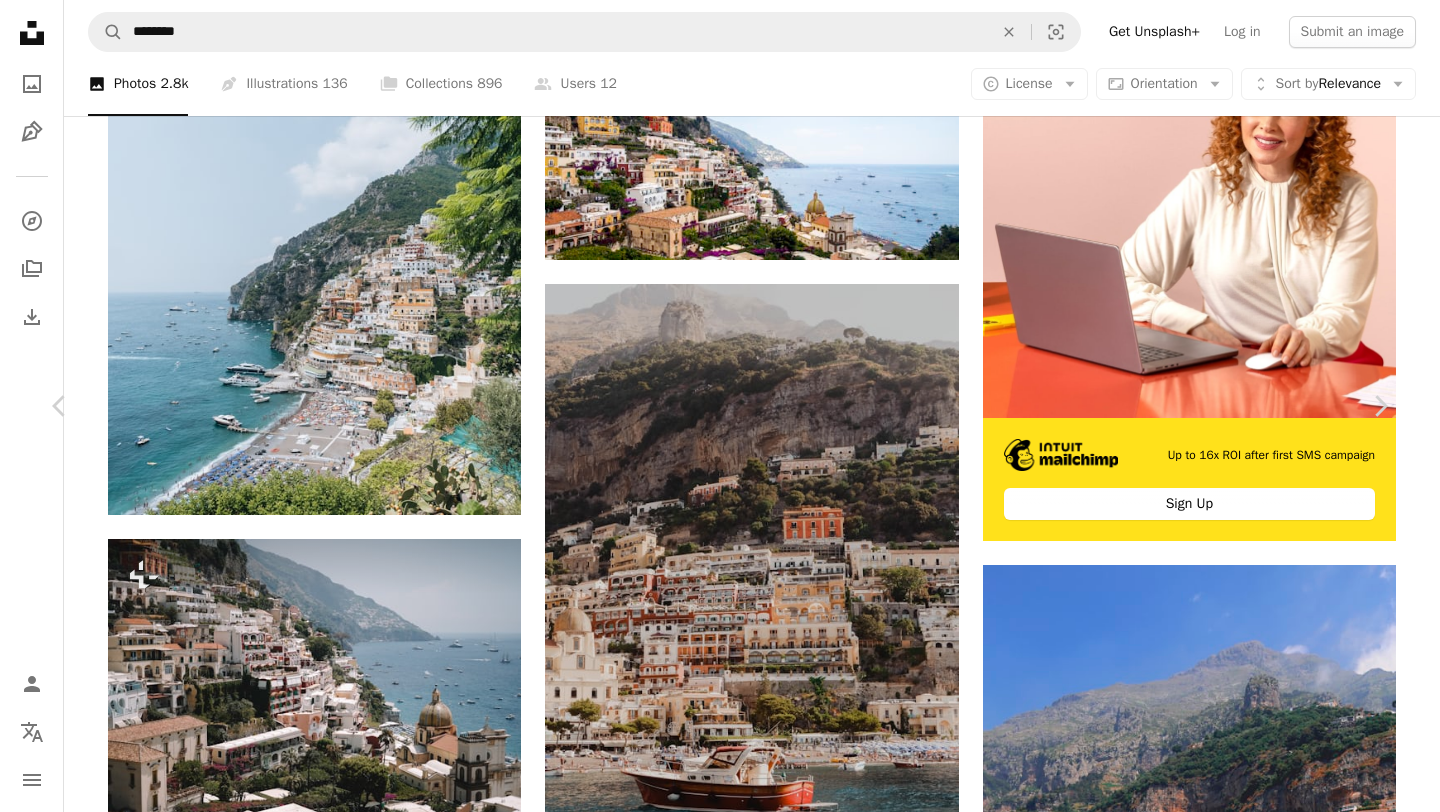 click on "An X shape" at bounding box center [20, 20] 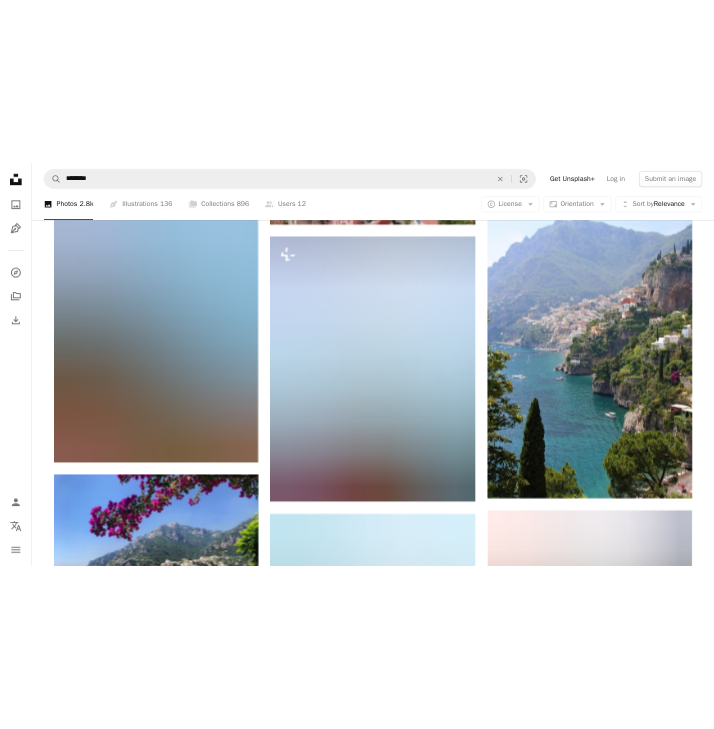 scroll, scrollTop: 2489, scrollLeft: 0, axis: vertical 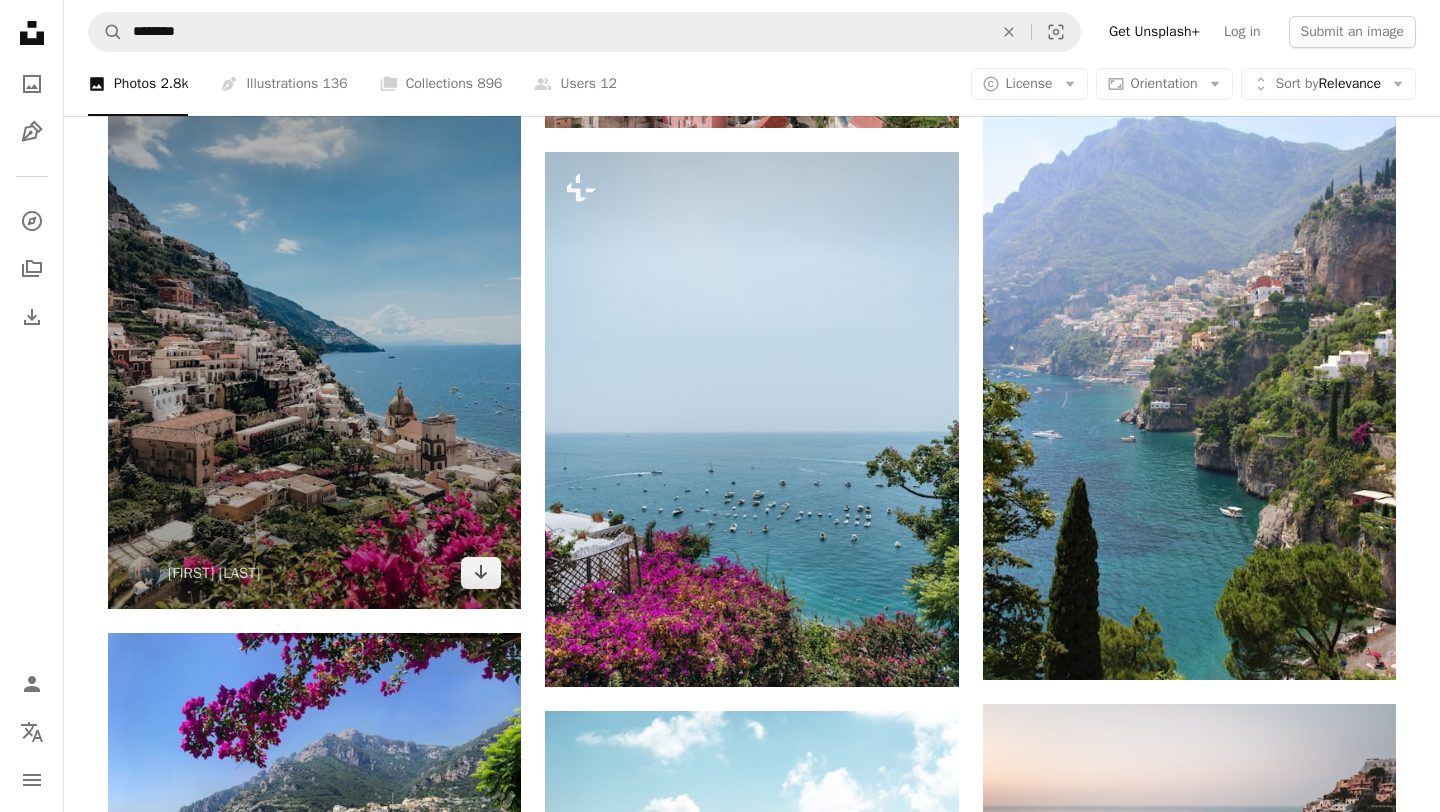 click at bounding box center [314, 332] 